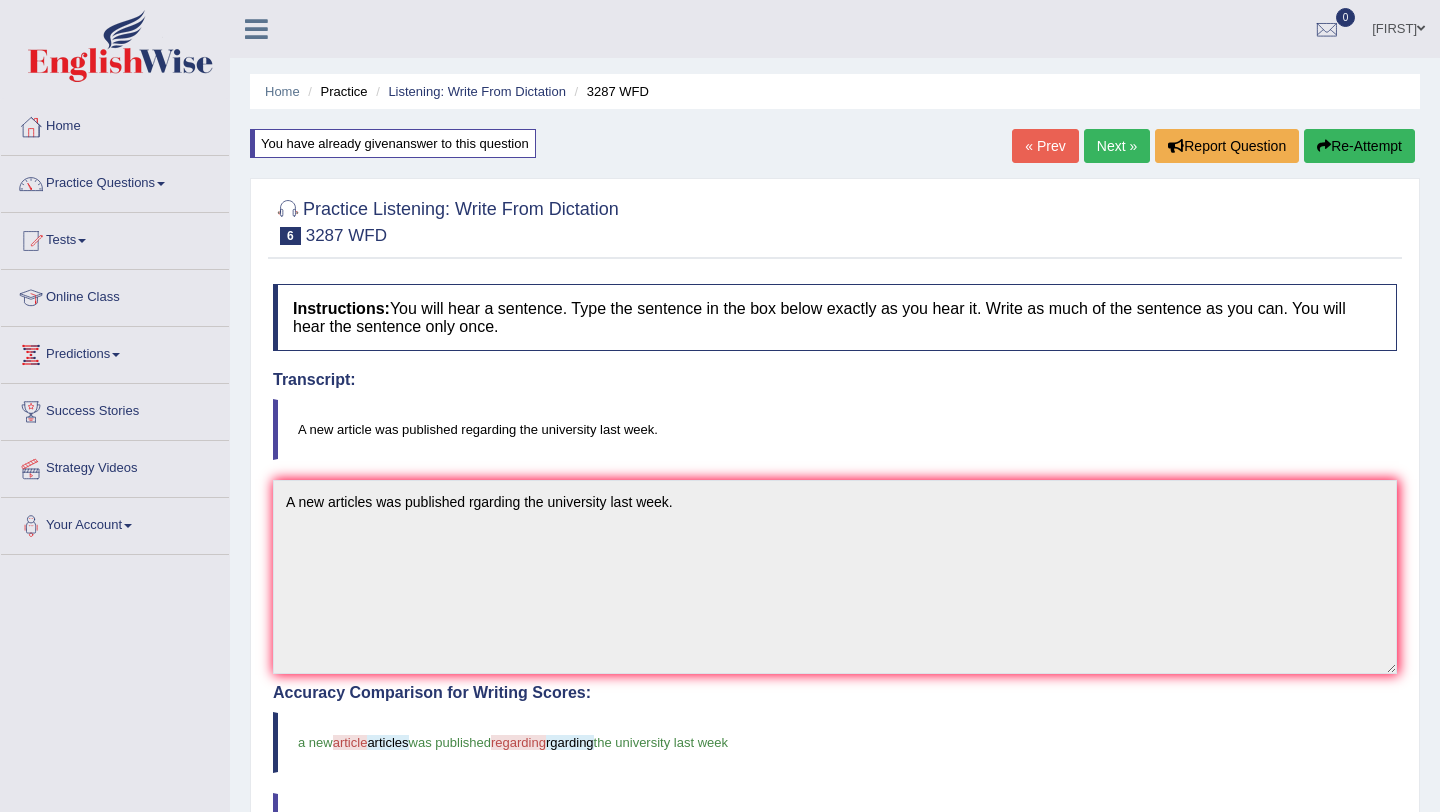 scroll, scrollTop: 0, scrollLeft: 0, axis: both 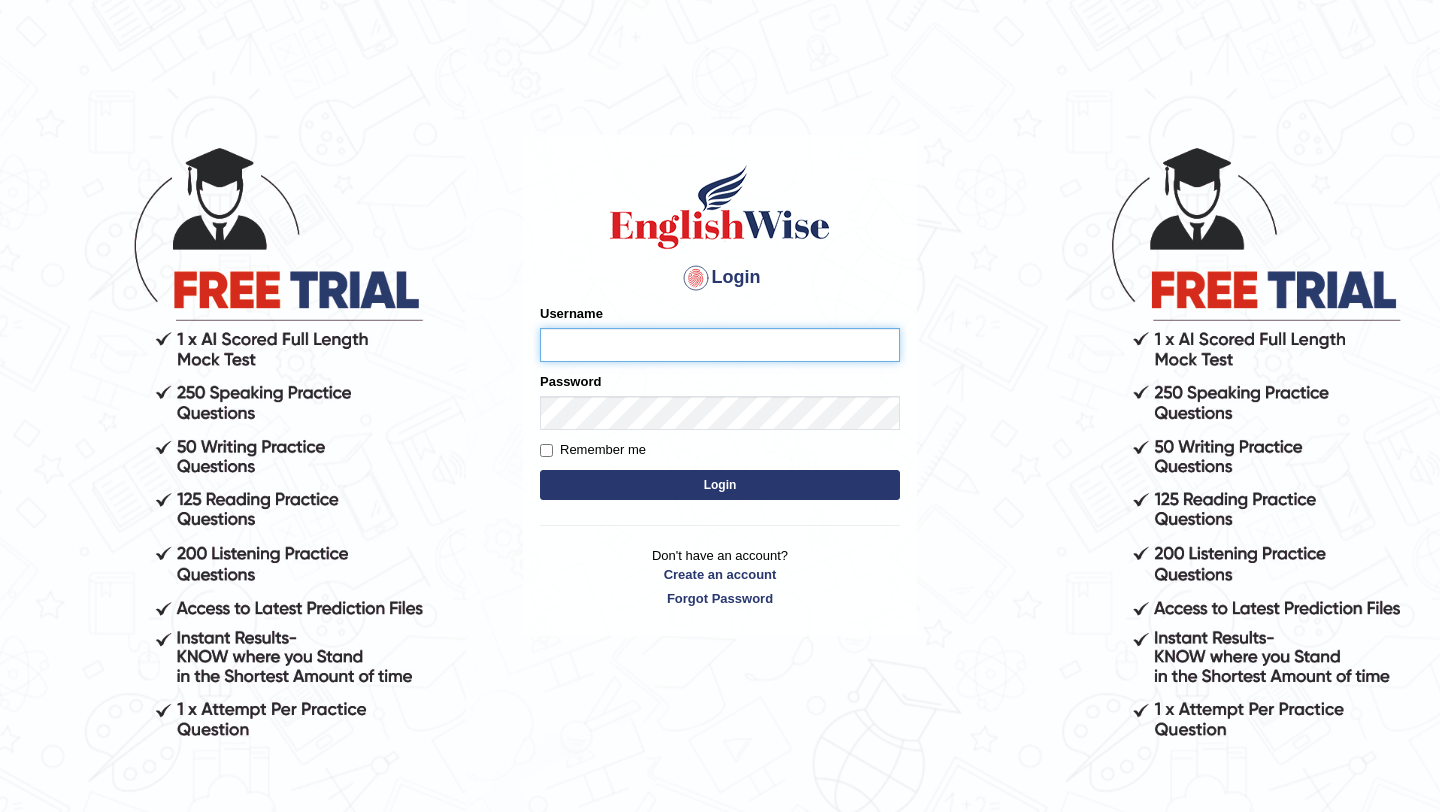 type on "pavithragowda" 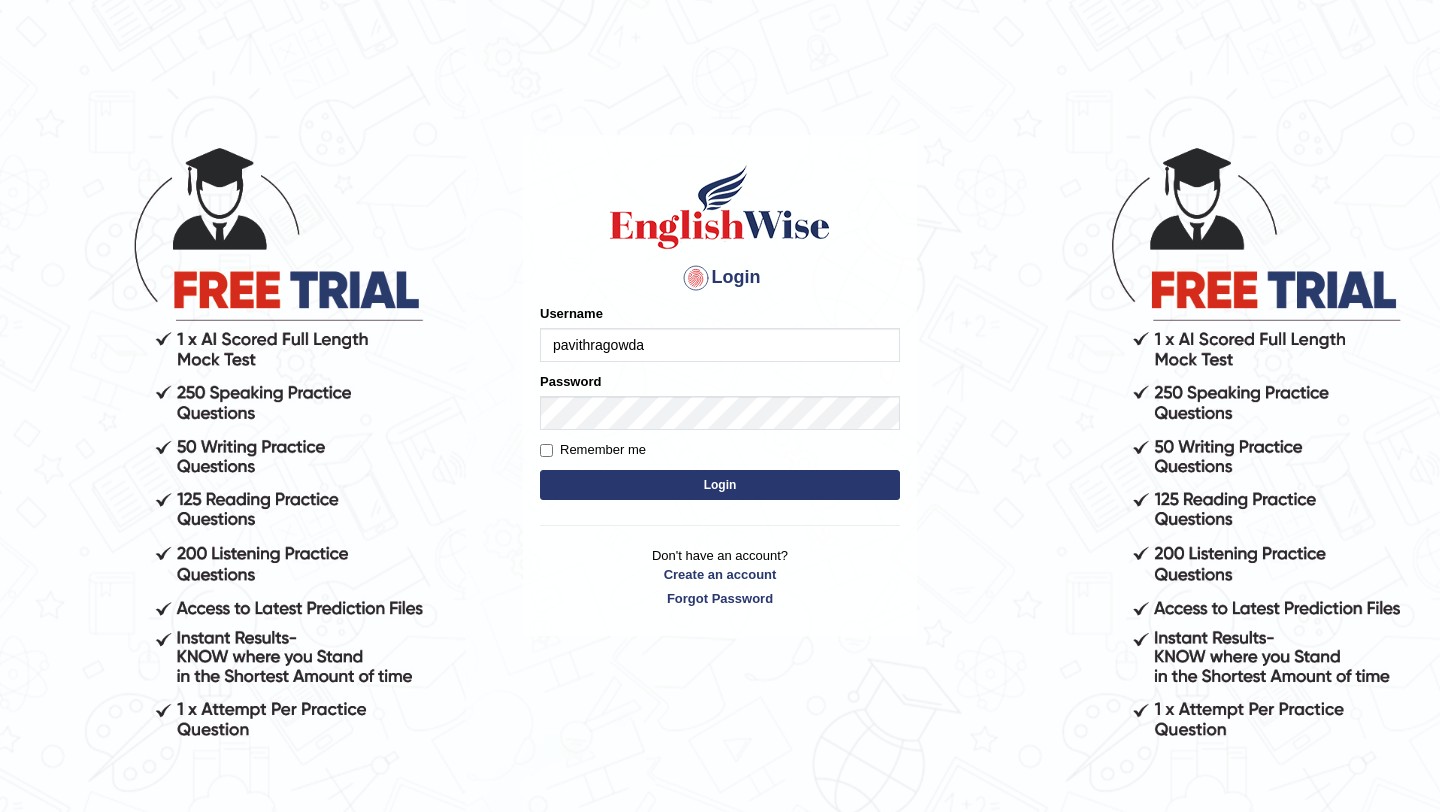 click on "Login" at bounding box center [720, 485] 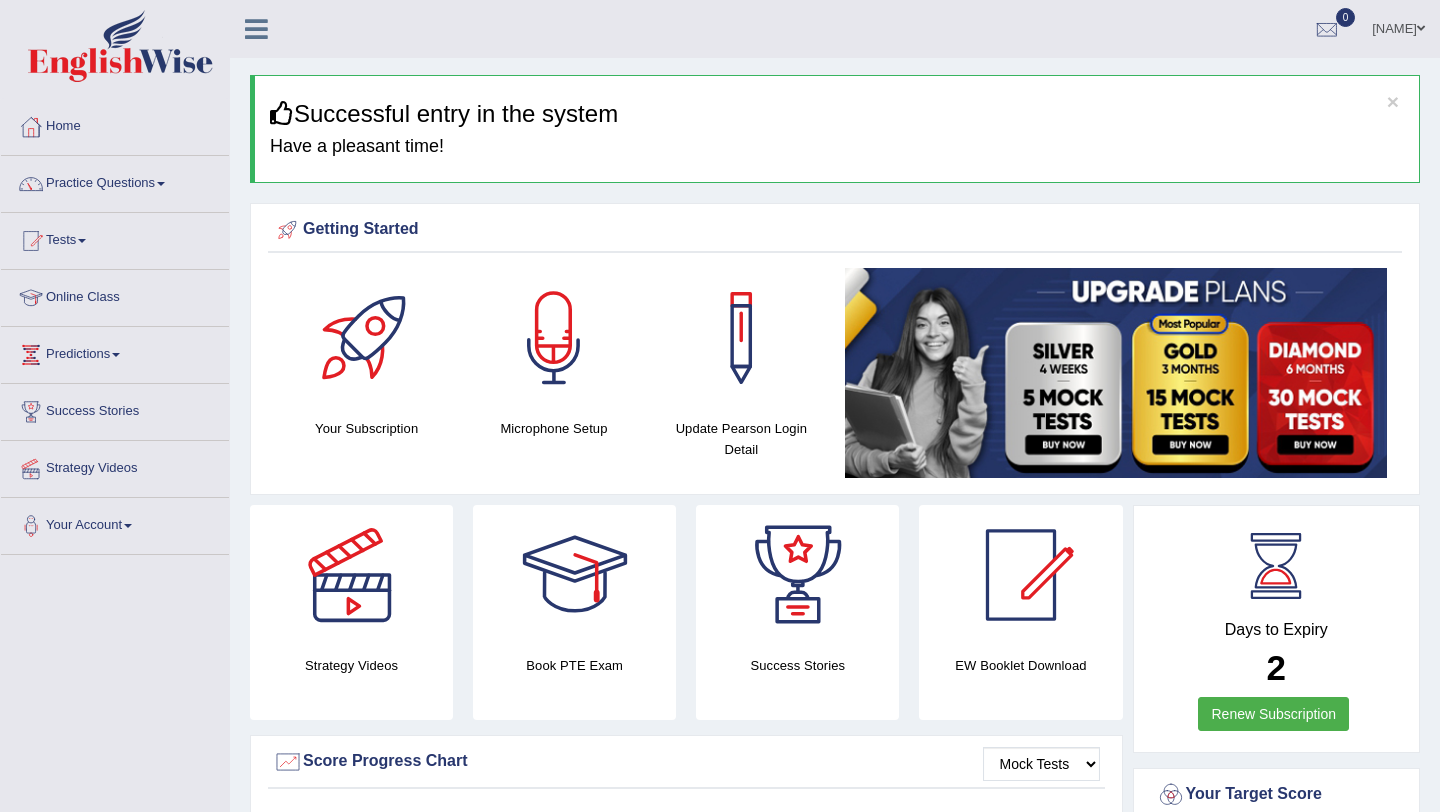 scroll, scrollTop: 0, scrollLeft: 0, axis: both 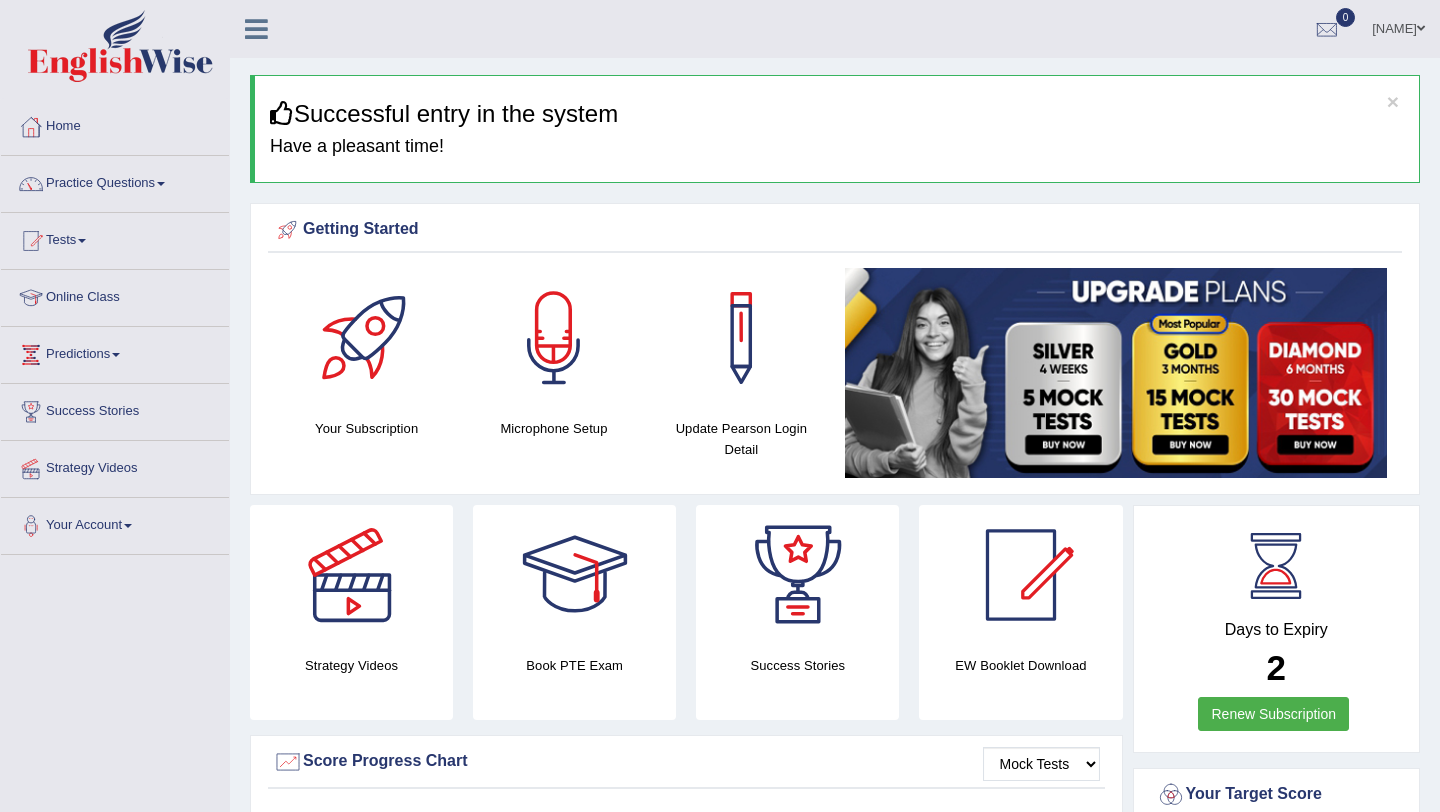 click on "Practice Questions" at bounding box center [115, 181] 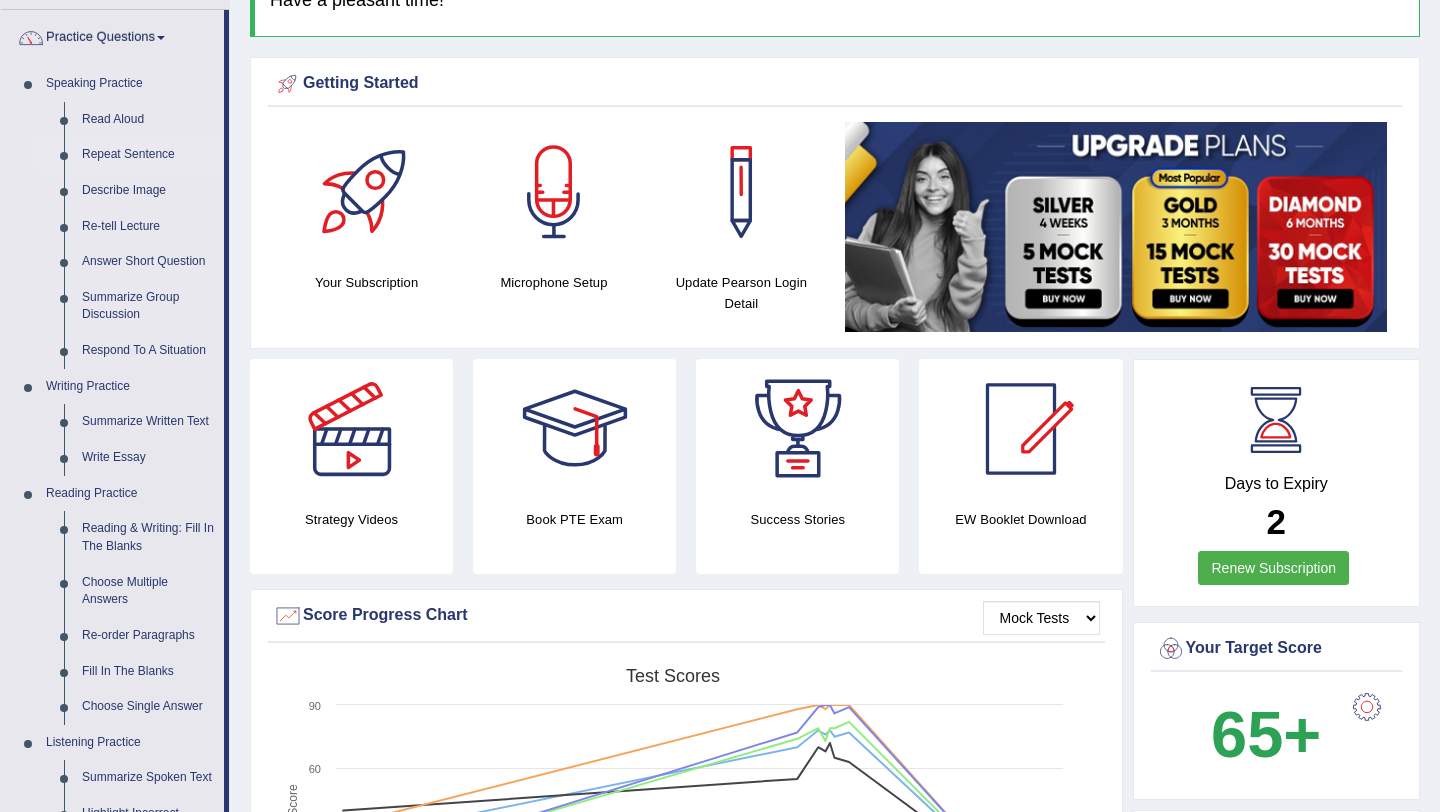 scroll, scrollTop: 193, scrollLeft: 0, axis: vertical 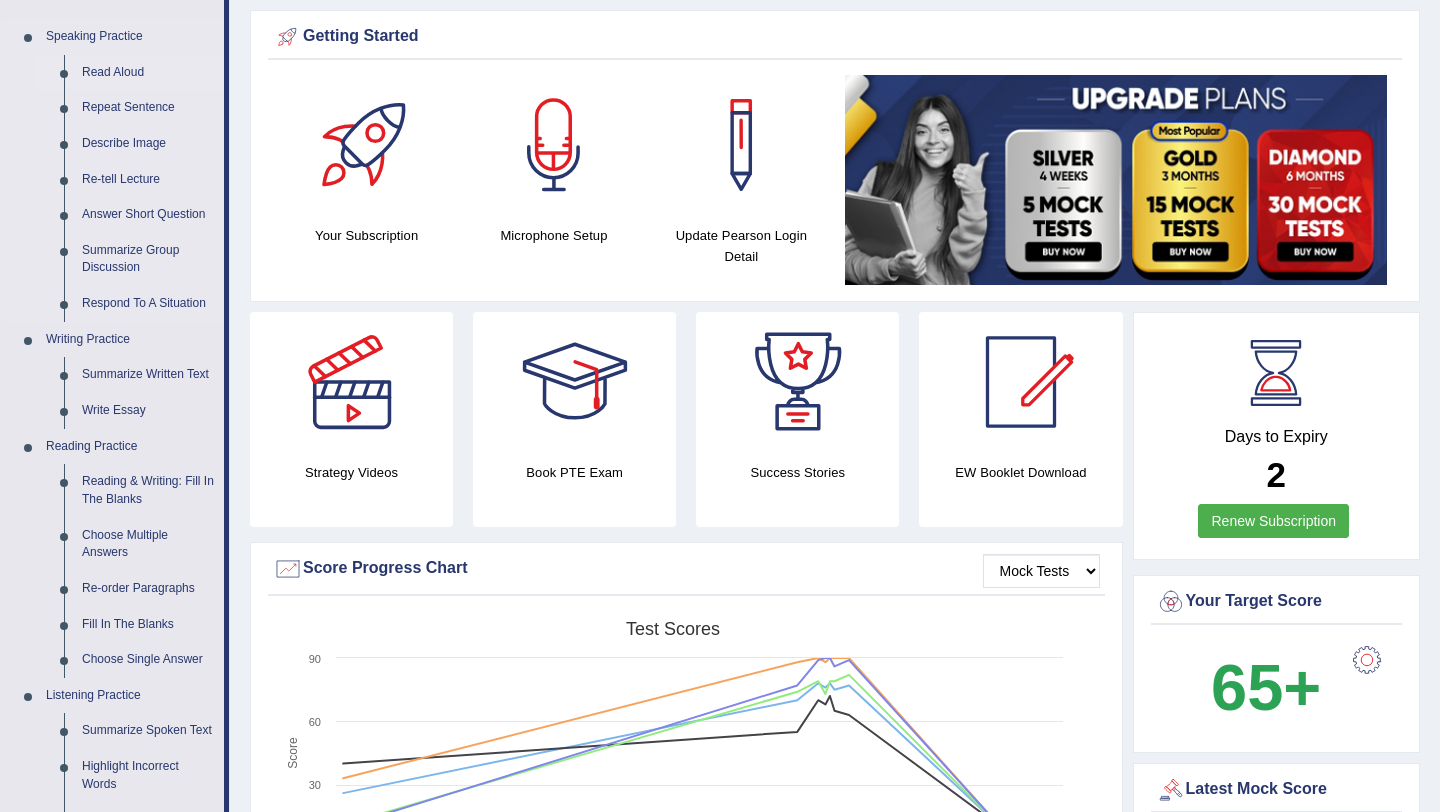 click on "Read Aloud" at bounding box center (148, 73) 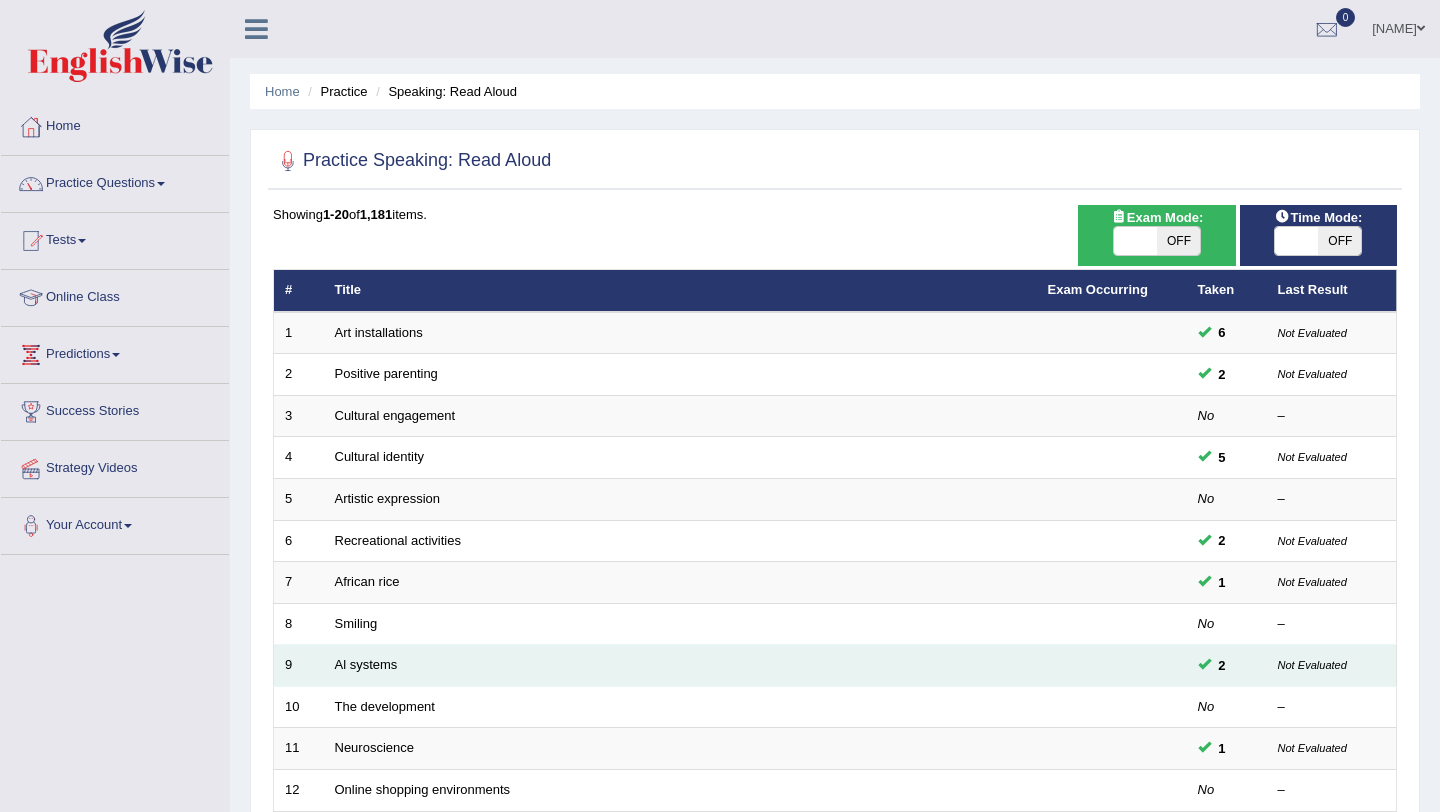 scroll, scrollTop: 243, scrollLeft: 0, axis: vertical 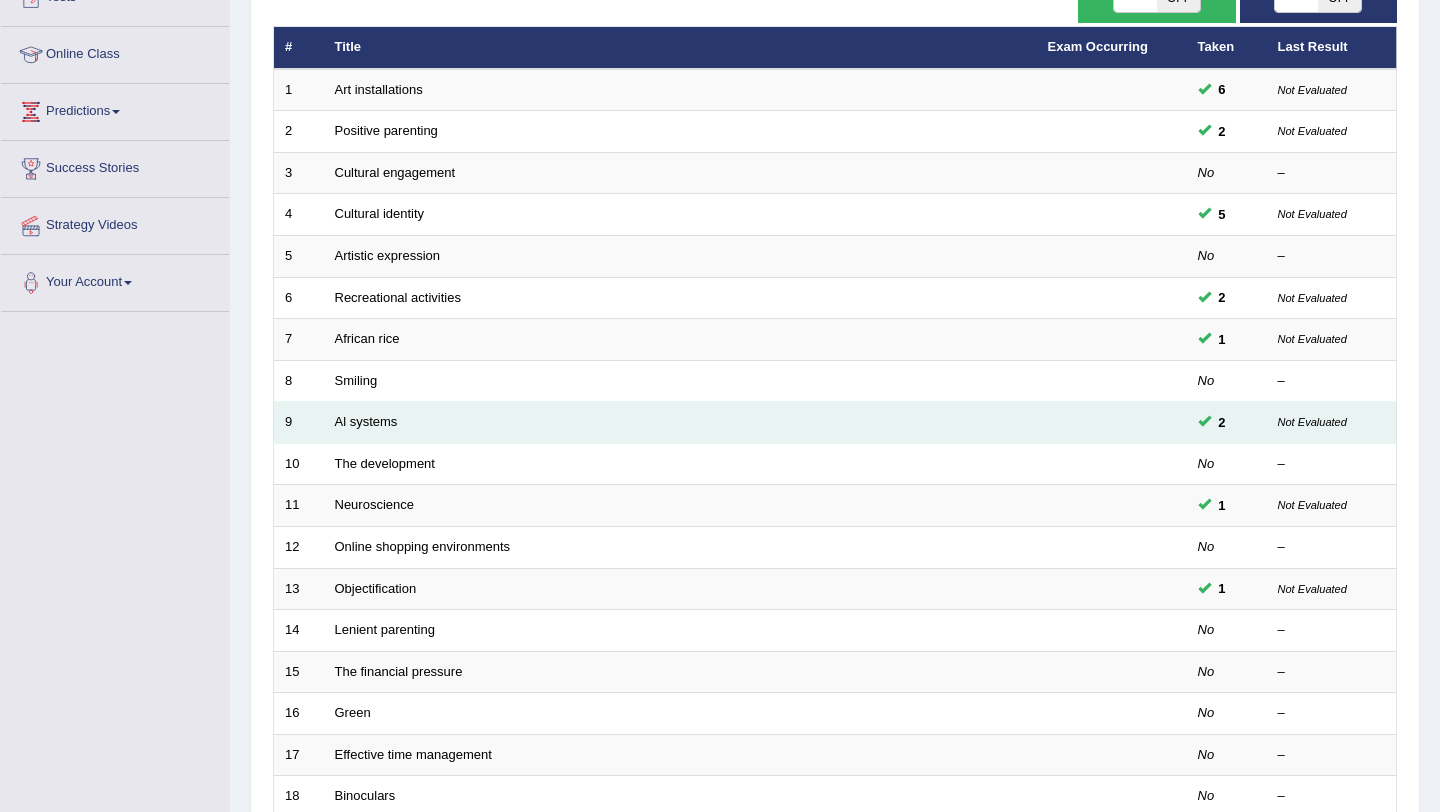 click on "Al systems" at bounding box center (680, 423) 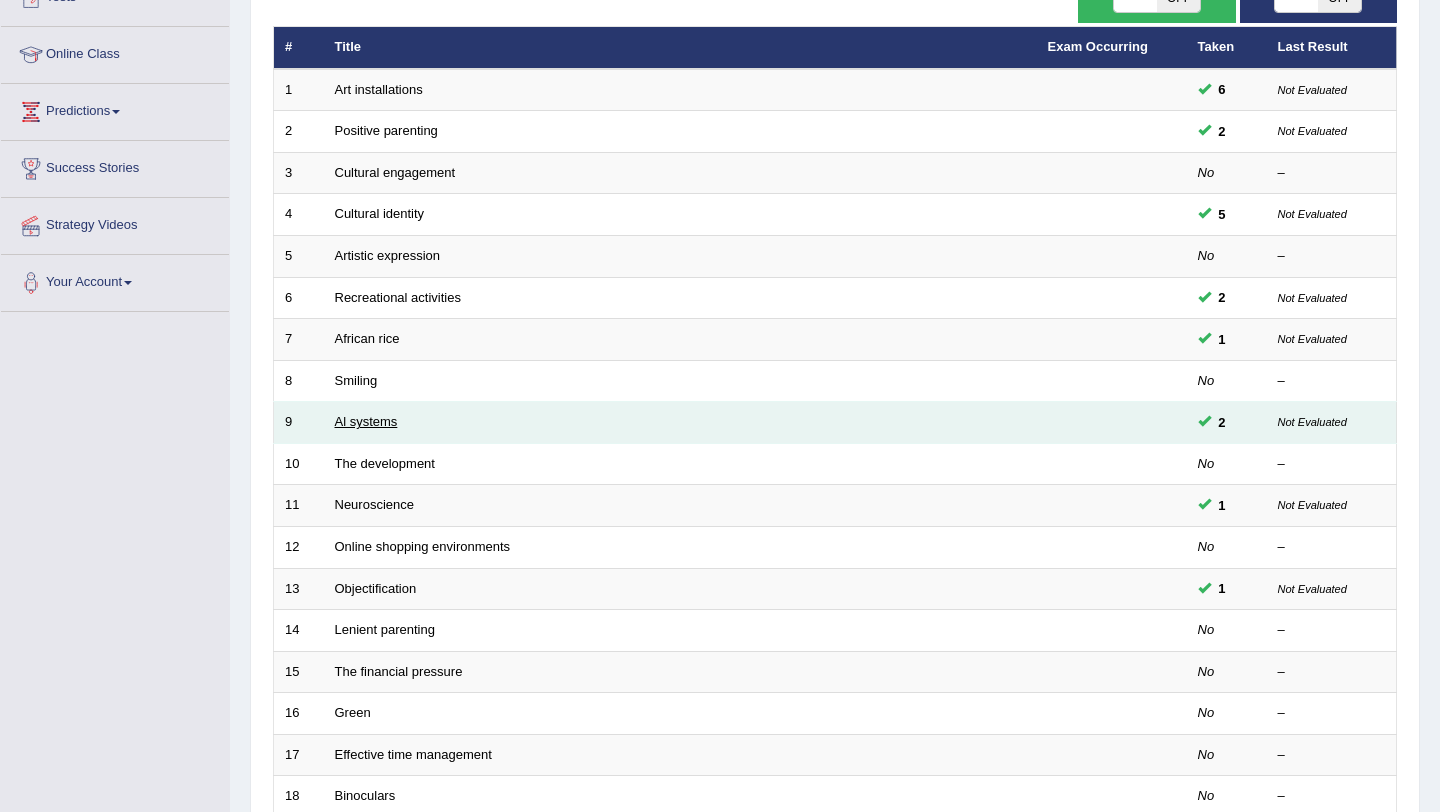 click on "Al systems" at bounding box center (366, 421) 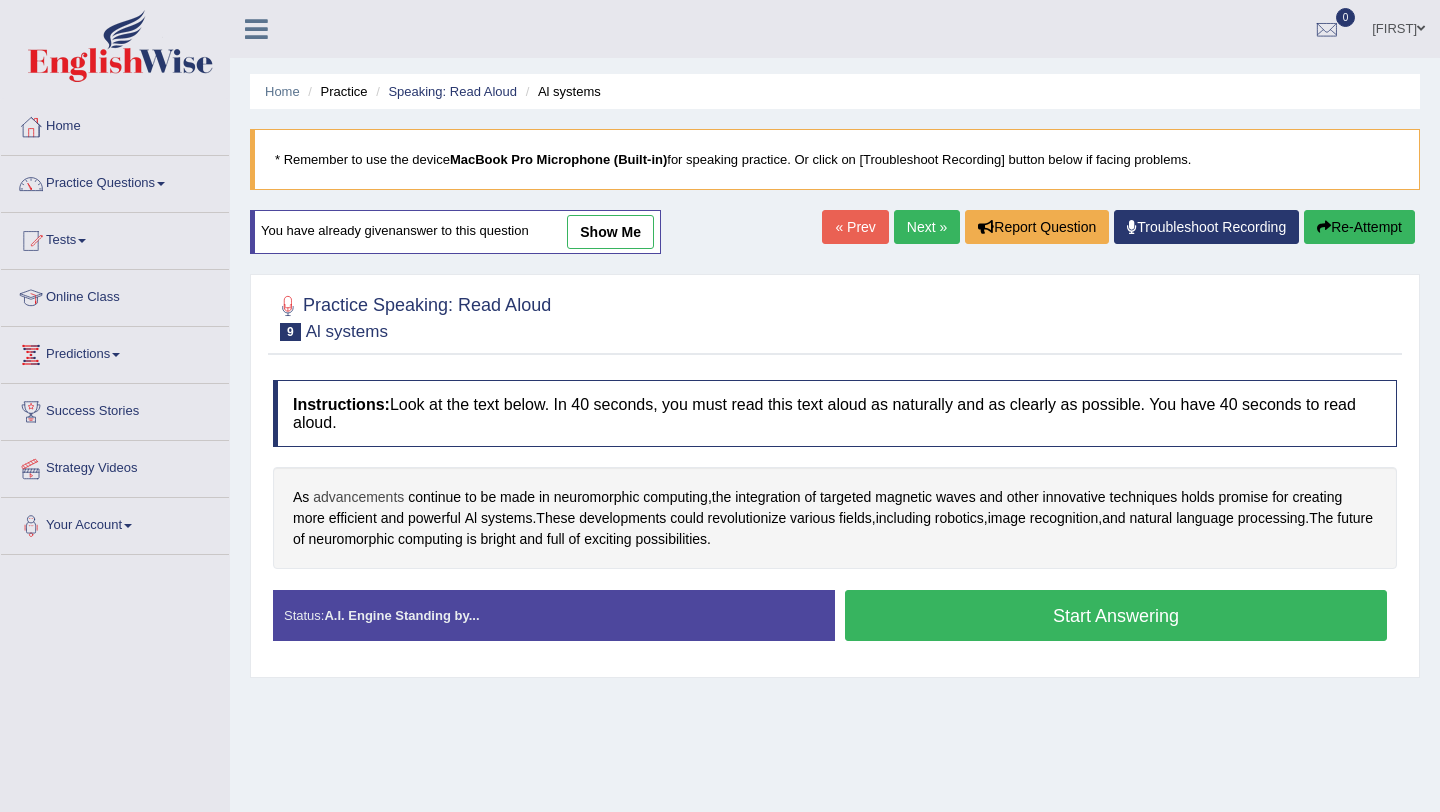 scroll, scrollTop: 0, scrollLeft: 0, axis: both 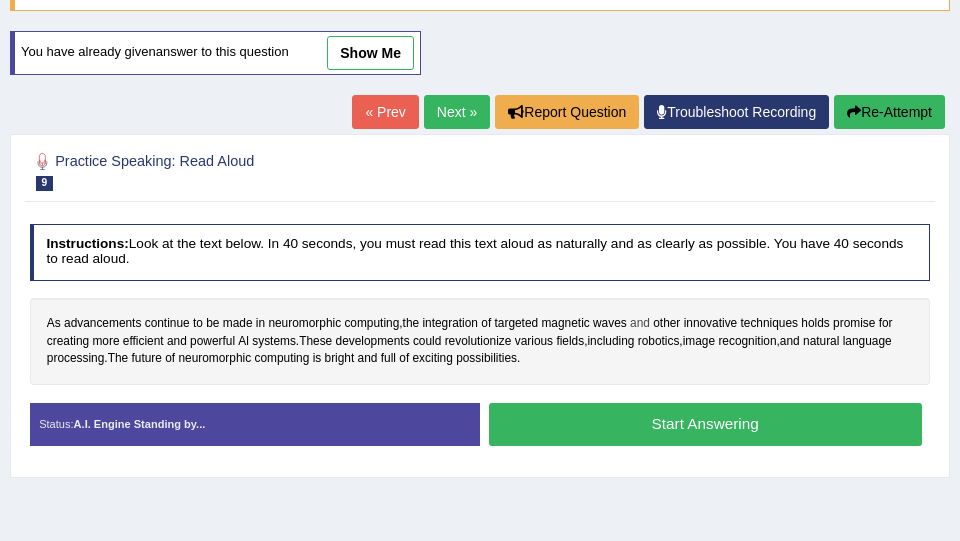 click on "and" at bounding box center [640, 324] 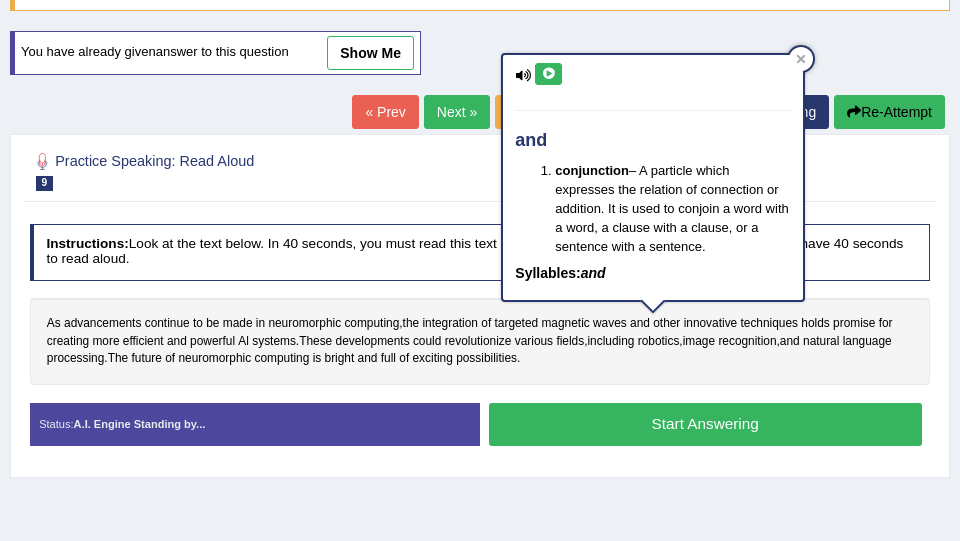 click on "As   advancements   continue   to   be   made   in   neuromorphic   computing ,  the   integration   of   targeted   magnetic   waves   and   other   innovative   techniques   holds   promise   for   creating   more   efficient   and   powerful   Al   systems .  These   developments   could   revolutionize   various   fields ,  including   robotics ,  image   recognition ,  and   natural   language   processing .  The   future   of   neuromorphic   computing   is   bright   and   full   of   exciting   possibilities ." at bounding box center (480, 341) 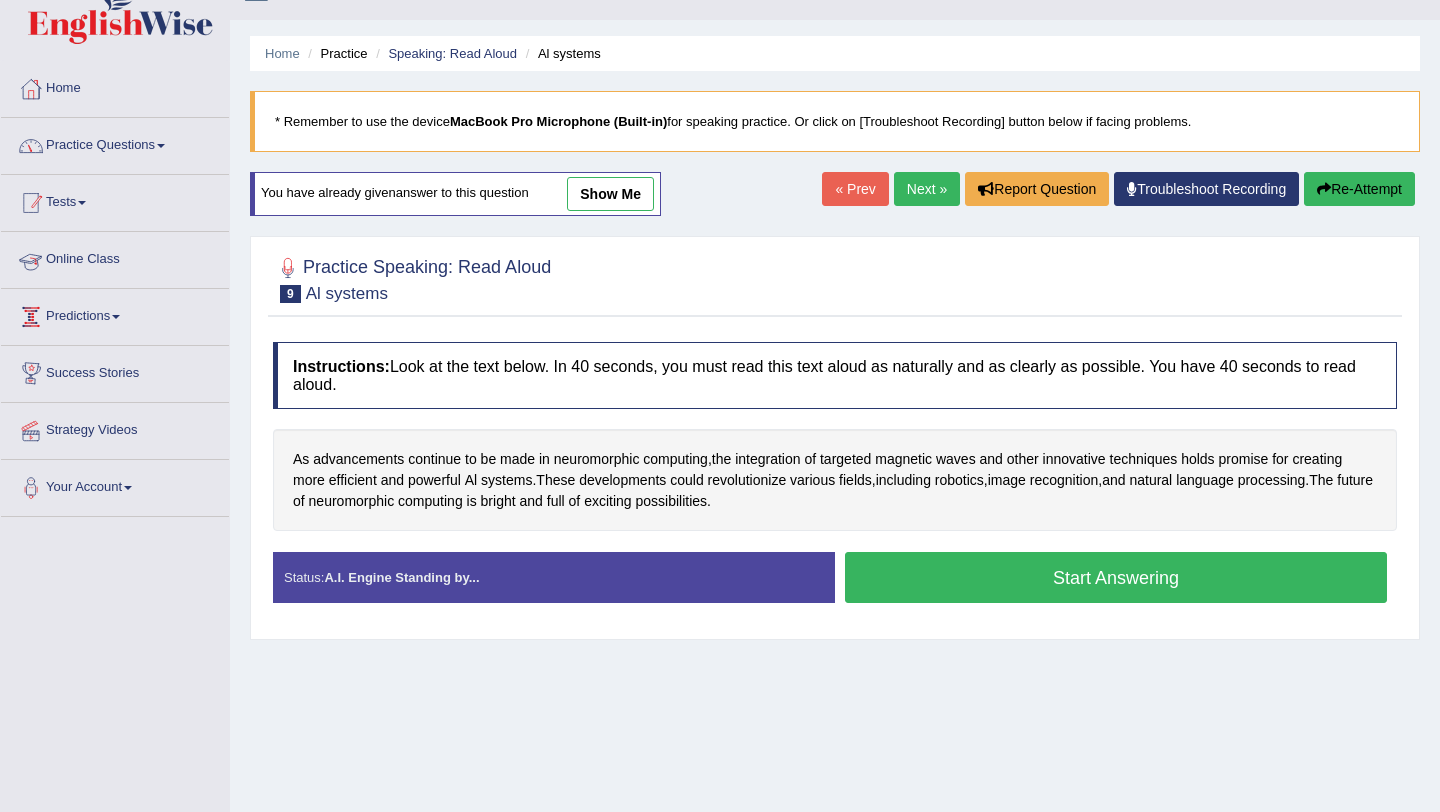 scroll, scrollTop: 0, scrollLeft: 0, axis: both 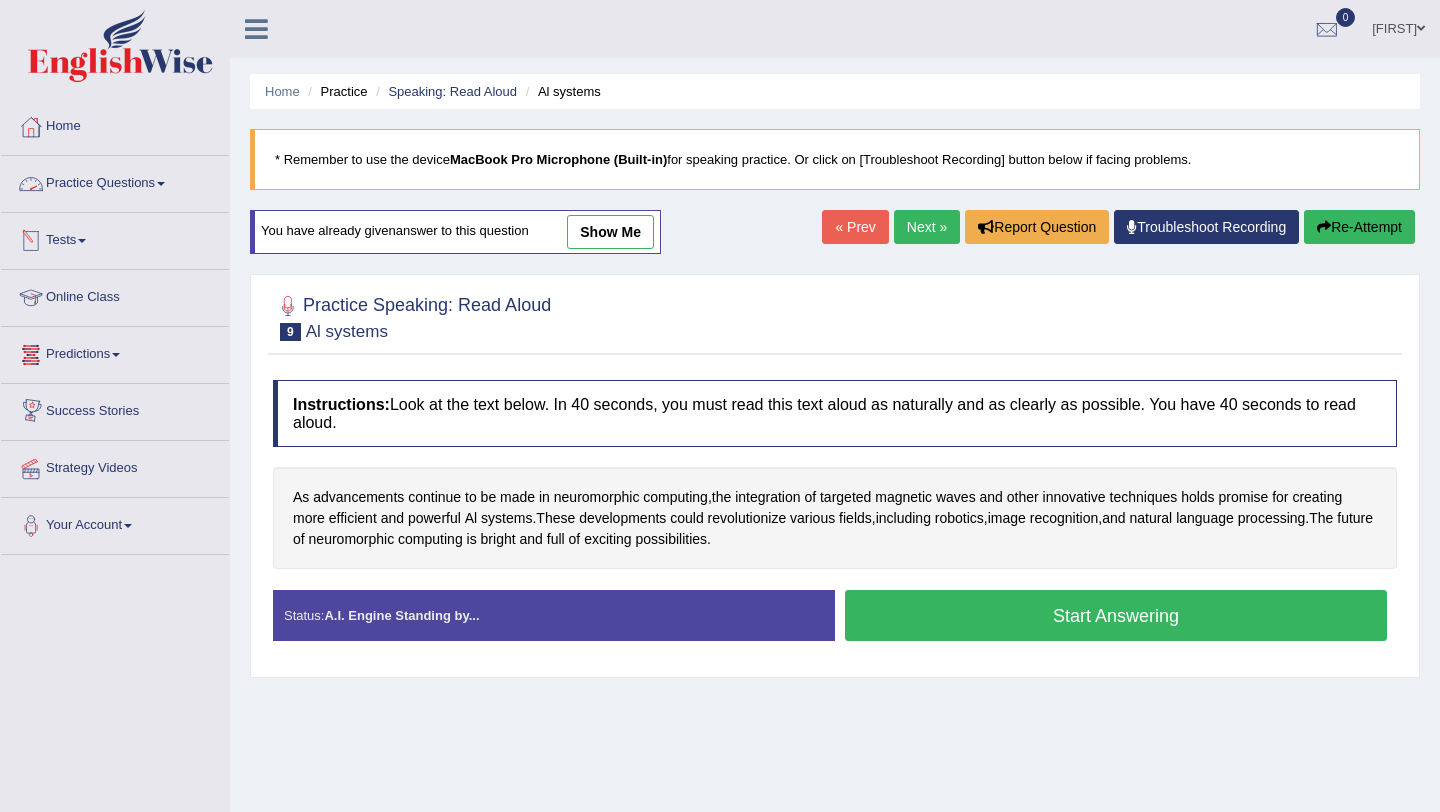 click on "Practice Questions" at bounding box center [115, 181] 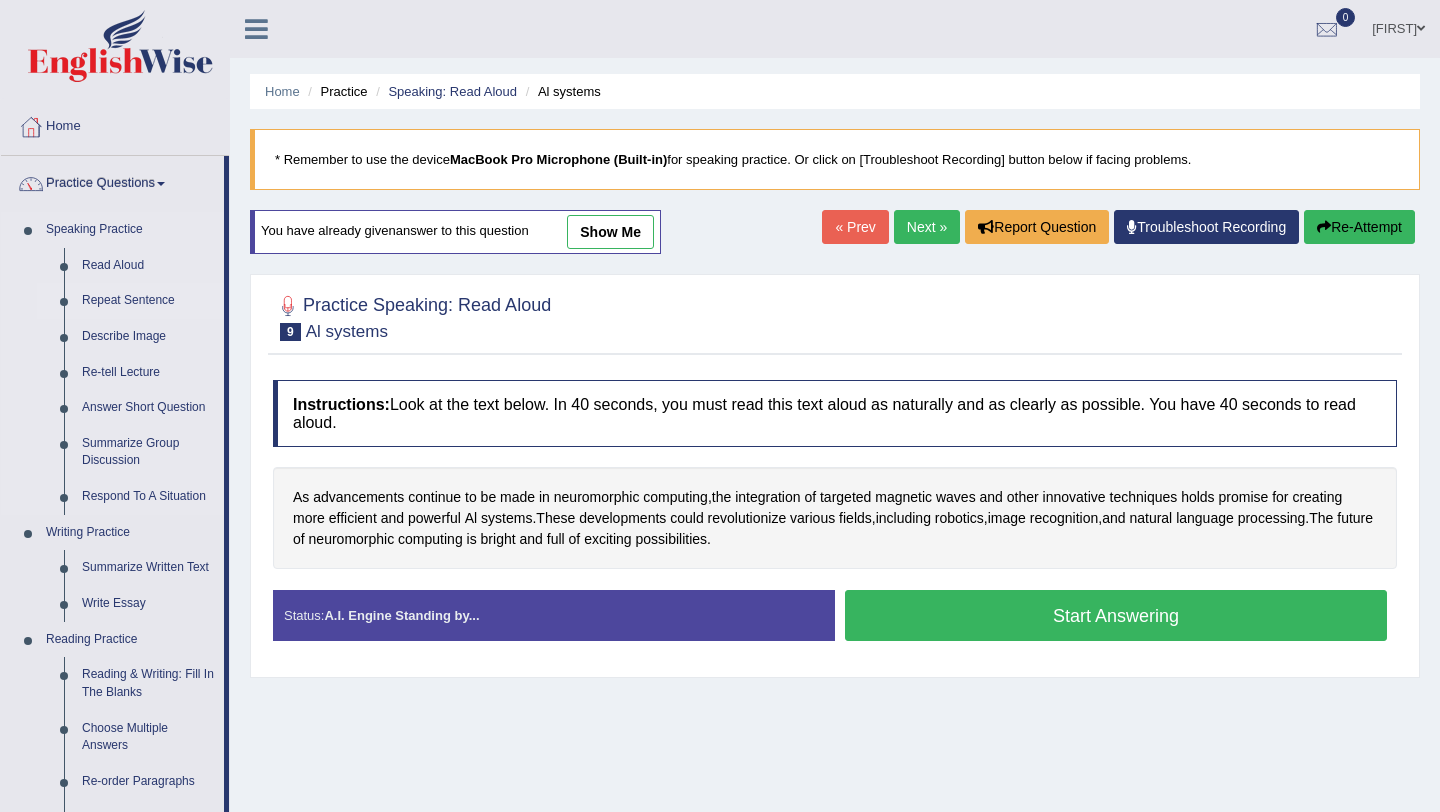 click on "Repeat Sentence" at bounding box center (148, 301) 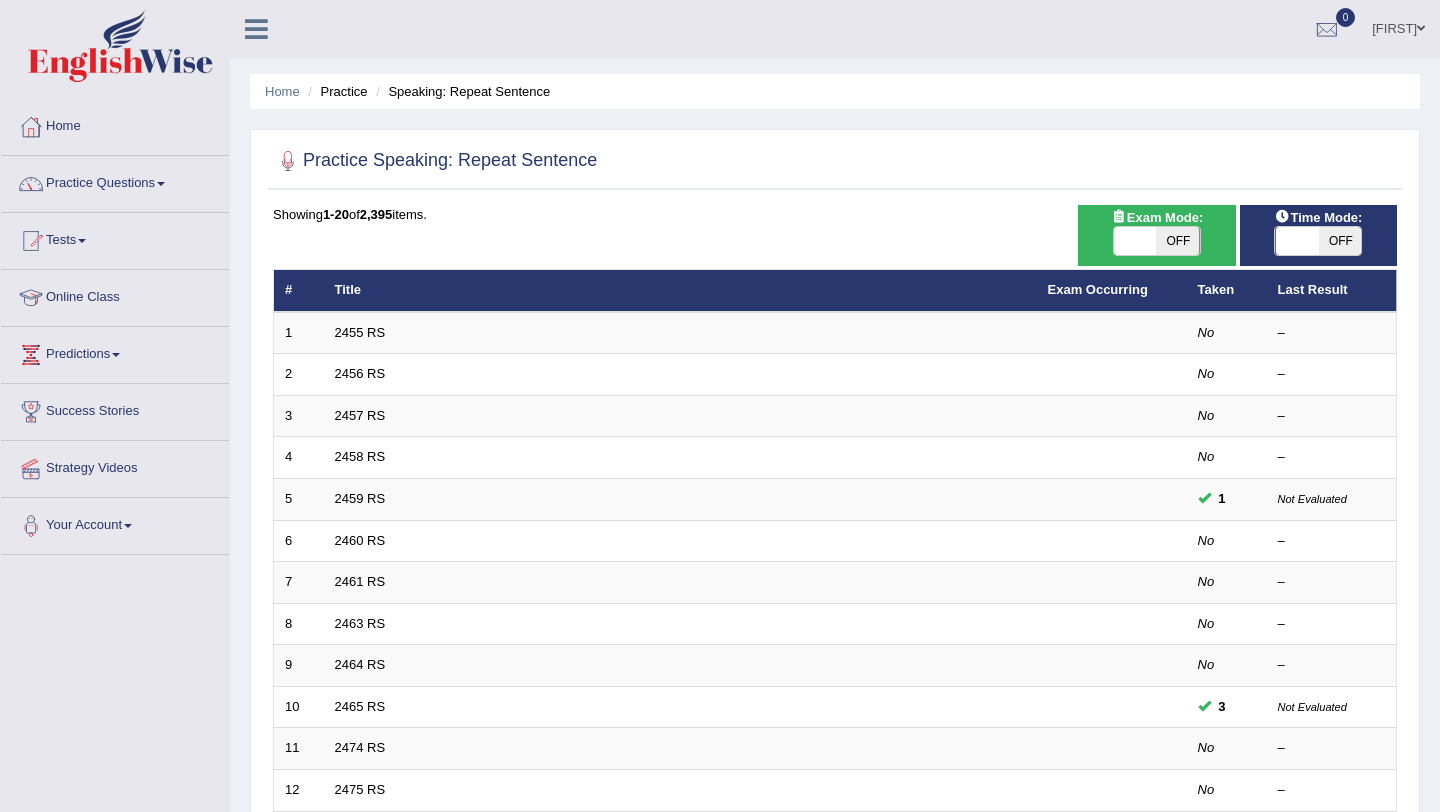 scroll, scrollTop: 0, scrollLeft: 0, axis: both 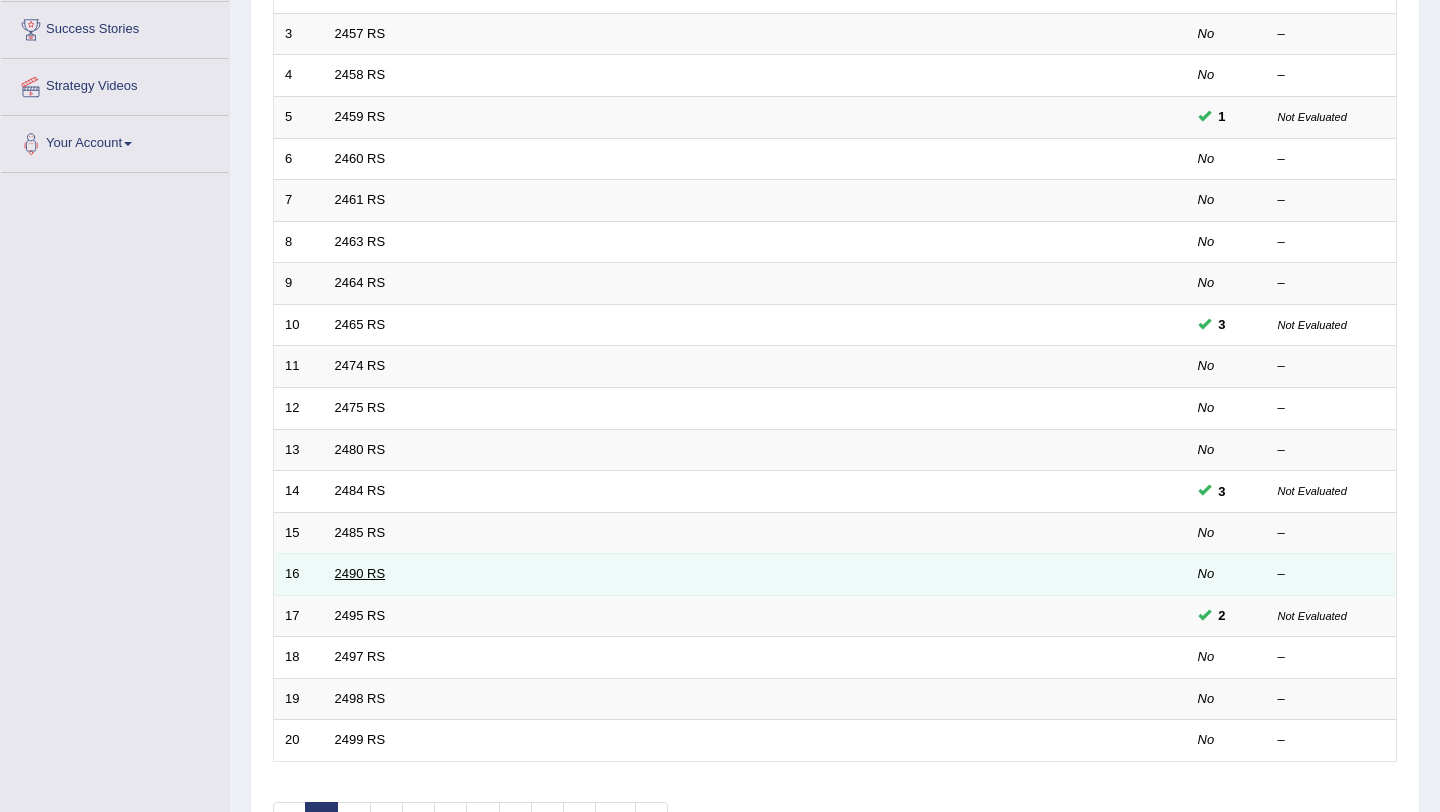 click on "2490 RS" at bounding box center [360, 573] 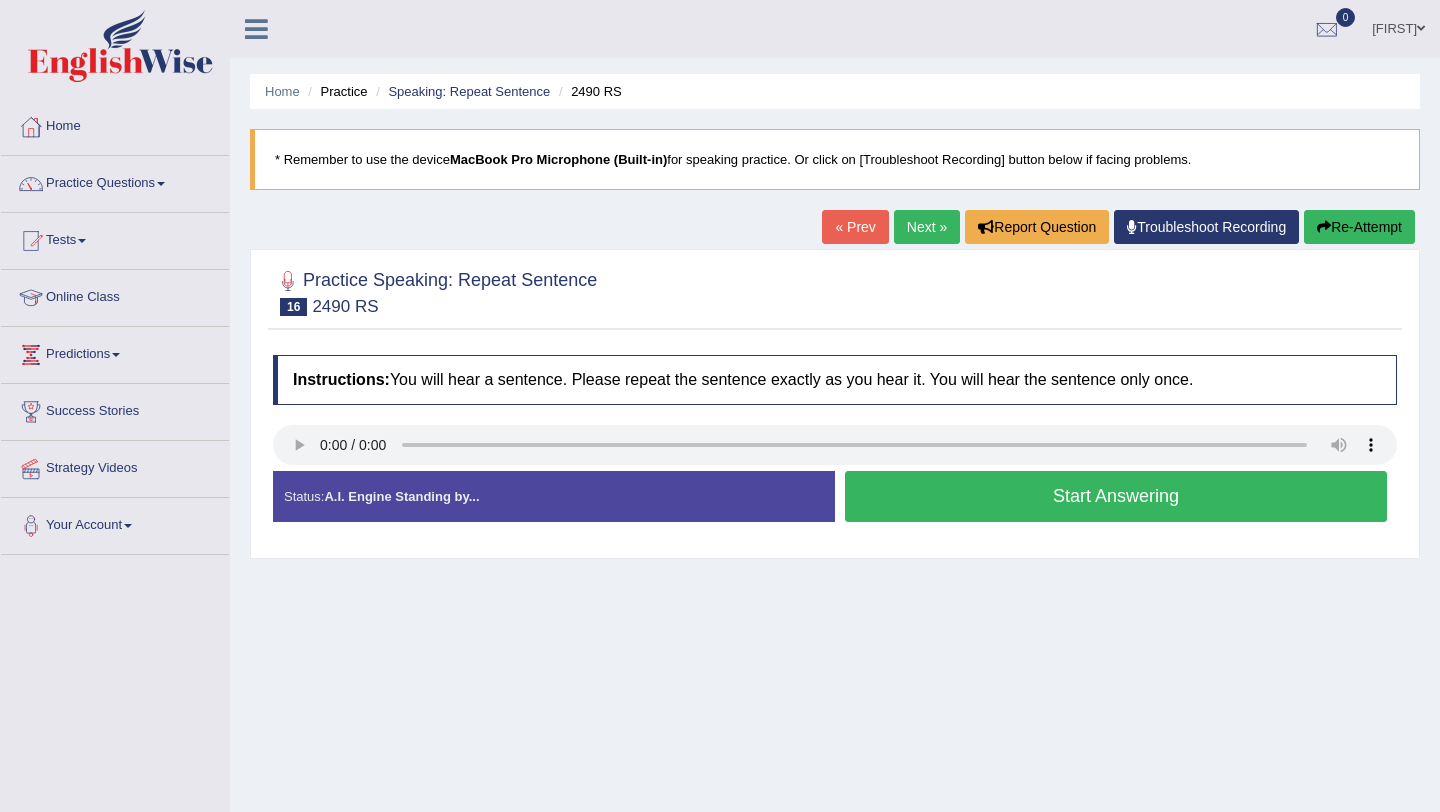 scroll, scrollTop: 0, scrollLeft: 0, axis: both 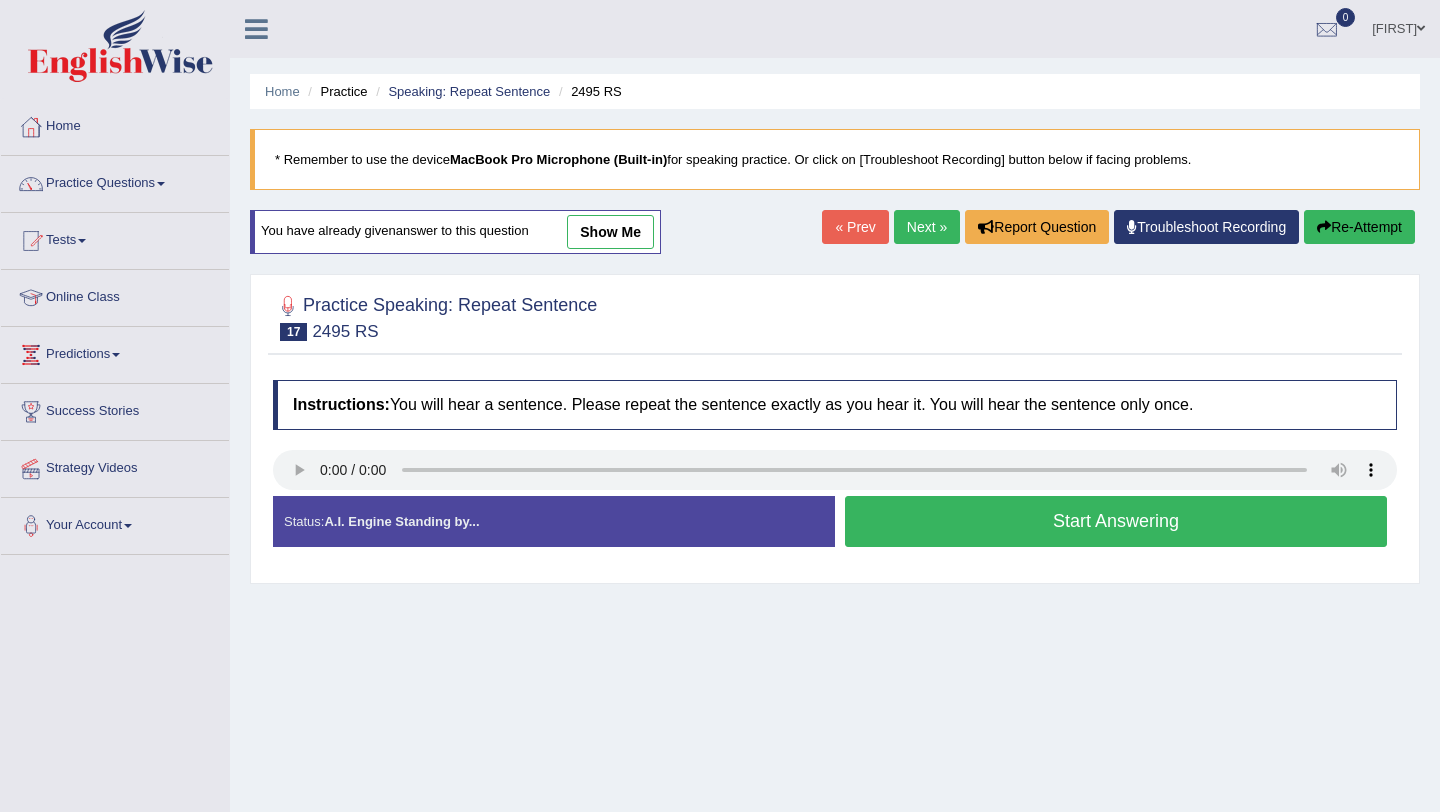 click on "Next »" at bounding box center [927, 227] 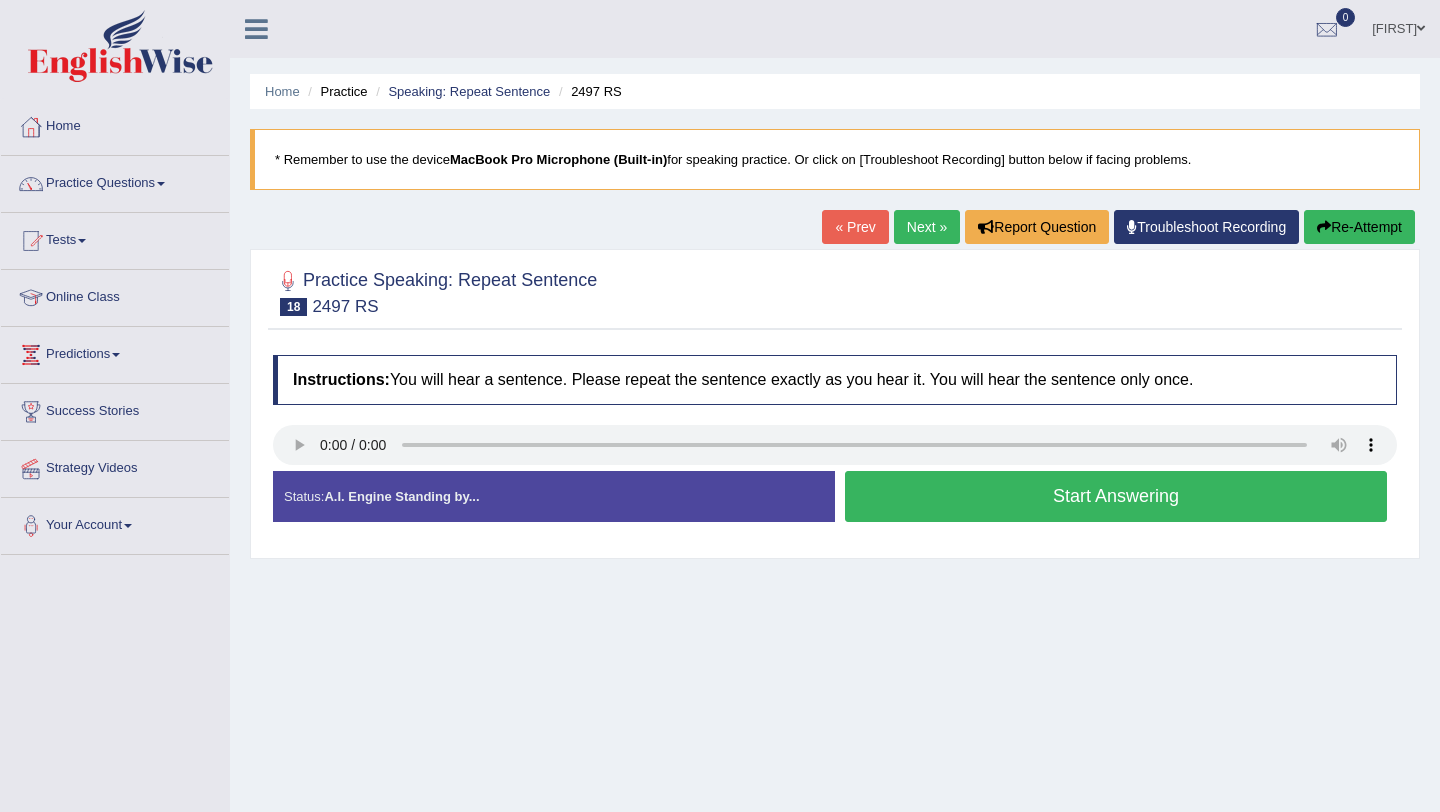 scroll, scrollTop: 0, scrollLeft: 0, axis: both 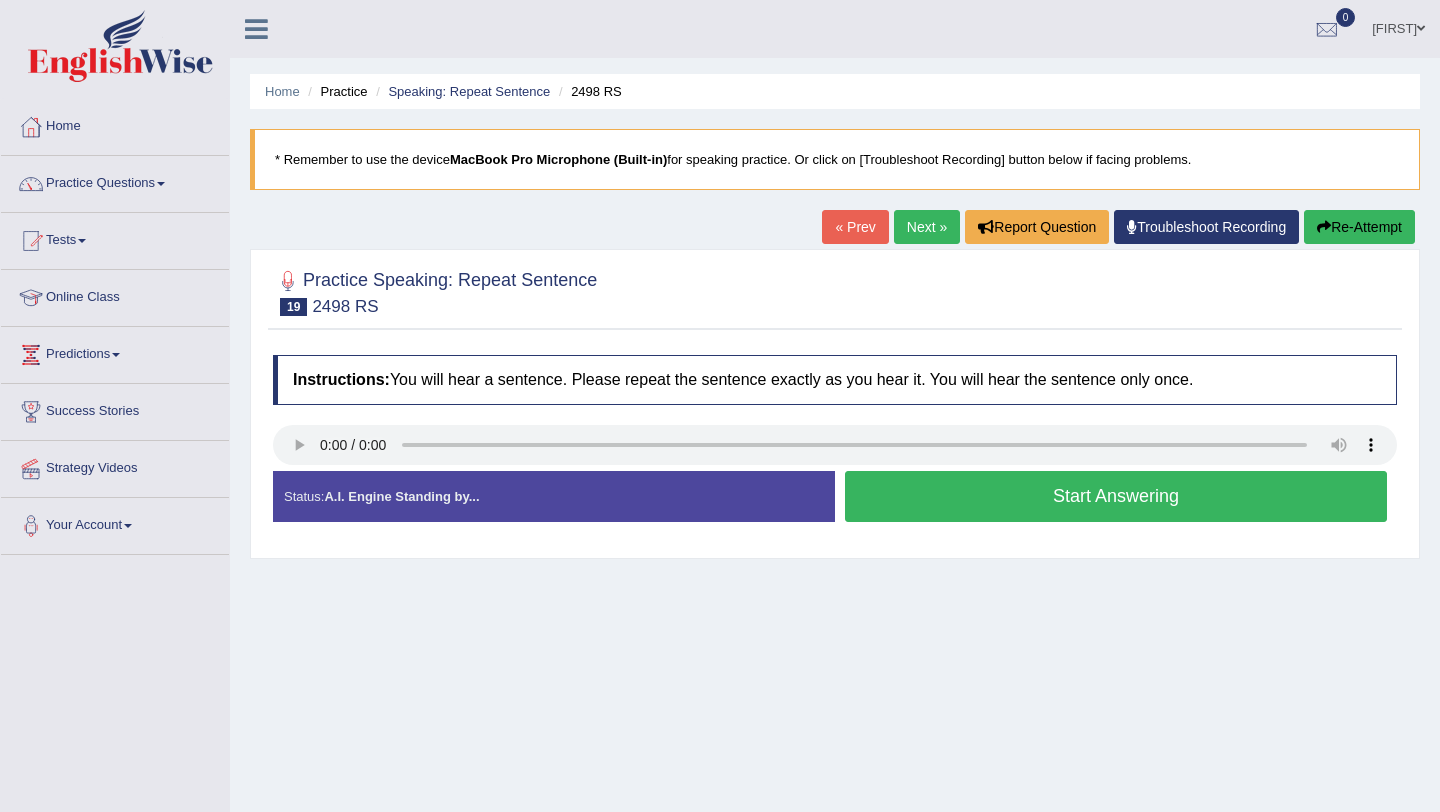 click on "Next »" at bounding box center [927, 227] 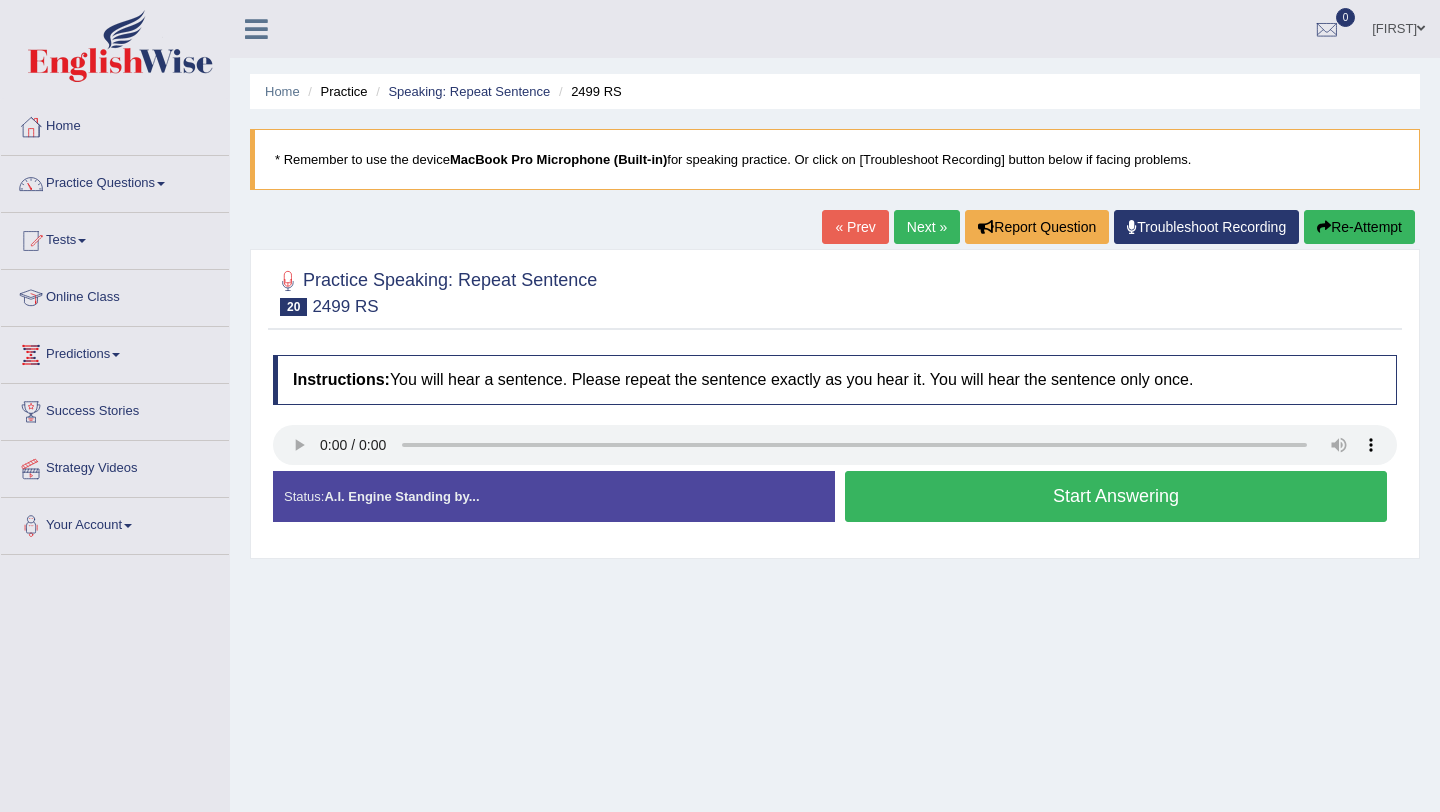 scroll, scrollTop: 0, scrollLeft: 0, axis: both 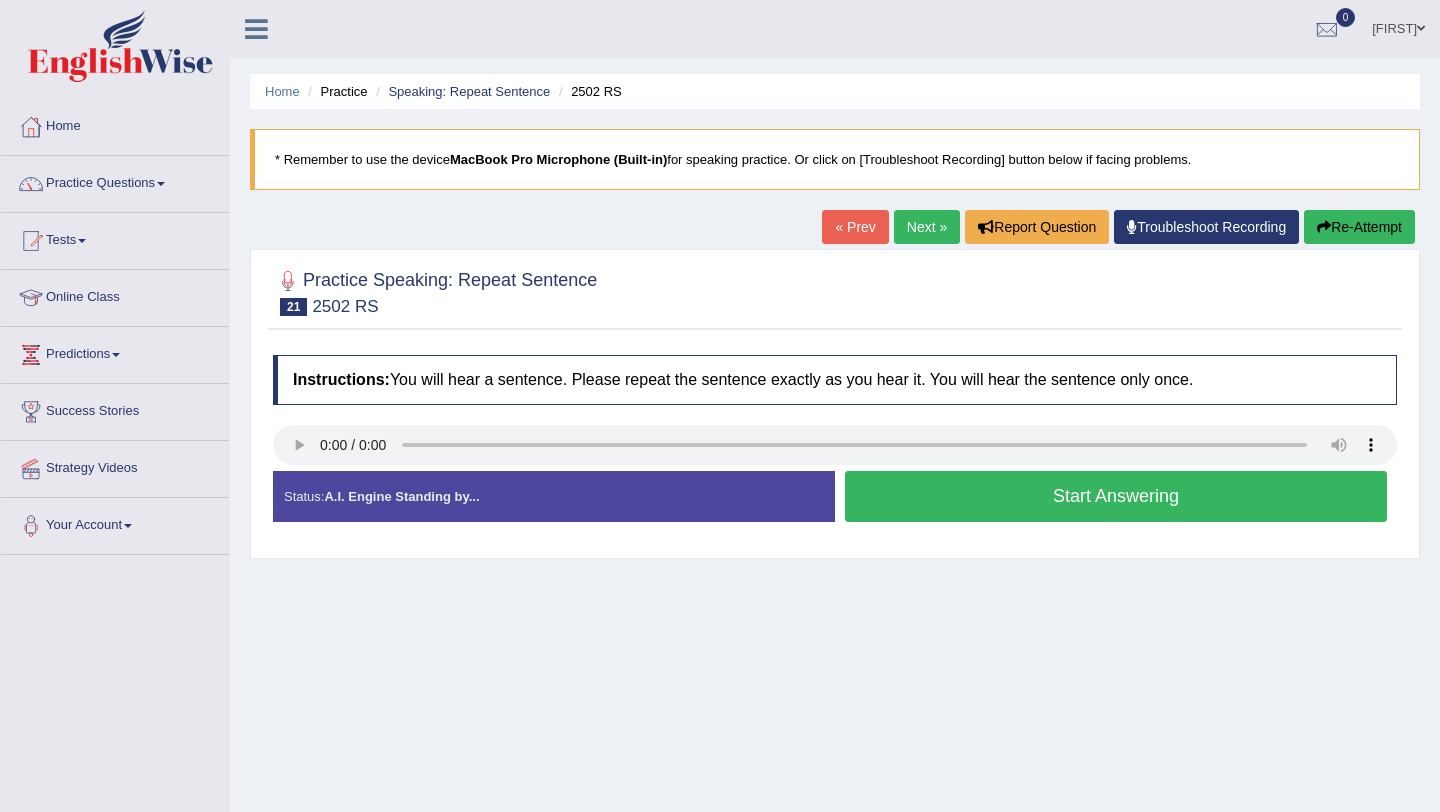 click on "Next »" at bounding box center (927, 227) 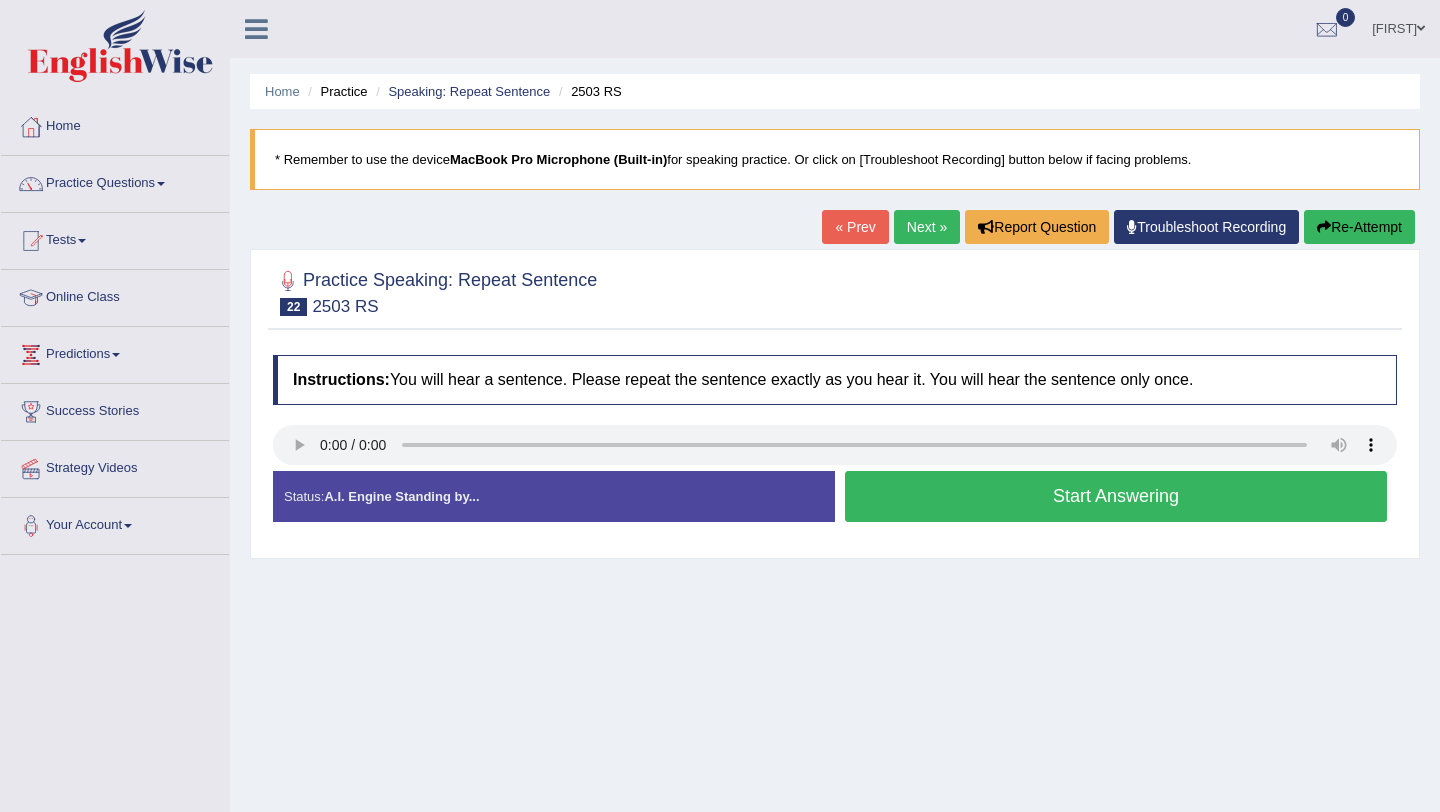 scroll, scrollTop: 0, scrollLeft: 0, axis: both 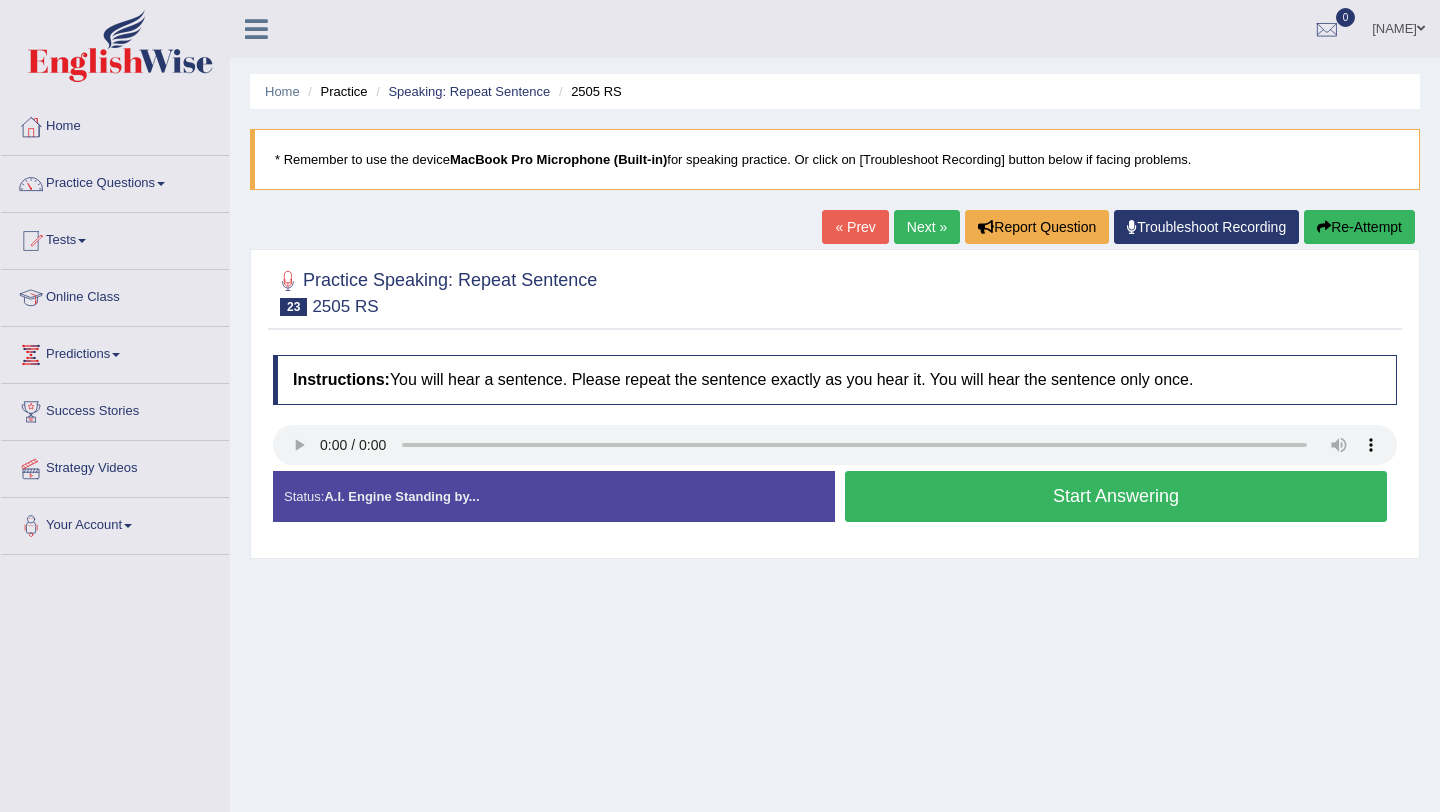 click on "Next »" at bounding box center (927, 227) 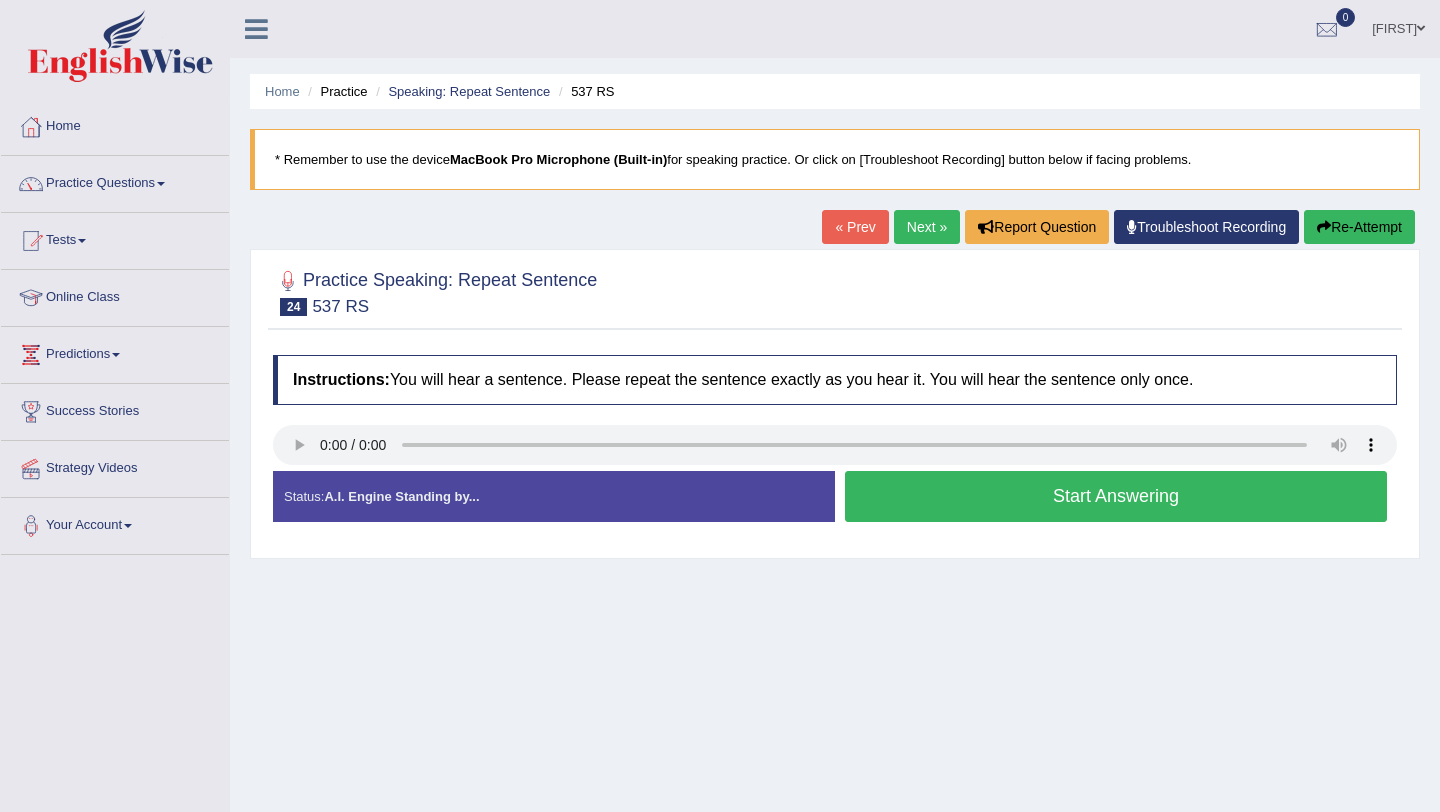 scroll, scrollTop: 0, scrollLeft: 0, axis: both 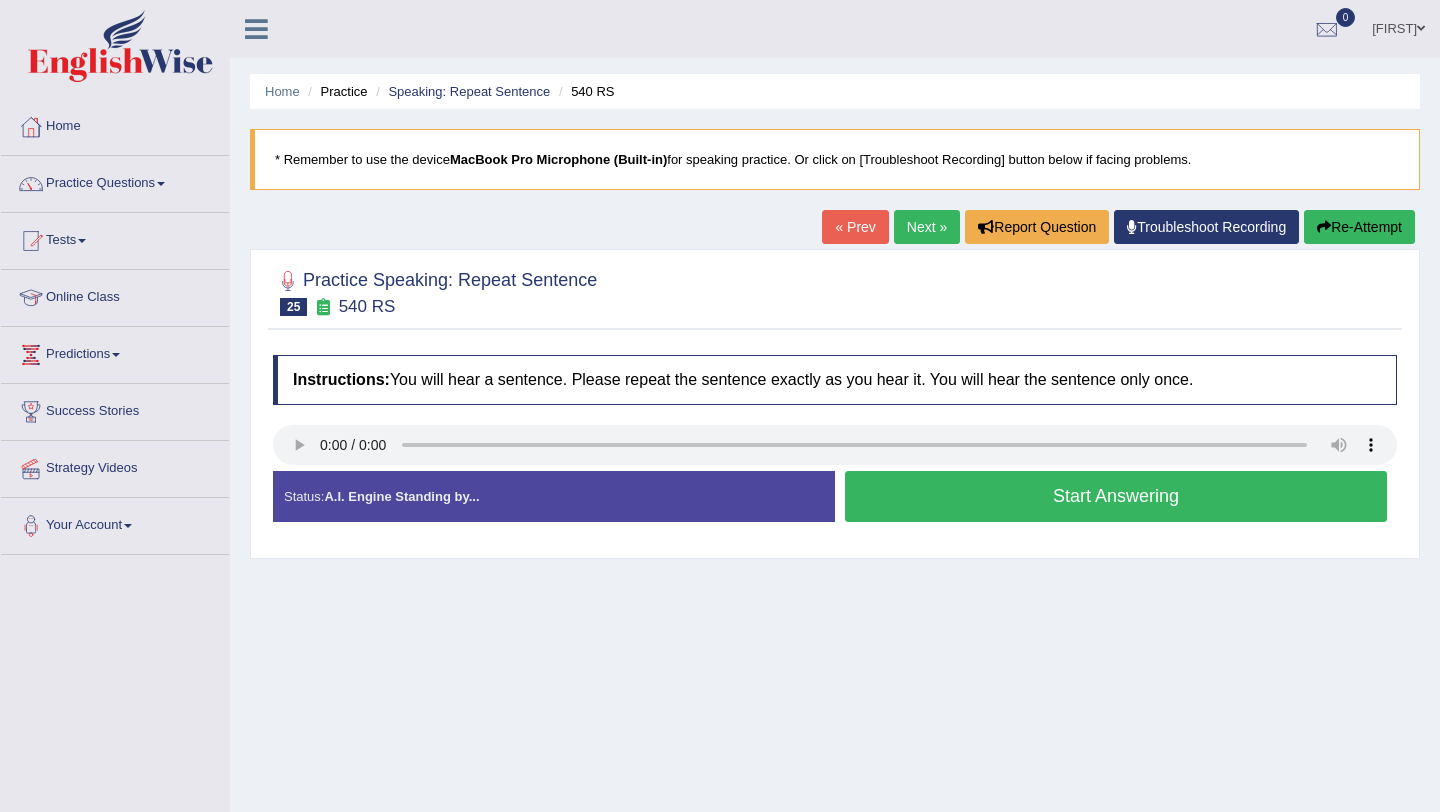 click on "Next »" at bounding box center [927, 227] 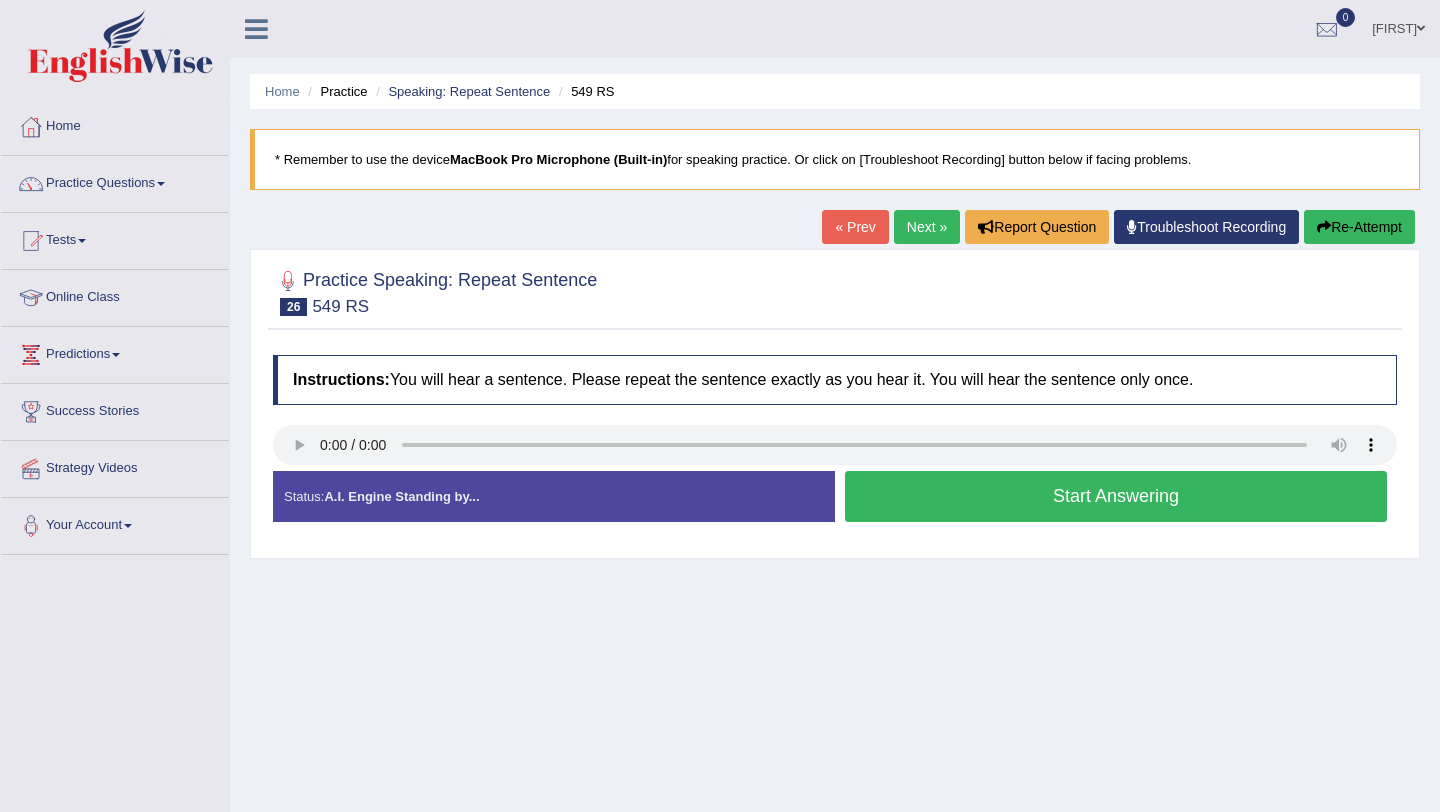 scroll, scrollTop: 0, scrollLeft: 0, axis: both 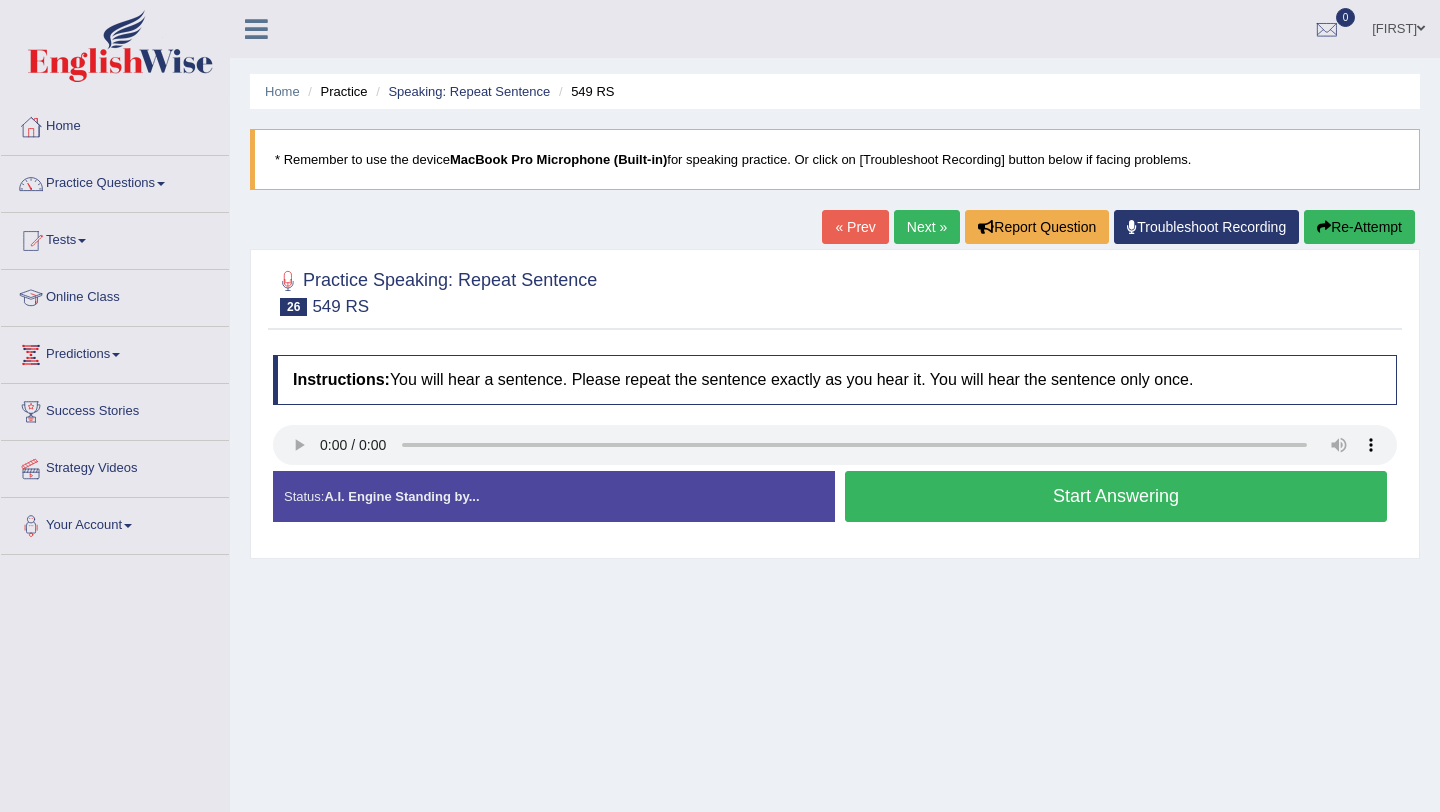 click on "Next »" at bounding box center (927, 227) 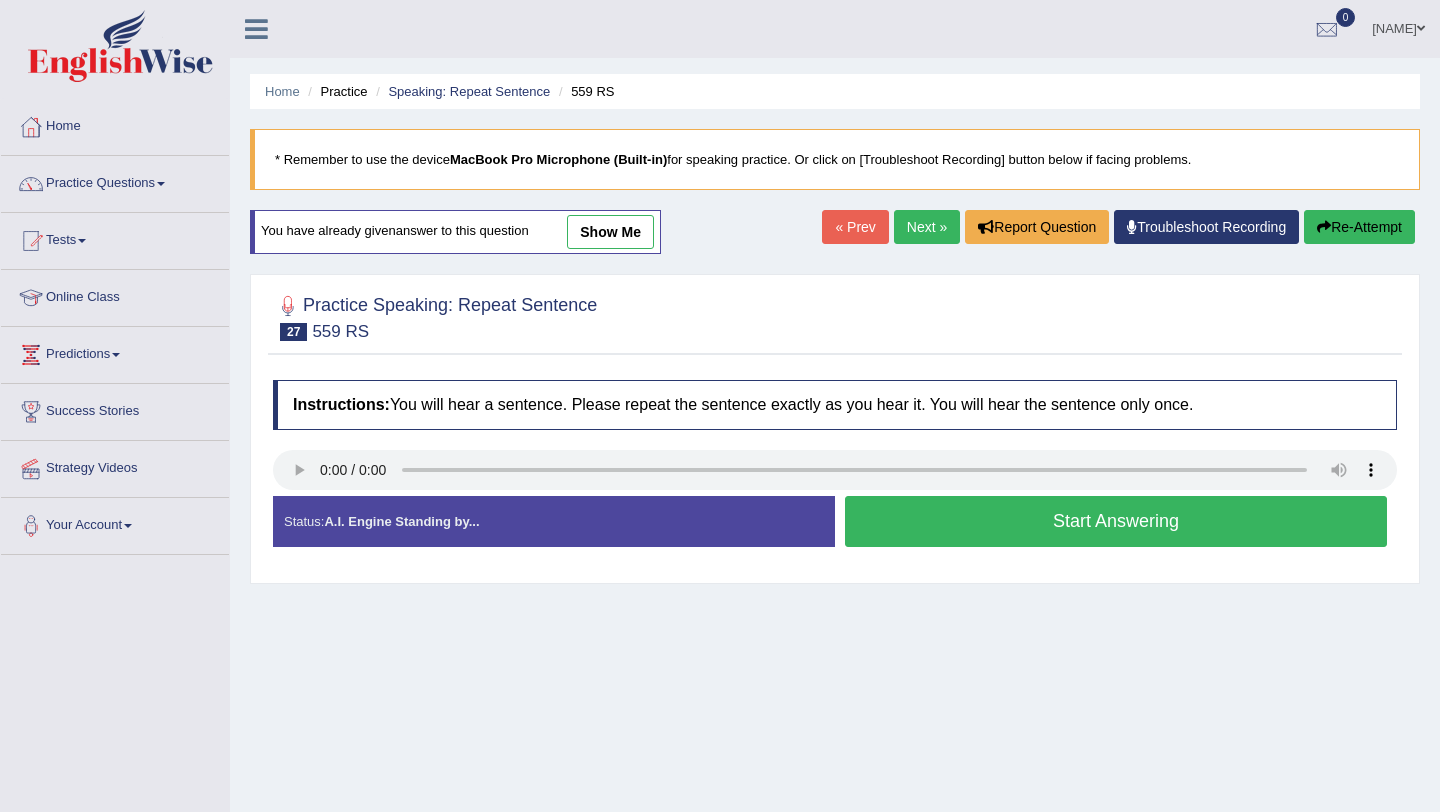 scroll, scrollTop: 0, scrollLeft: 0, axis: both 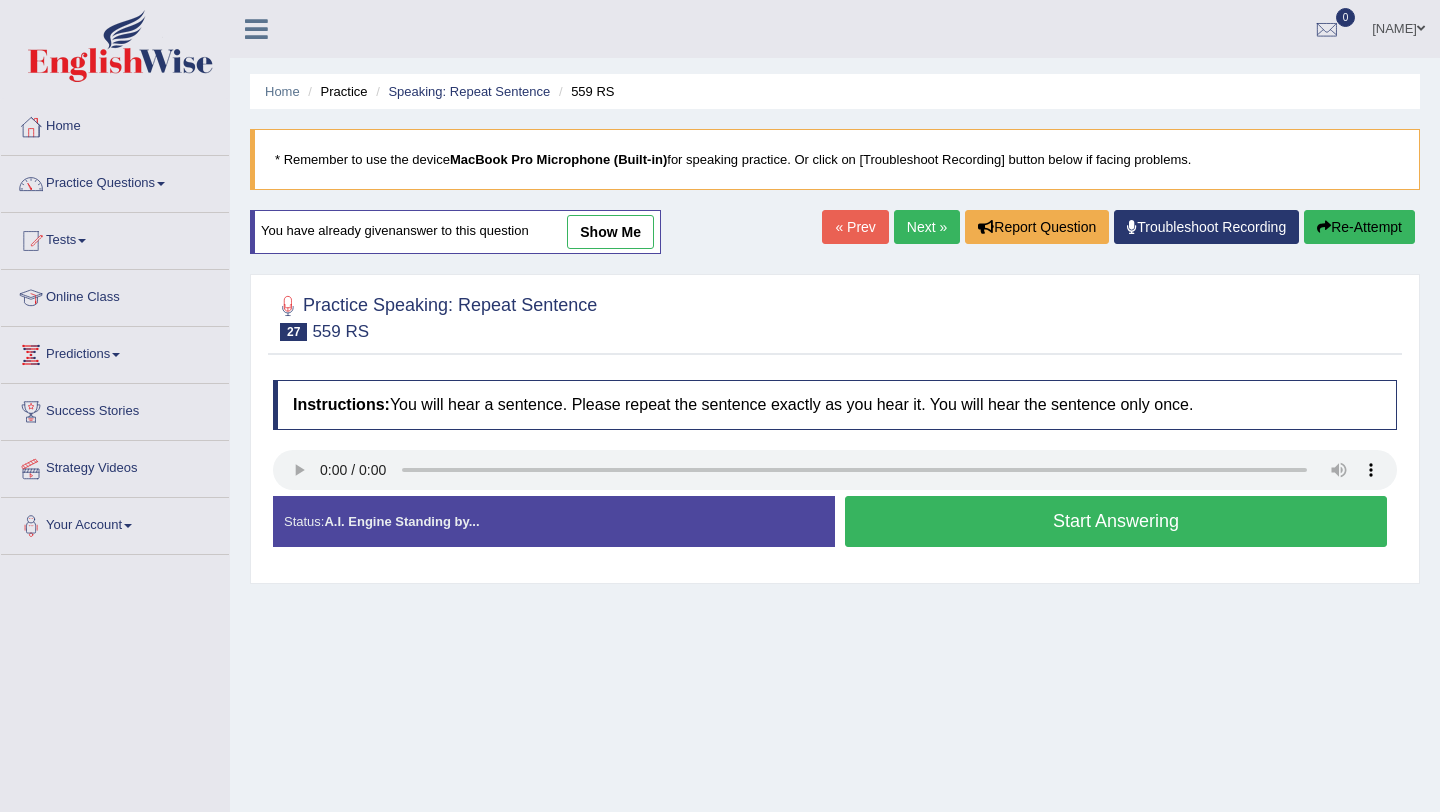 click on "Start Answering" at bounding box center [1116, 521] 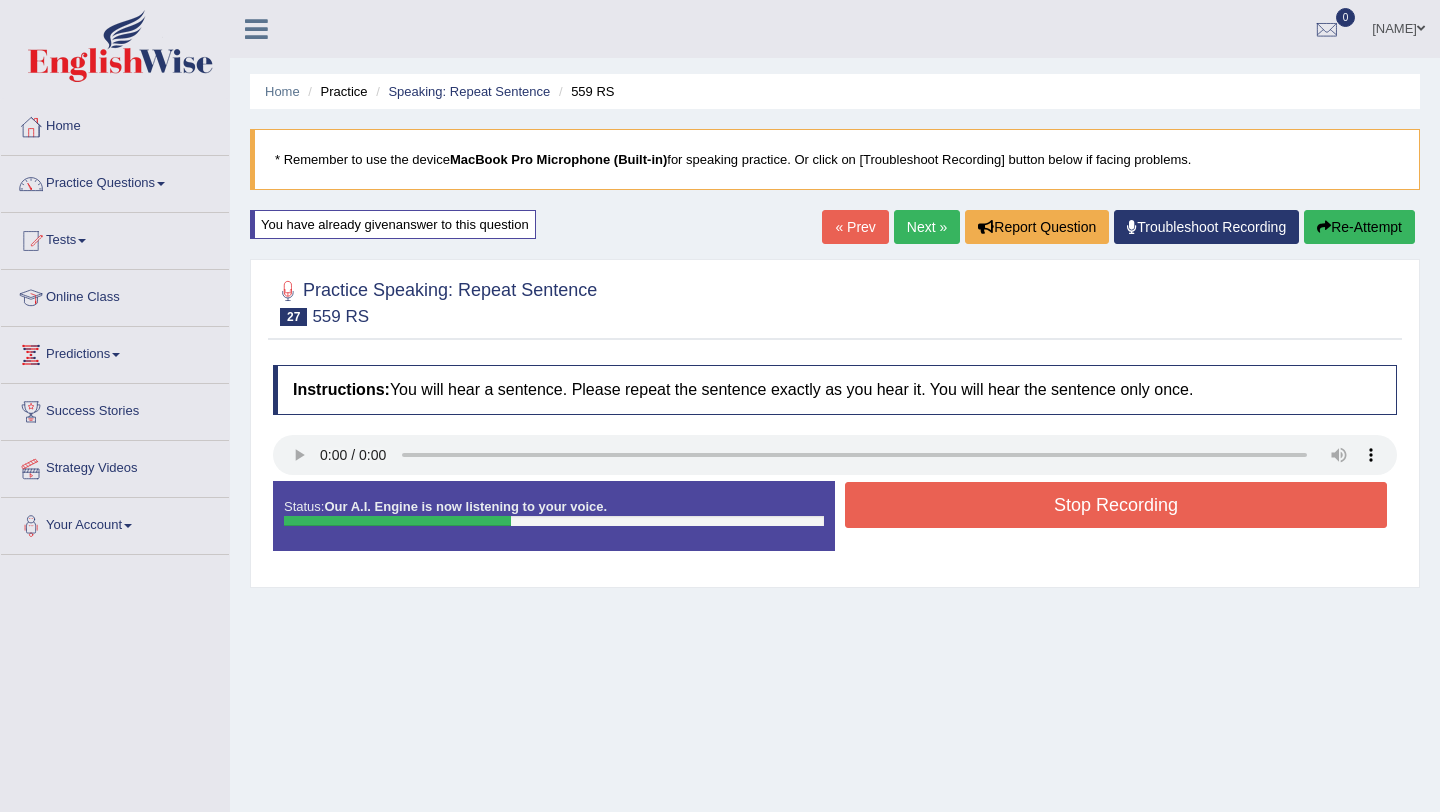 click on "Stop Recording" at bounding box center [1116, 505] 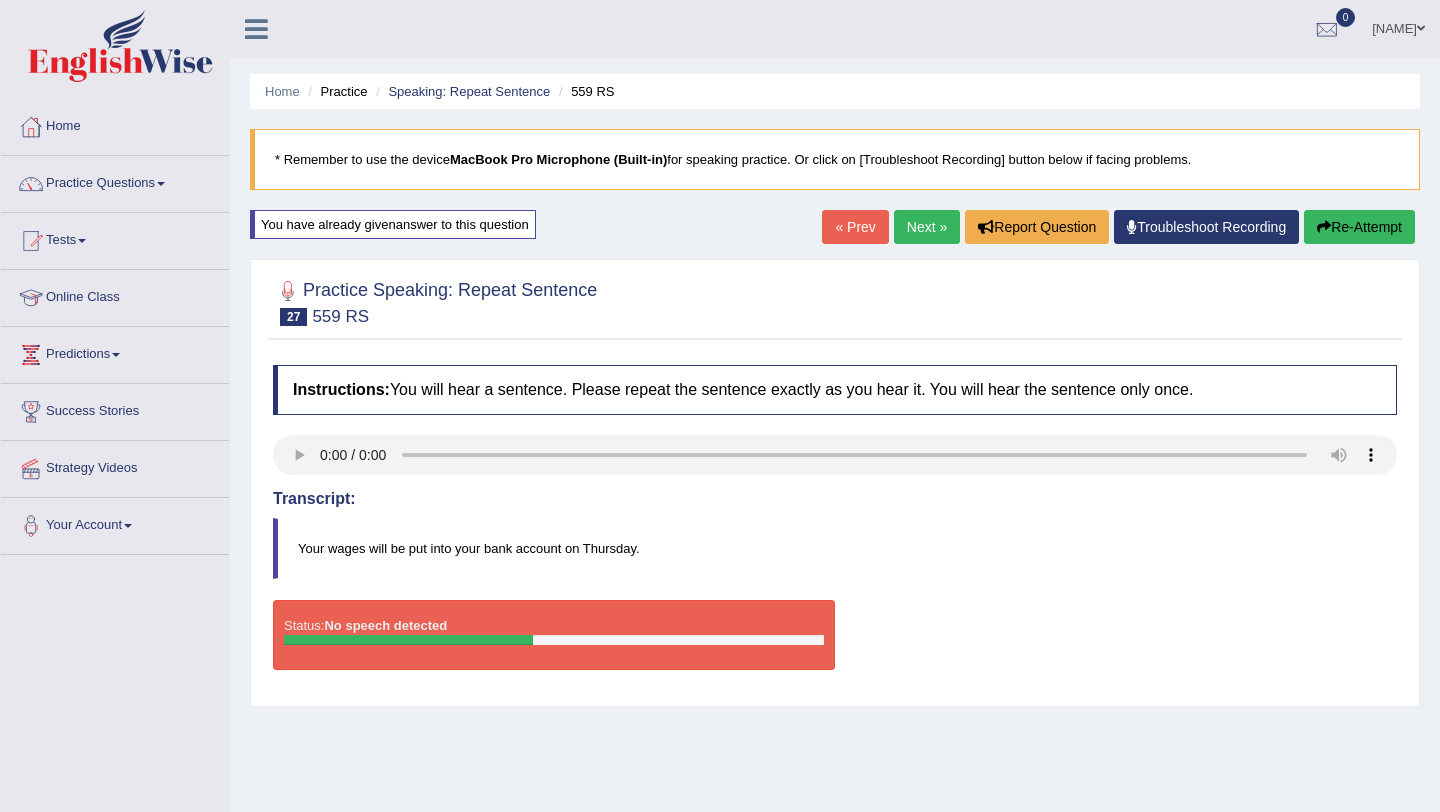 click on "Practice Questions" at bounding box center (115, 181) 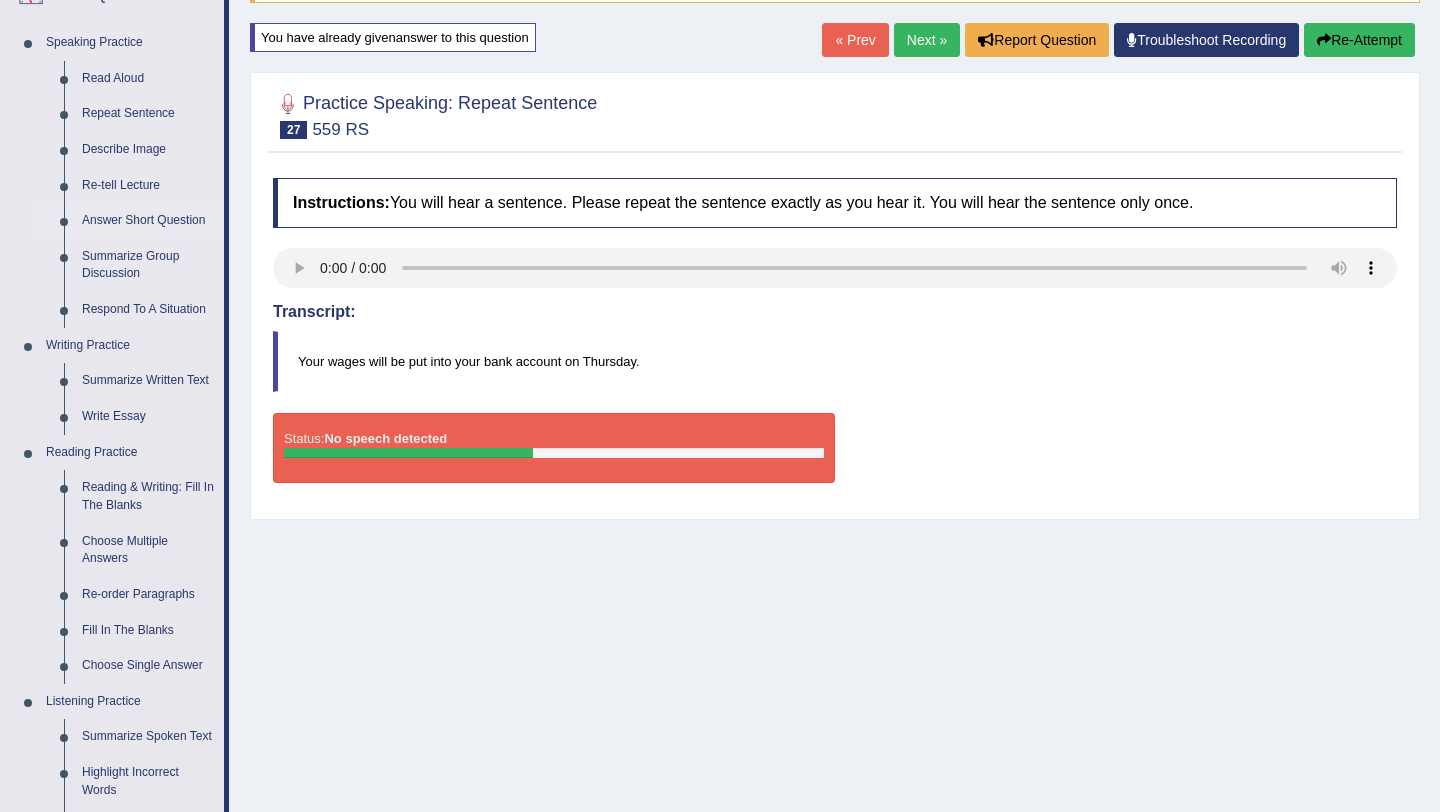 scroll, scrollTop: 183, scrollLeft: 0, axis: vertical 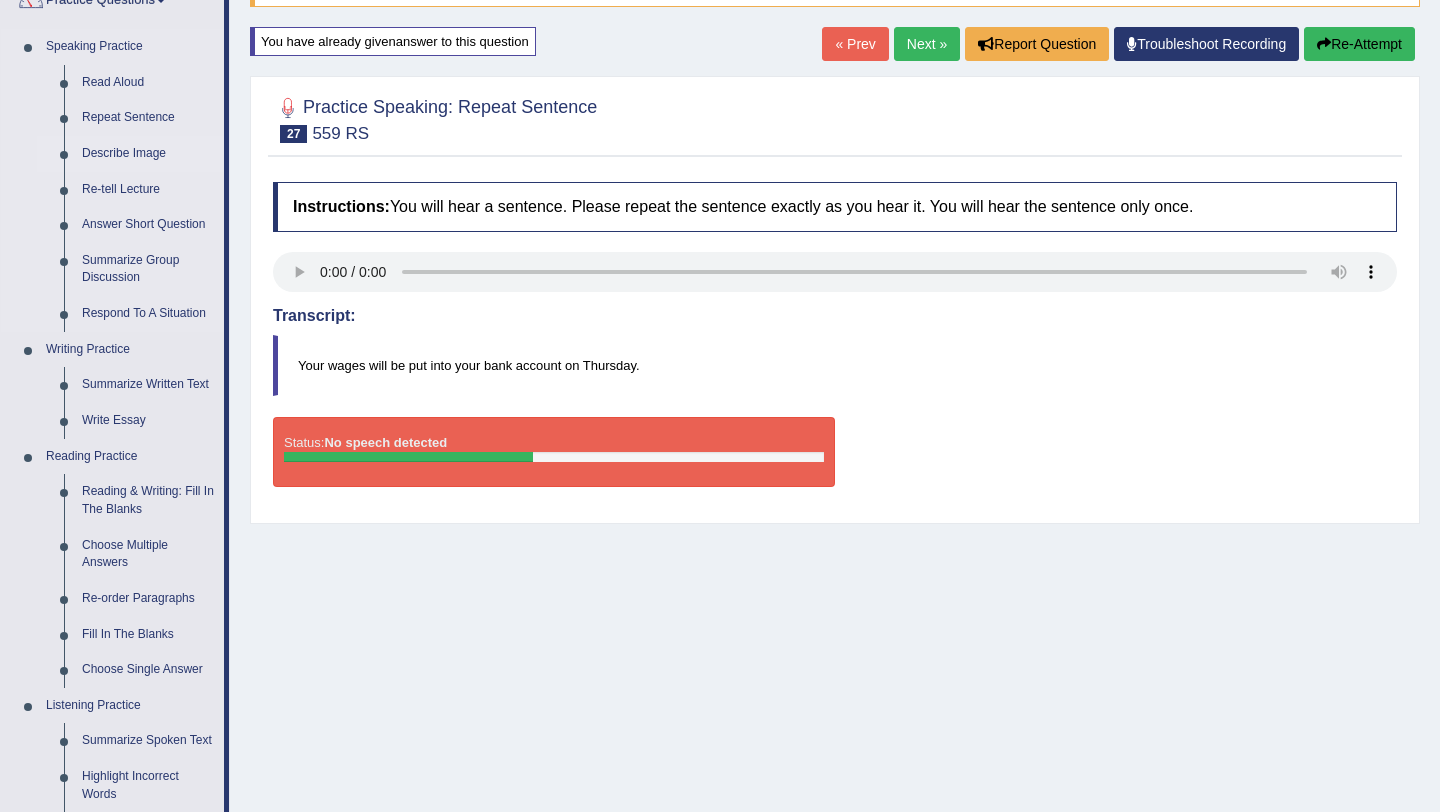 click on "Describe Image" at bounding box center [148, 154] 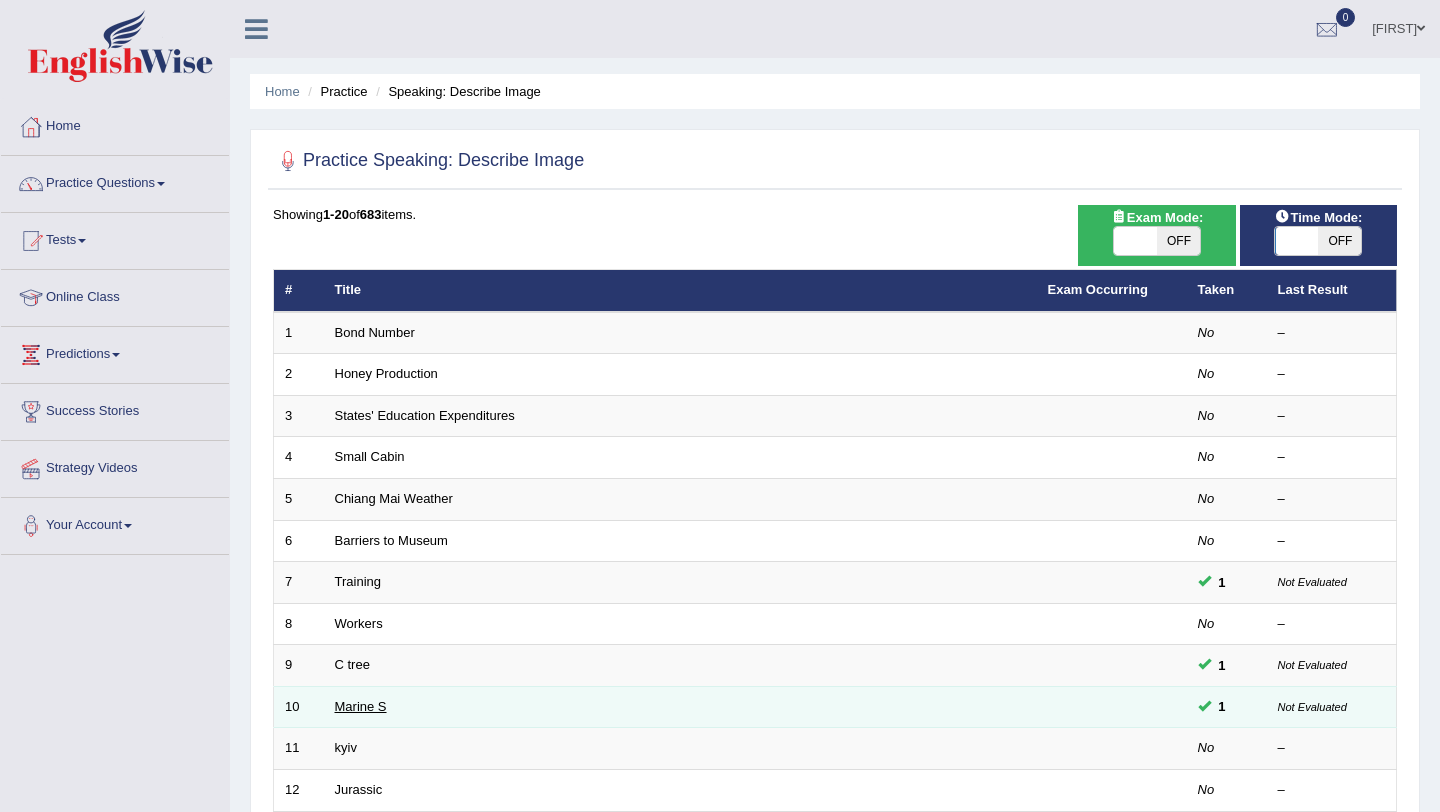 scroll, scrollTop: 282, scrollLeft: 0, axis: vertical 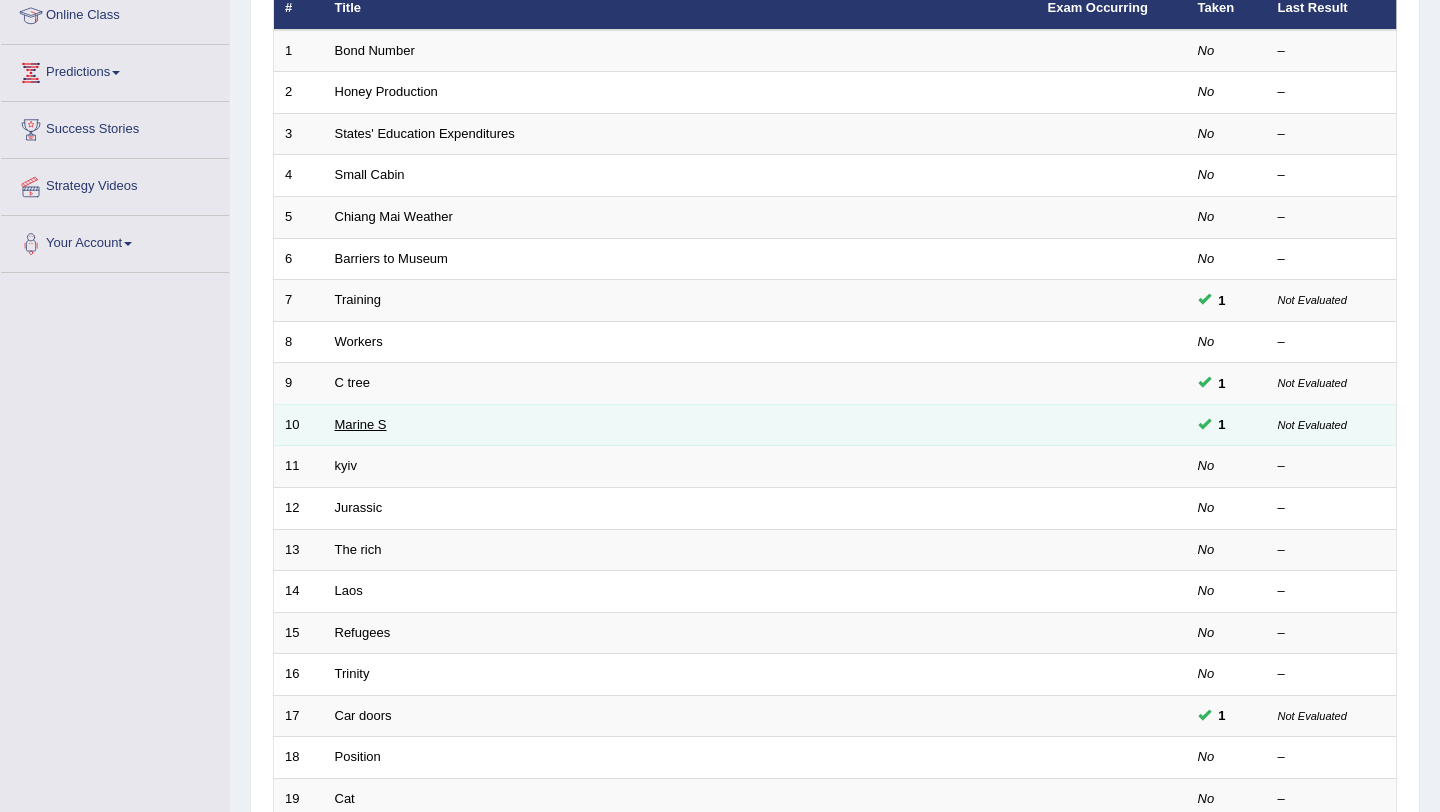 click on "Marine S" at bounding box center [361, 424] 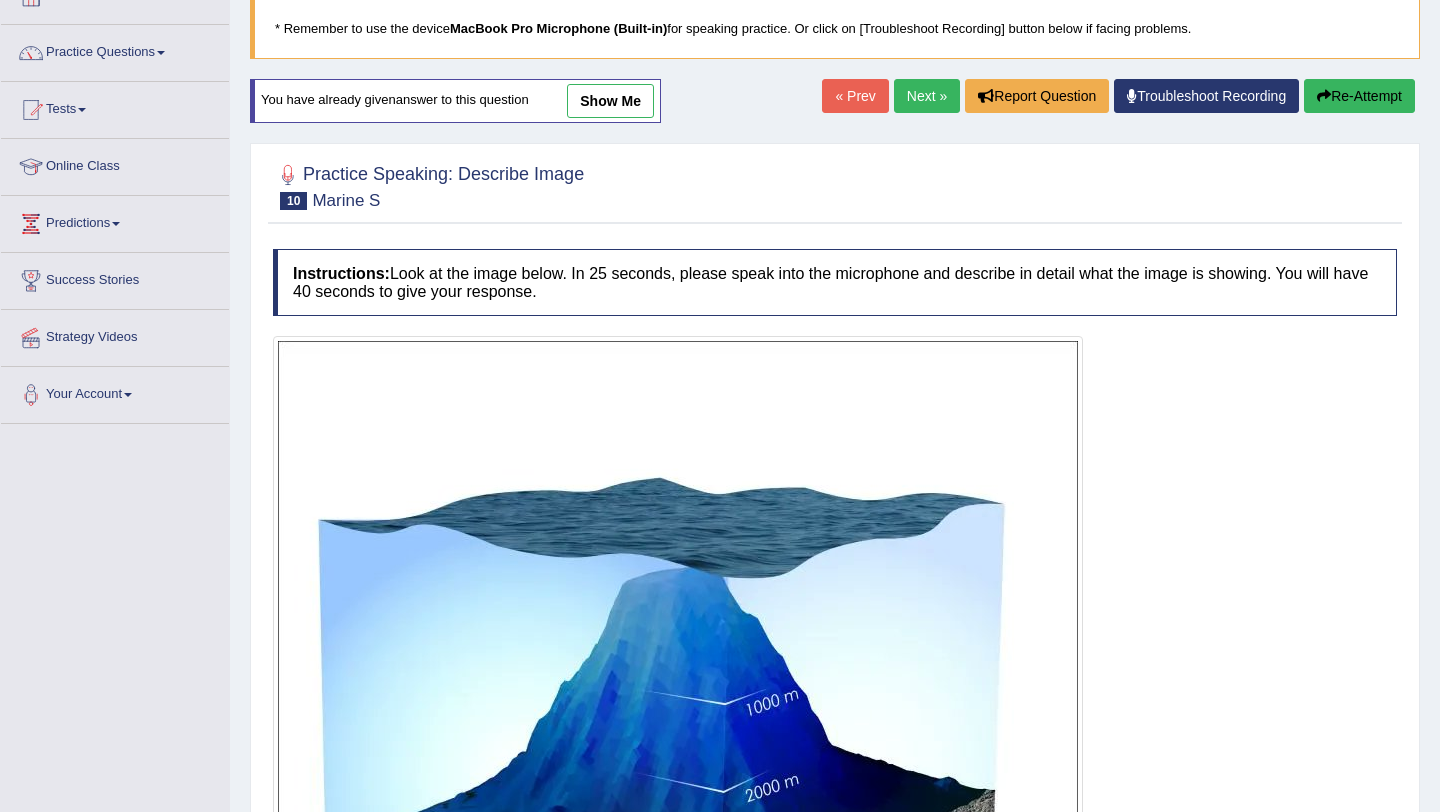 scroll, scrollTop: 0, scrollLeft: 0, axis: both 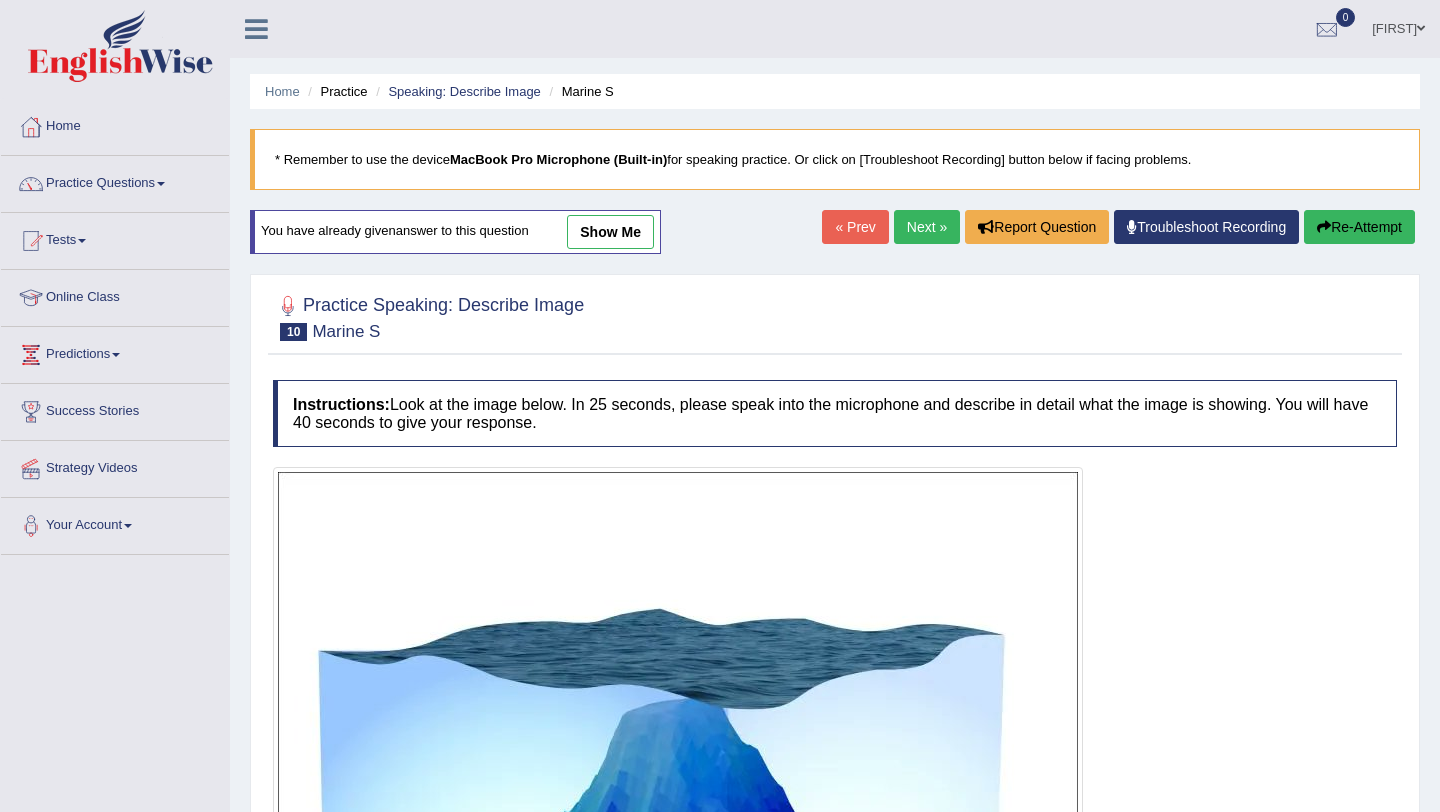 click on "Next »" at bounding box center [927, 227] 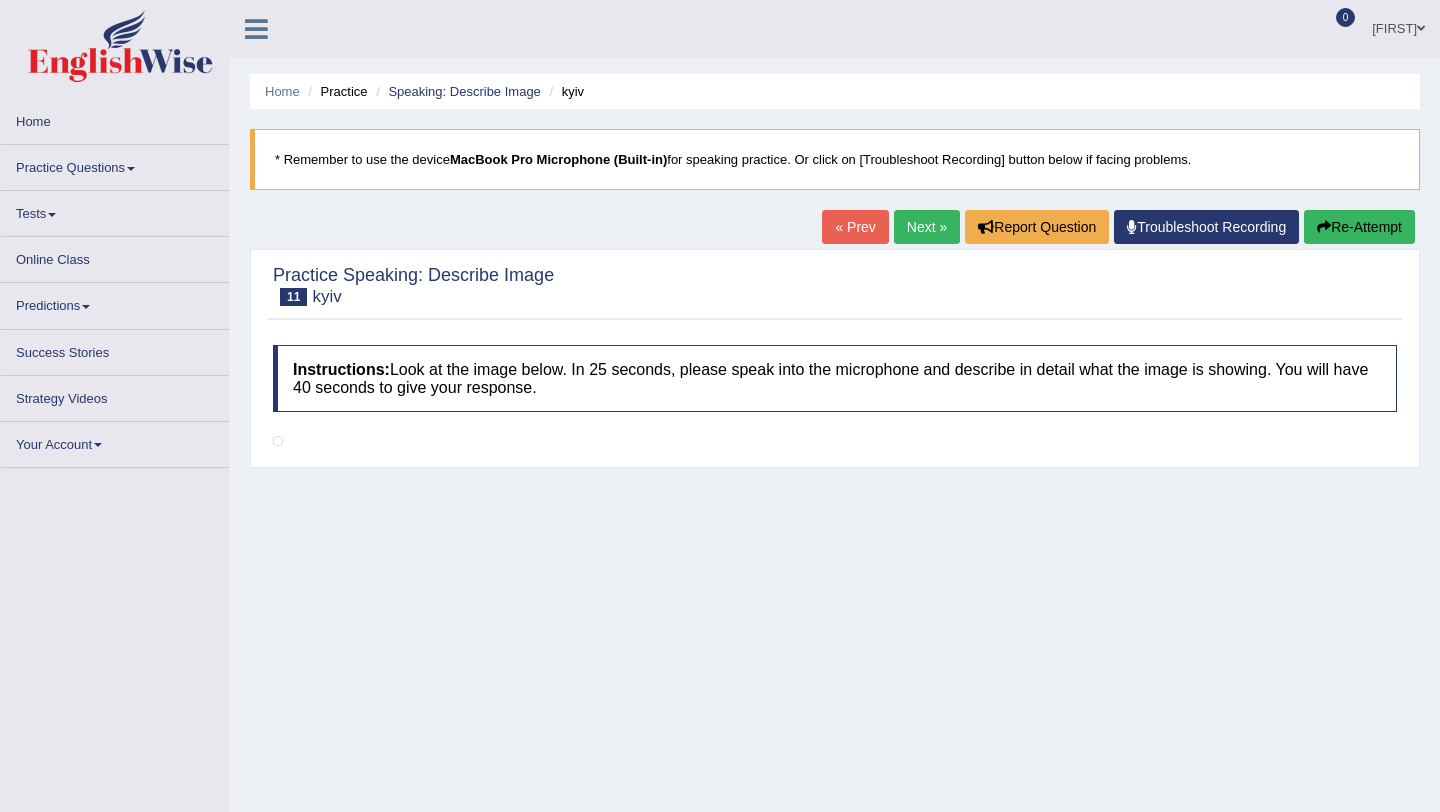 scroll, scrollTop: 156, scrollLeft: 0, axis: vertical 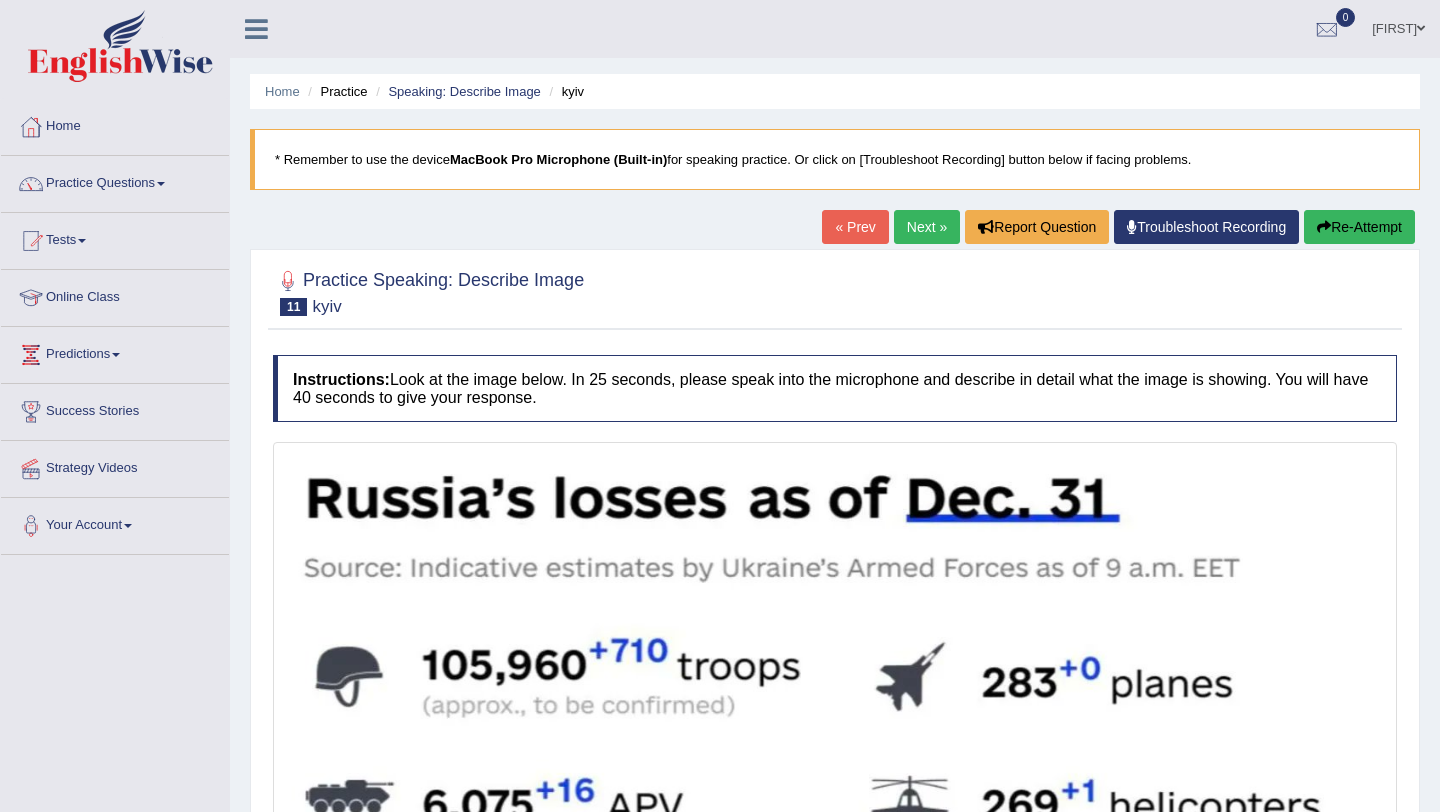 click on "Next »" at bounding box center [927, 227] 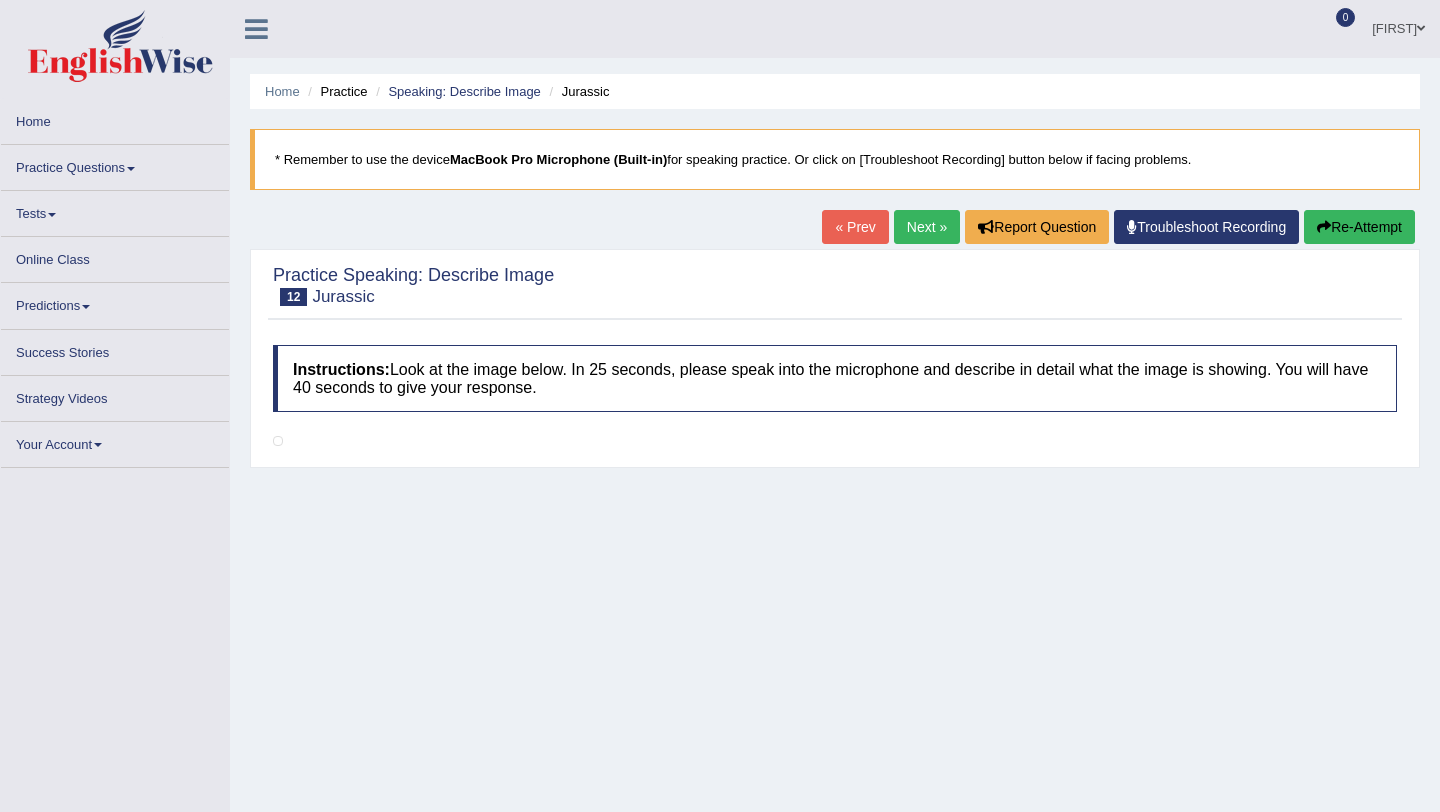 scroll, scrollTop: 97, scrollLeft: 0, axis: vertical 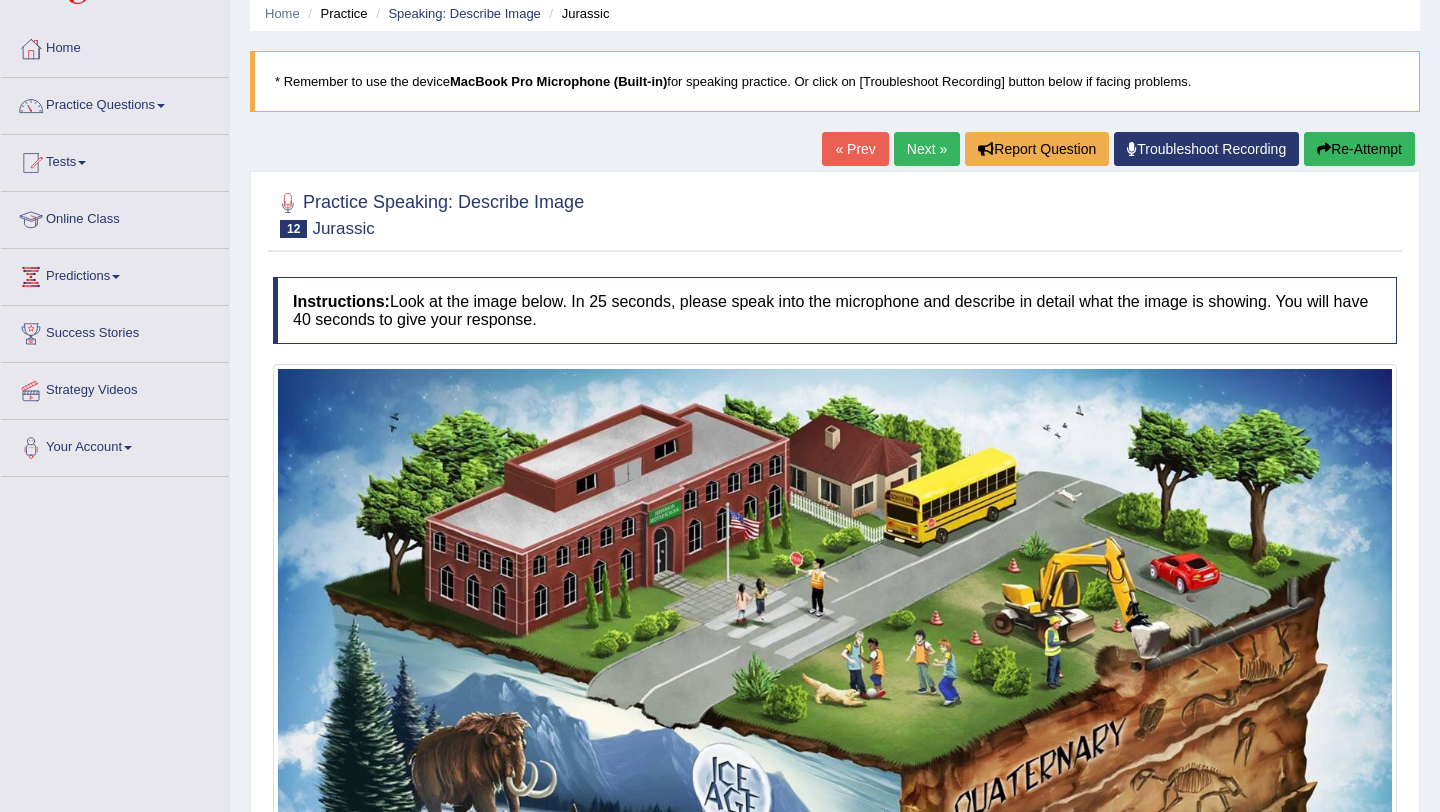 click on "Next »" at bounding box center [927, 149] 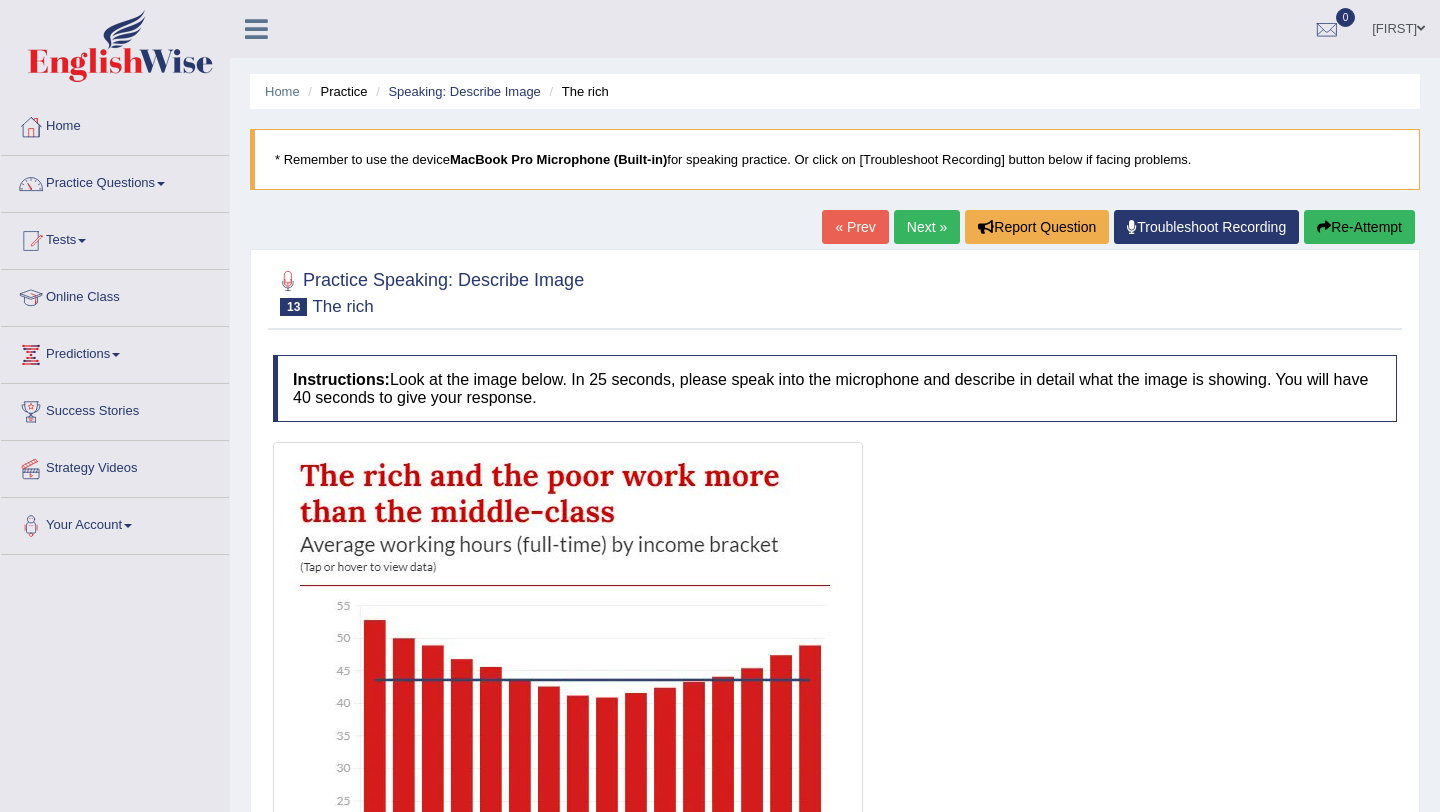scroll, scrollTop: 161, scrollLeft: 0, axis: vertical 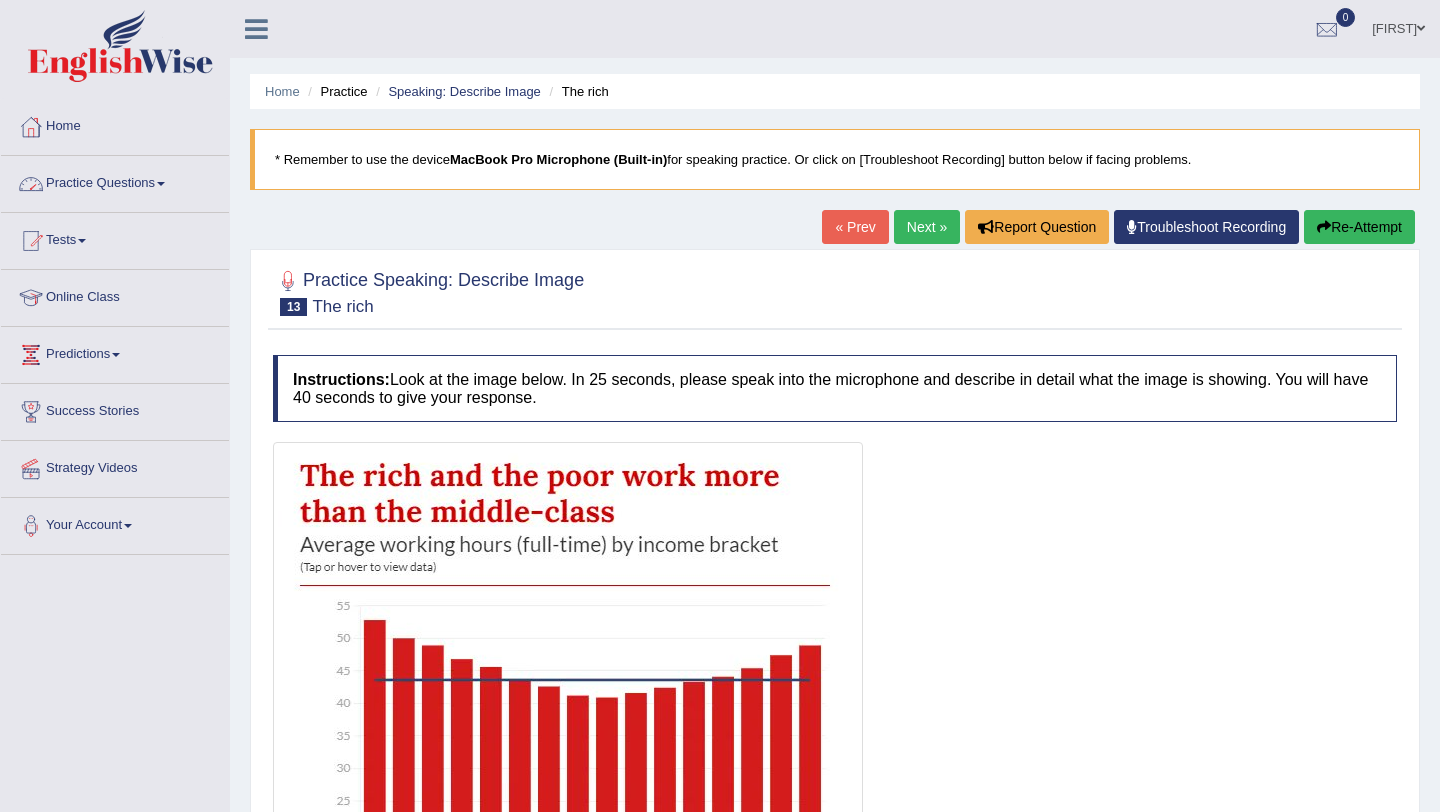 click on "Practice Questions" at bounding box center [115, 181] 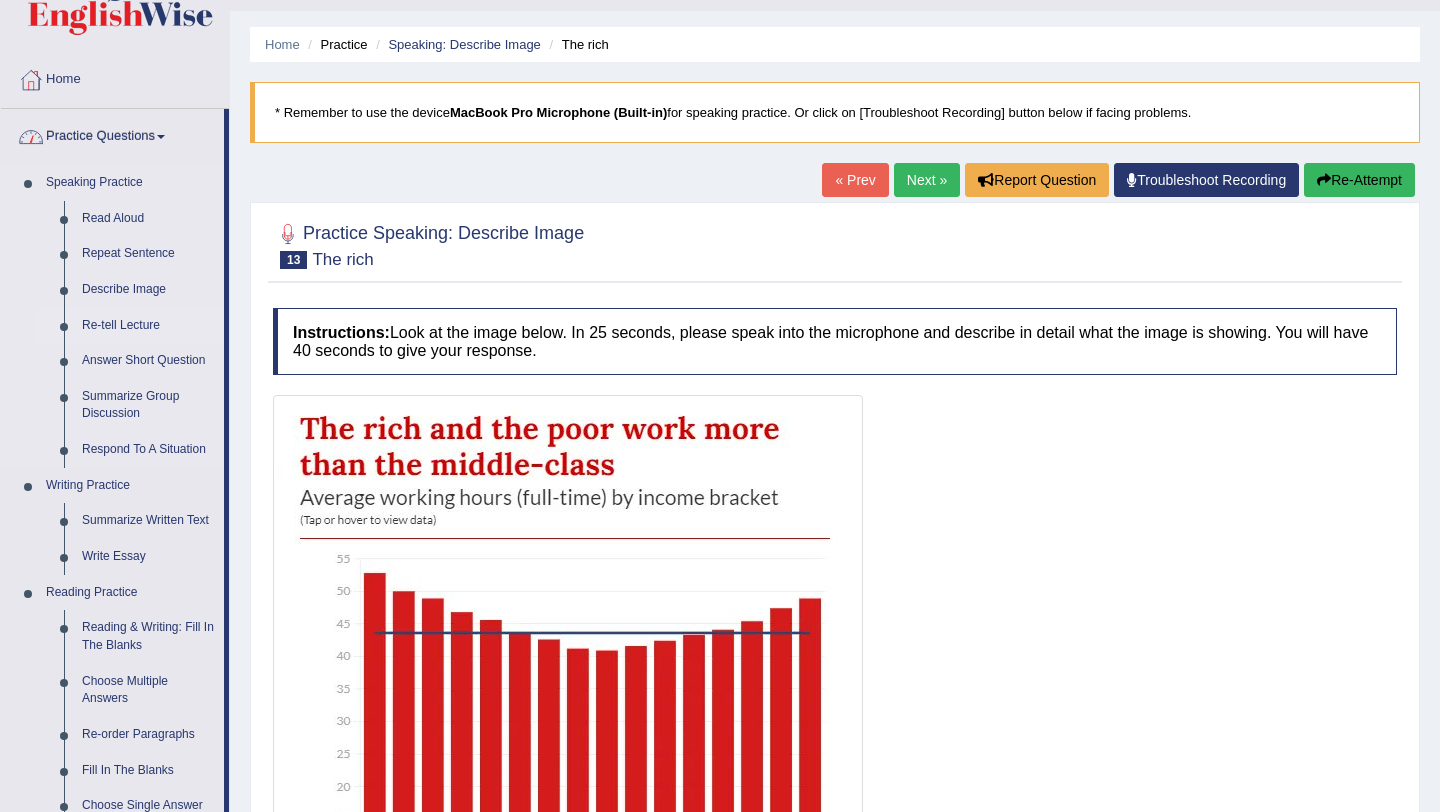 scroll, scrollTop: 71, scrollLeft: 0, axis: vertical 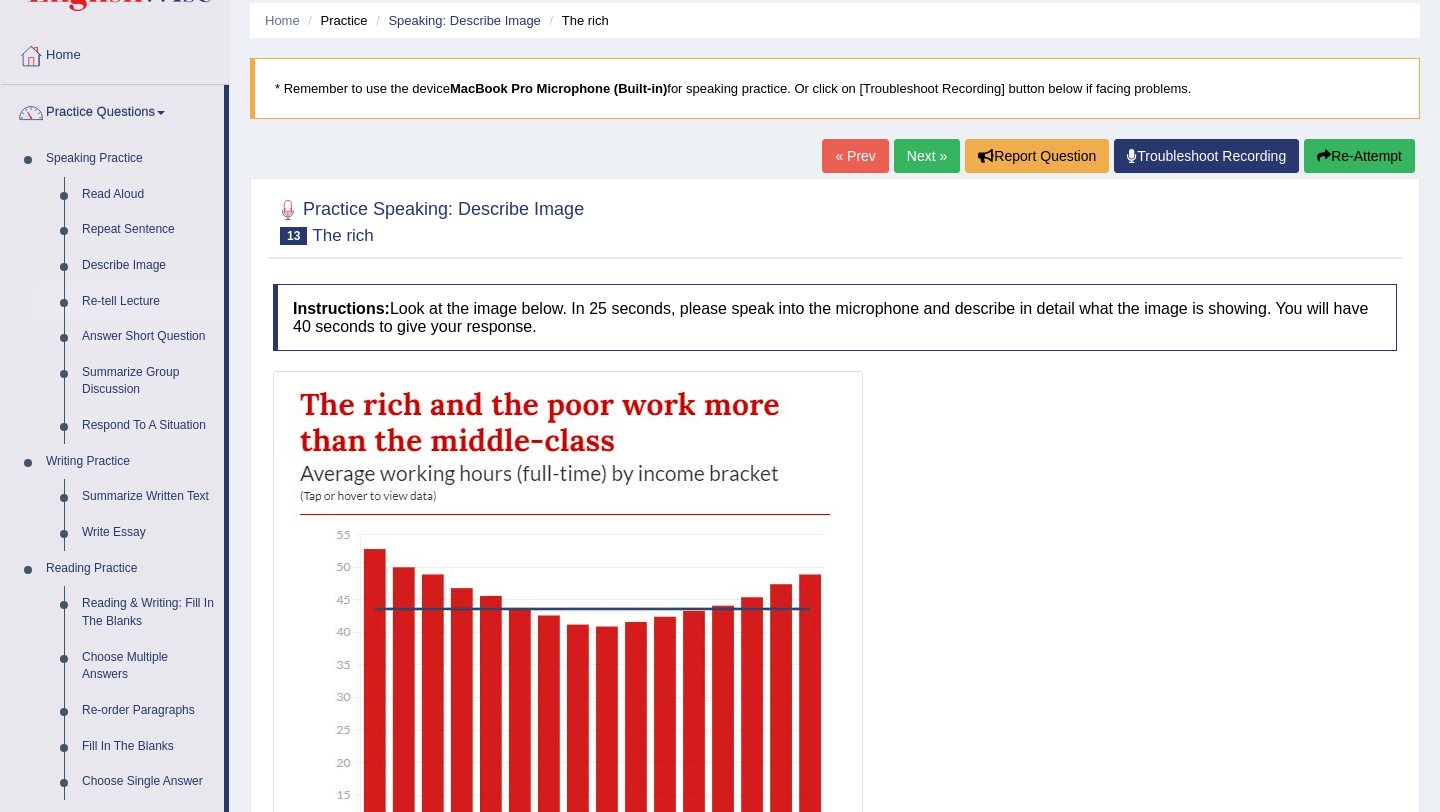 click on "Re-tell Lecture" at bounding box center (148, 302) 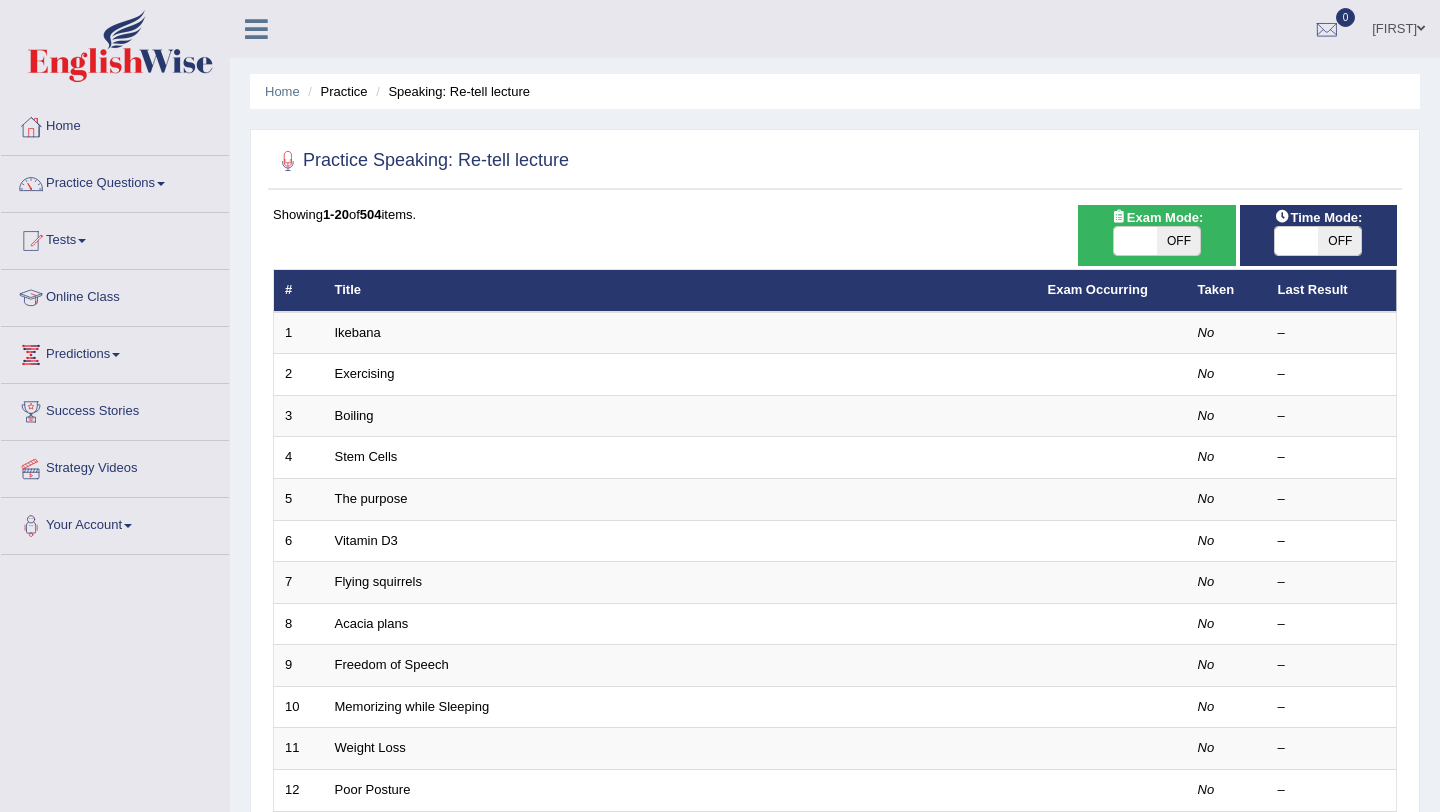 scroll, scrollTop: 0, scrollLeft: 0, axis: both 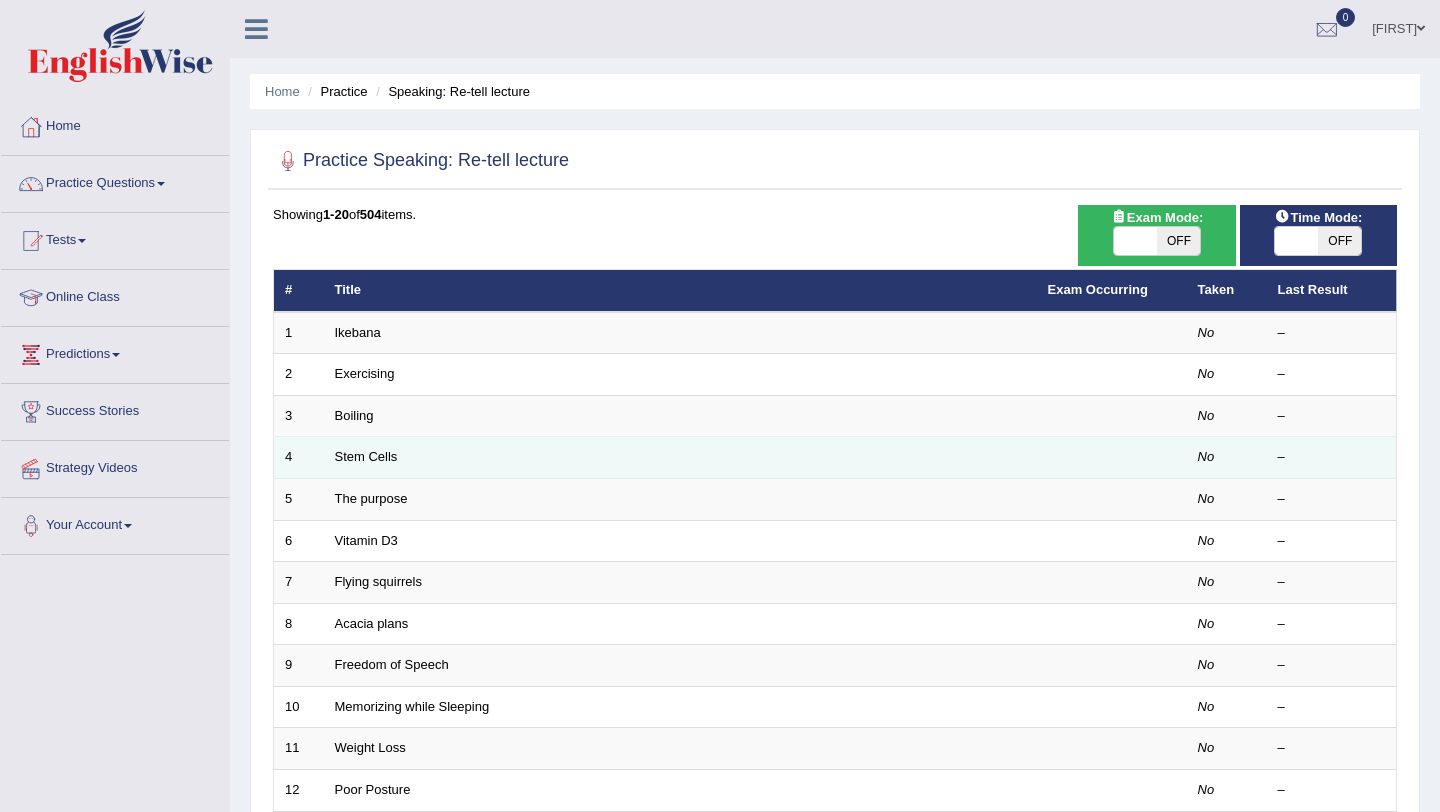 click on "Stem Cells" at bounding box center (680, 458) 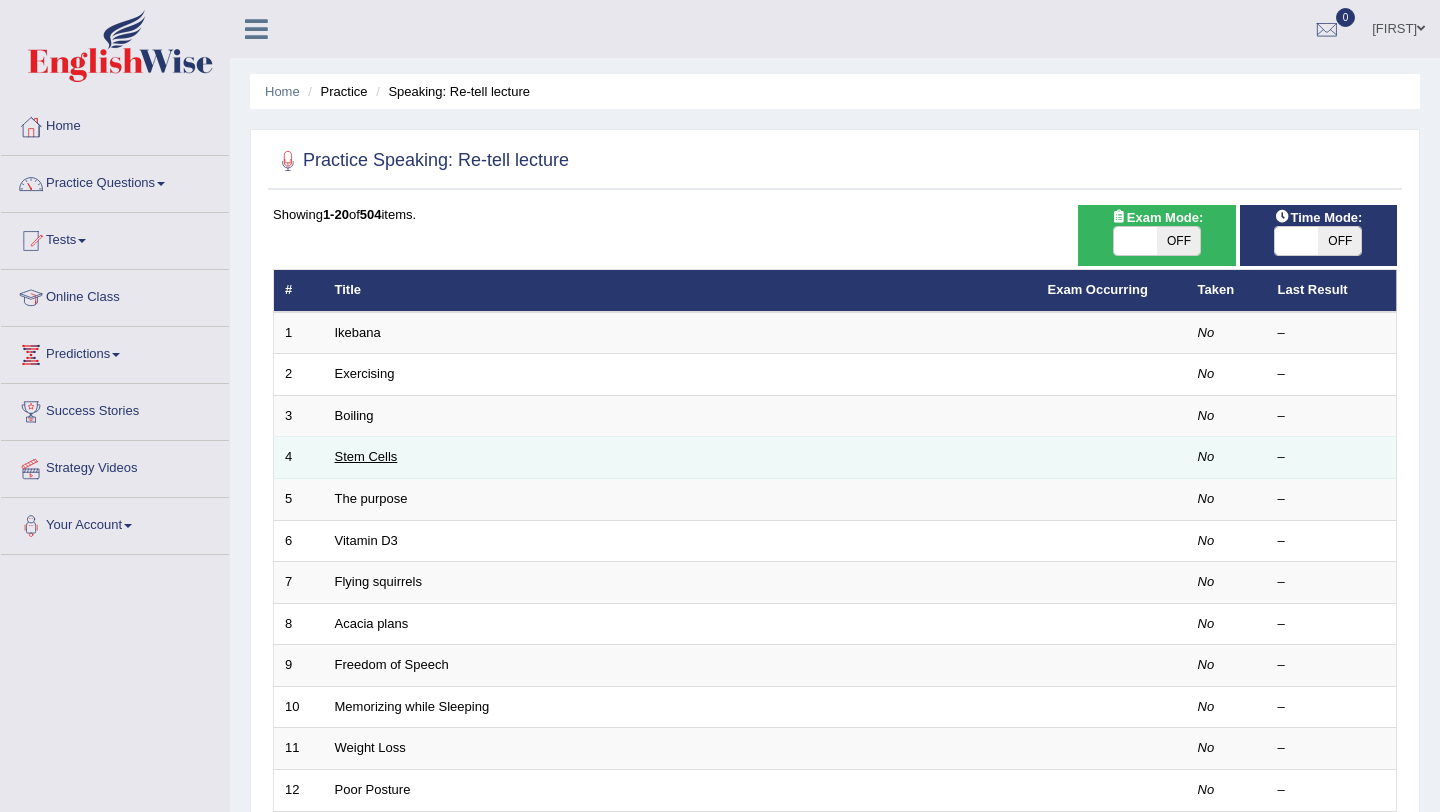 click on "Stem Cells" at bounding box center (366, 456) 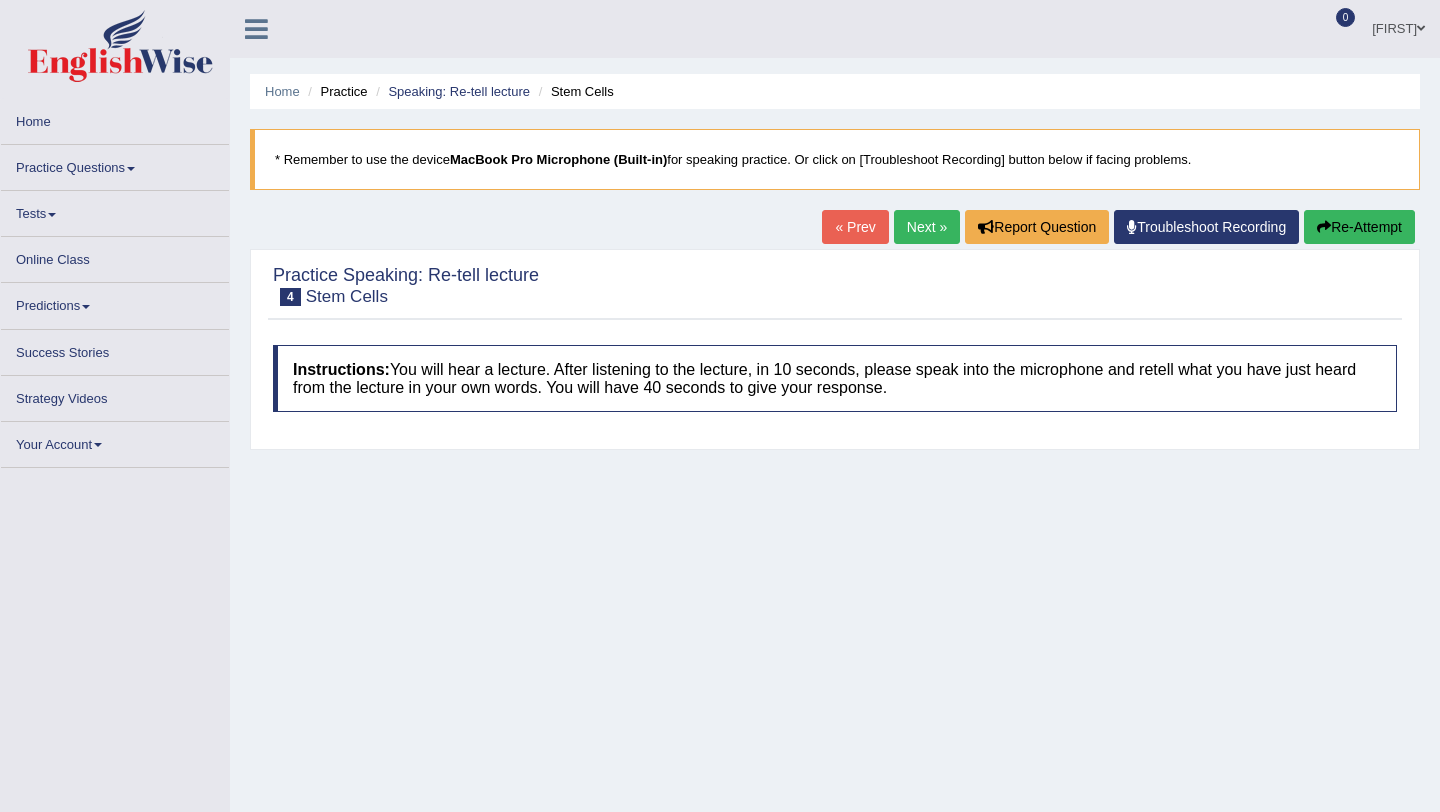 scroll, scrollTop: 0, scrollLeft: 0, axis: both 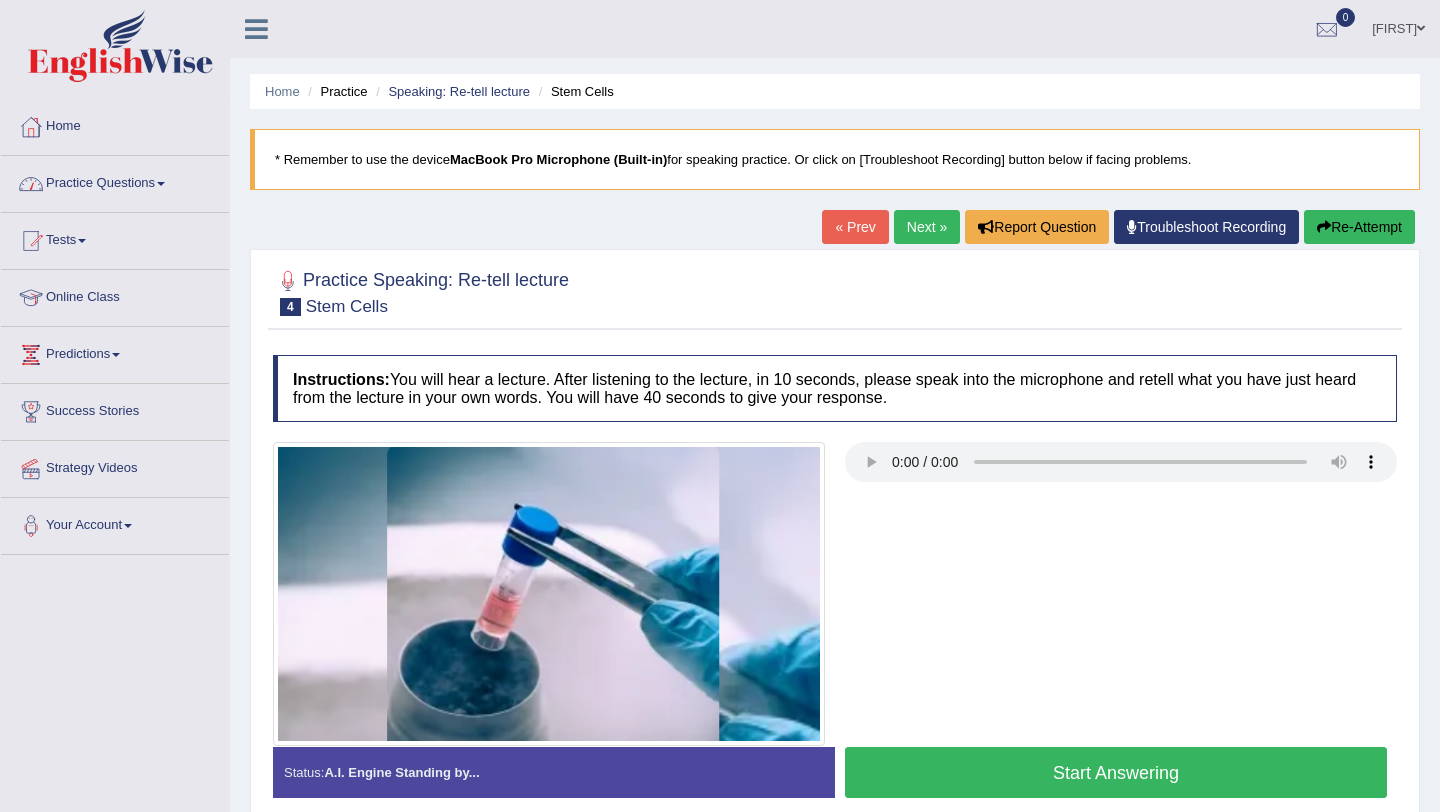click on "Practice Questions" at bounding box center [115, 181] 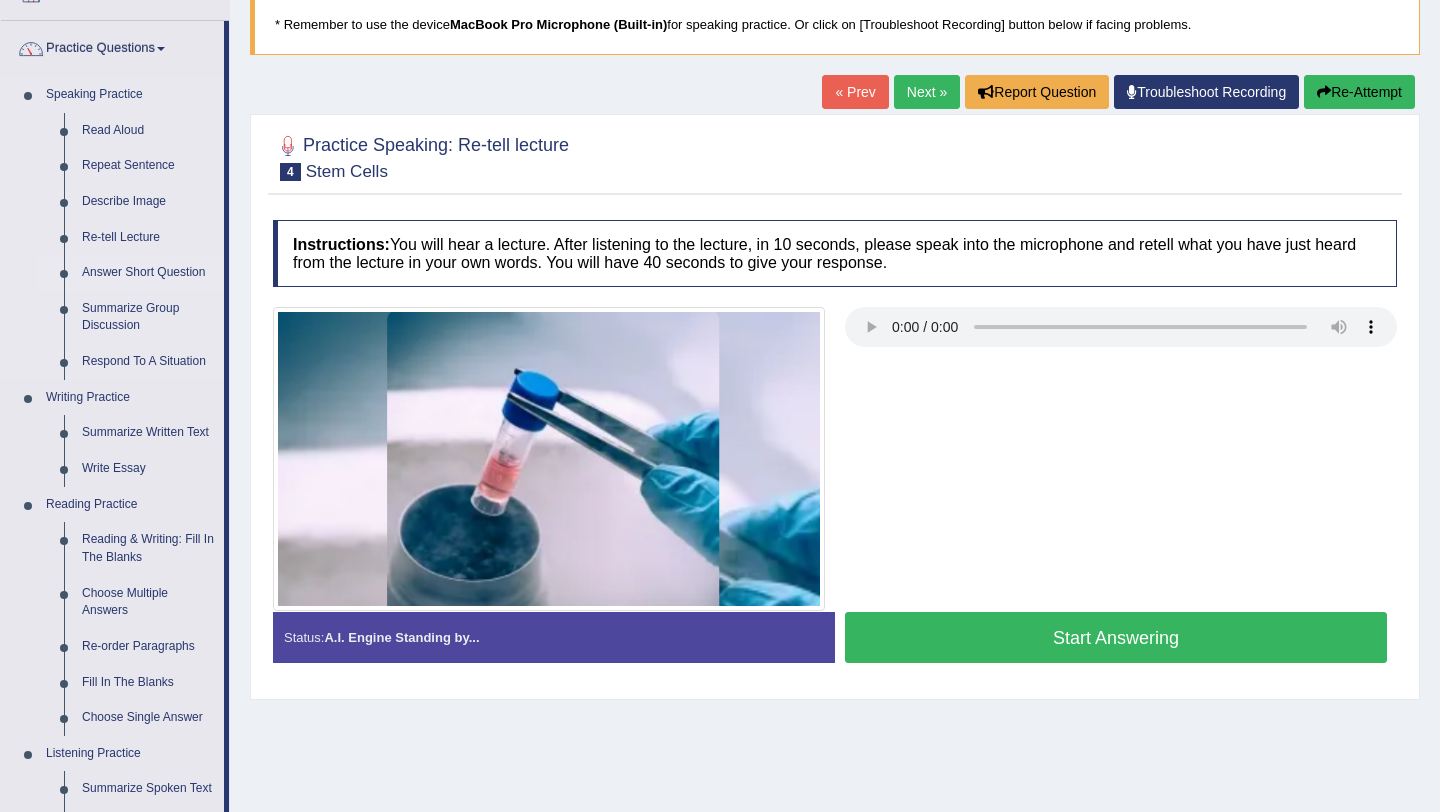 scroll, scrollTop: 136, scrollLeft: 0, axis: vertical 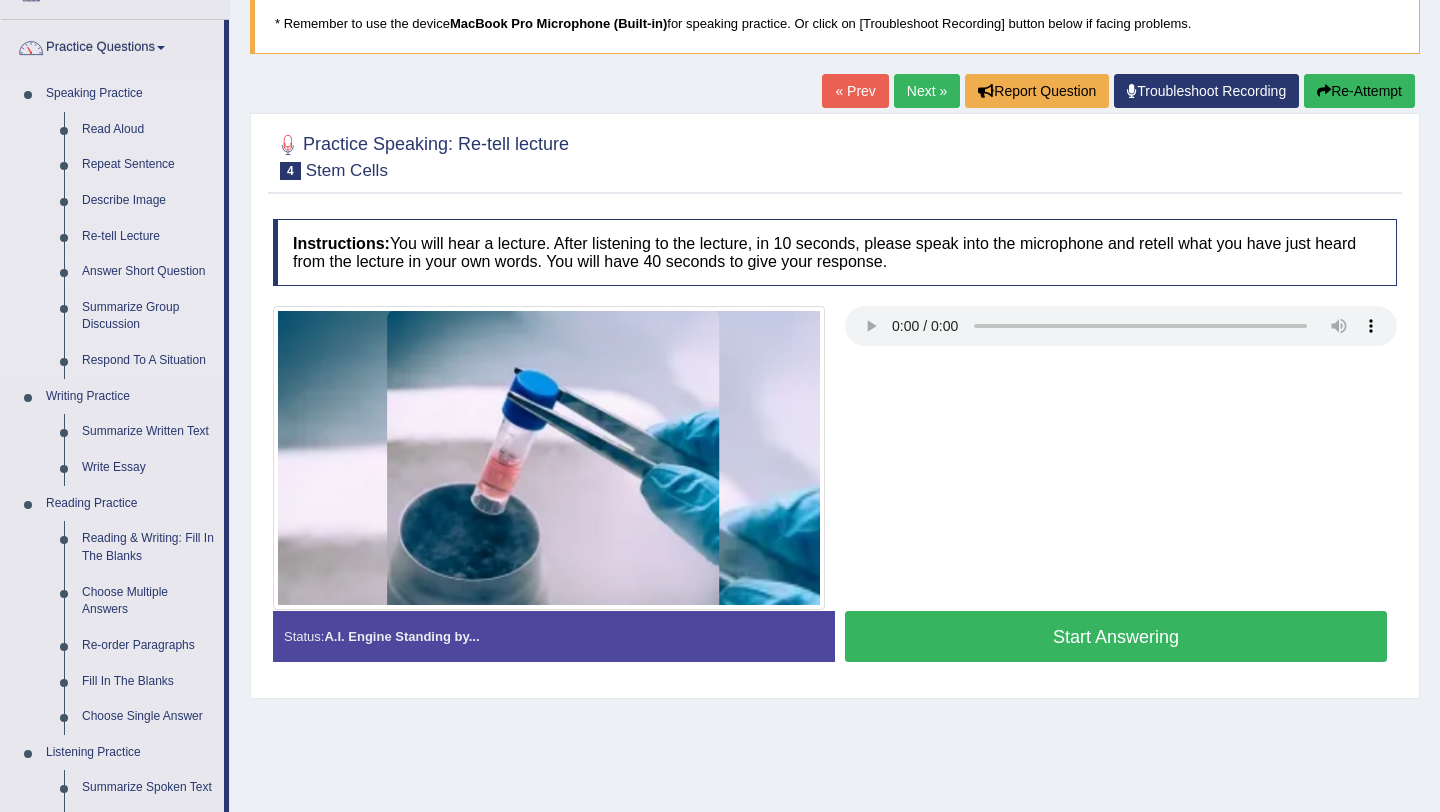 click on "Answer Short Question" at bounding box center [148, 272] 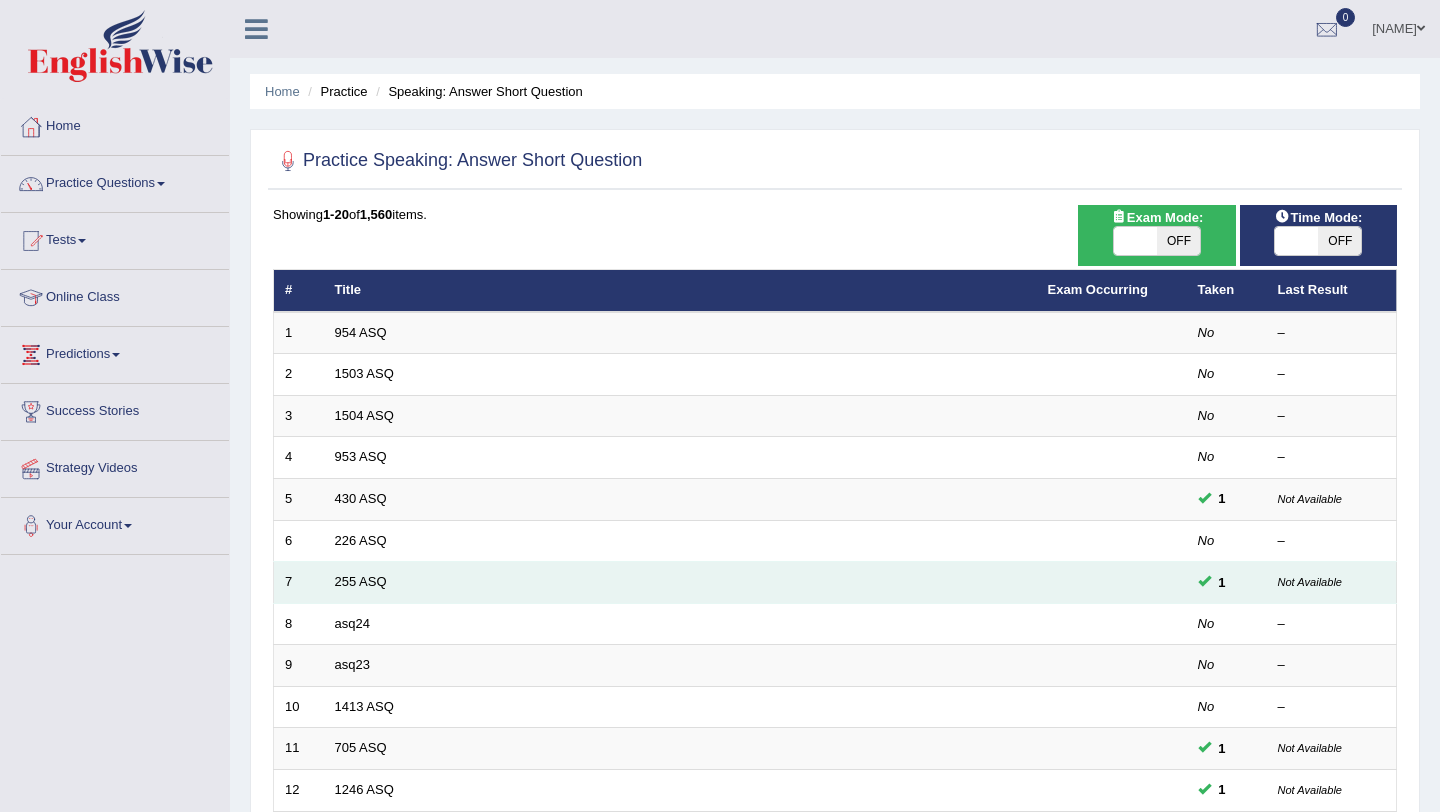 scroll, scrollTop: 221, scrollLeft: 0, axis: vertical 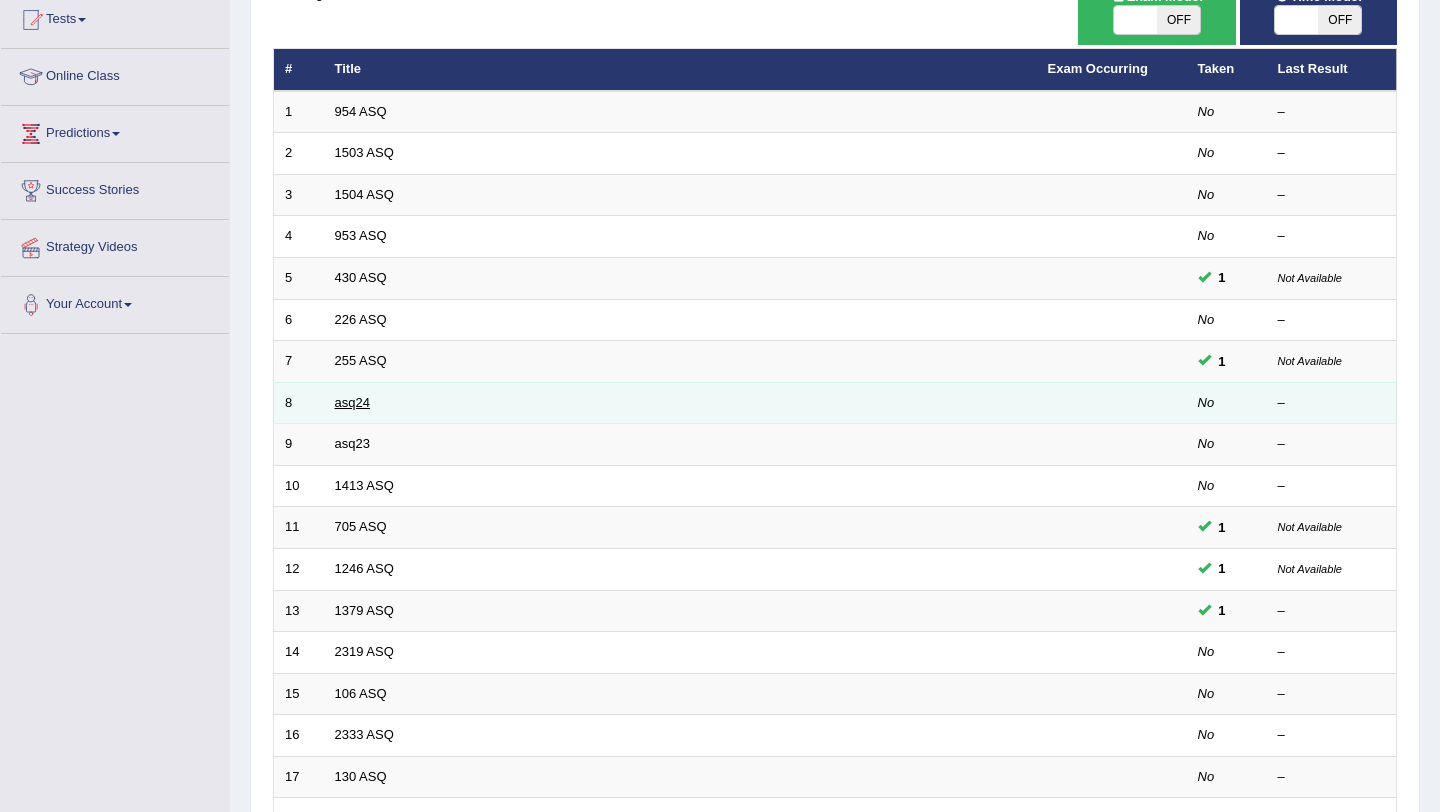 click on "asq24" at bounding box center [352, 402] 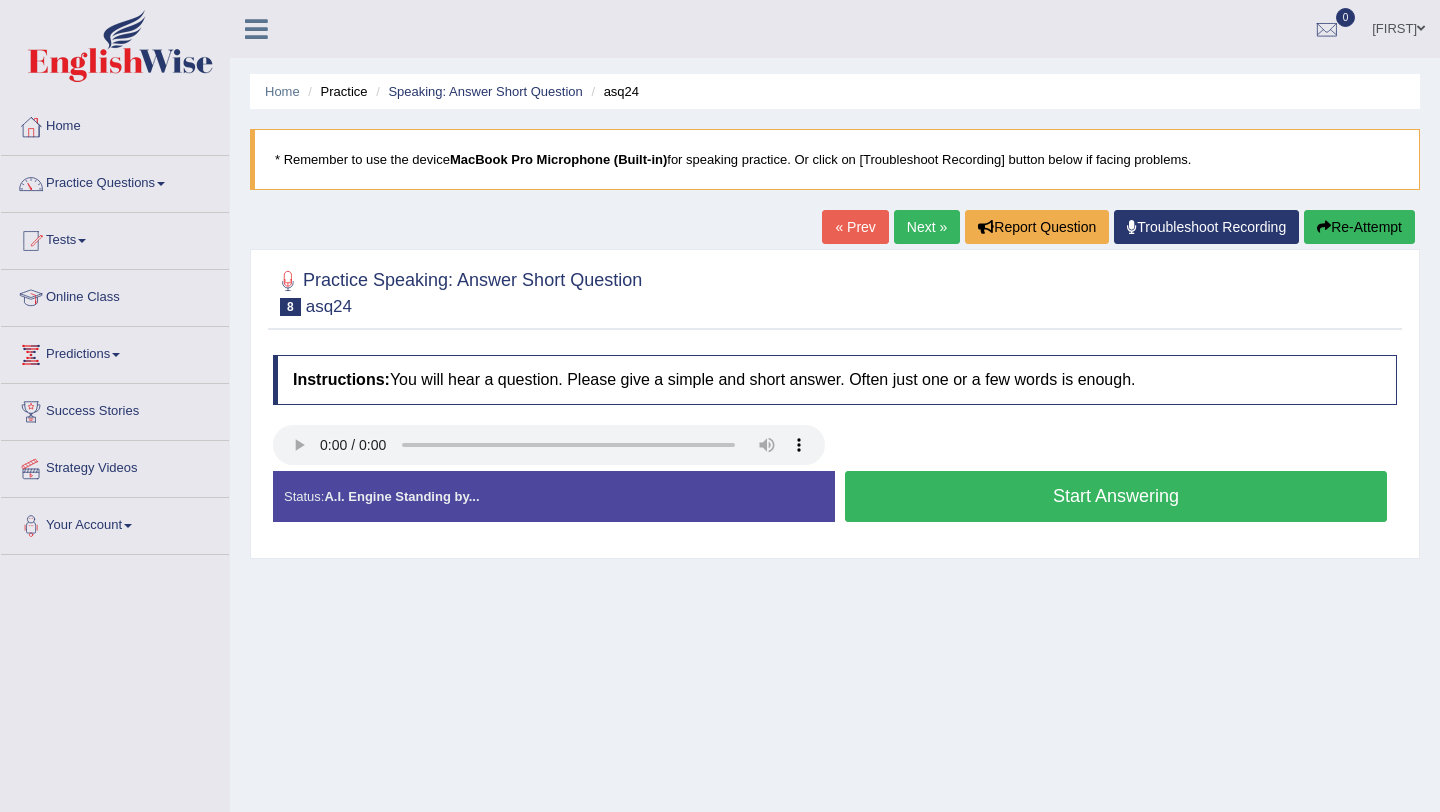 scroll, scrollTop: 0, scrollLeft: 0, axis: both 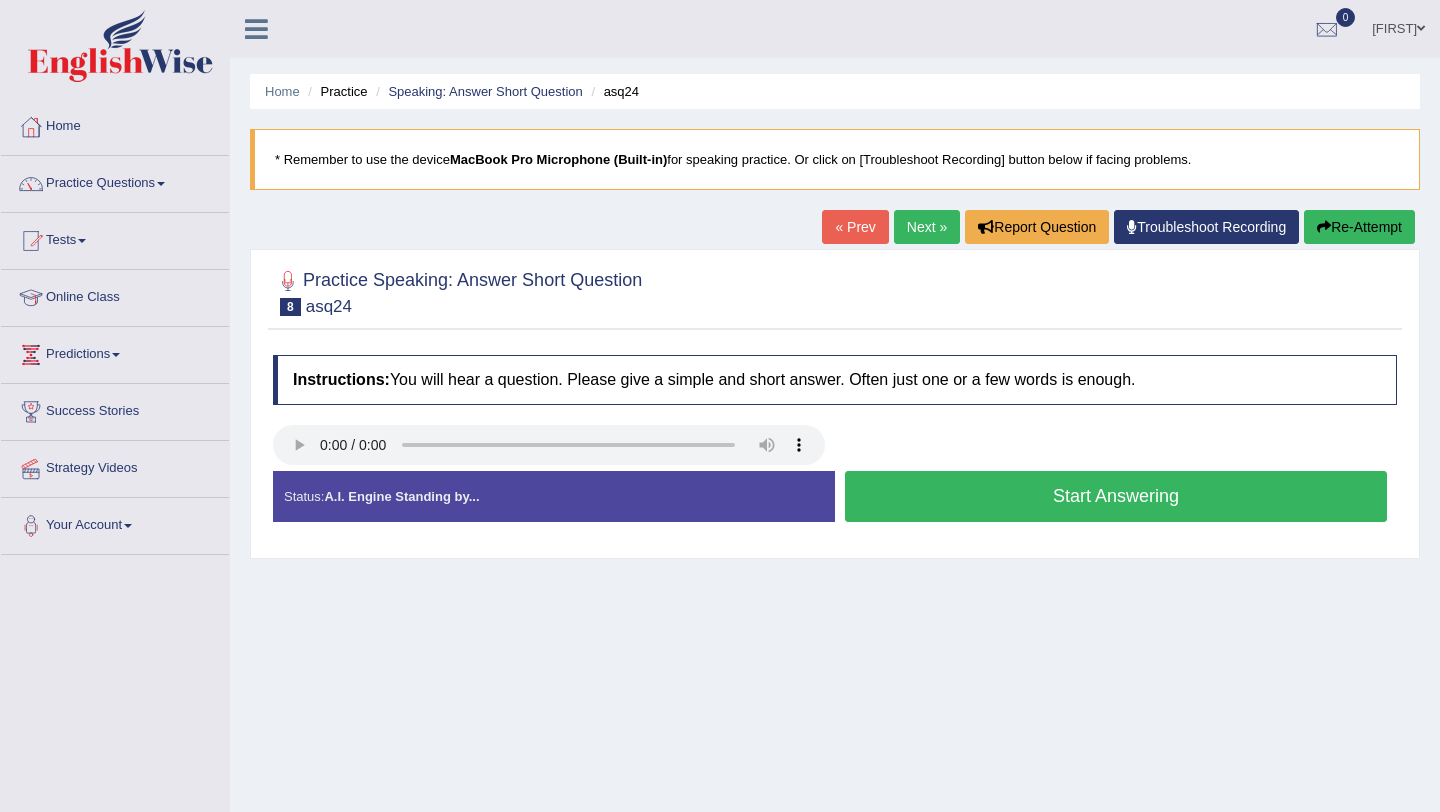 click on "Start Answering" at bounding box center [1116, 496] 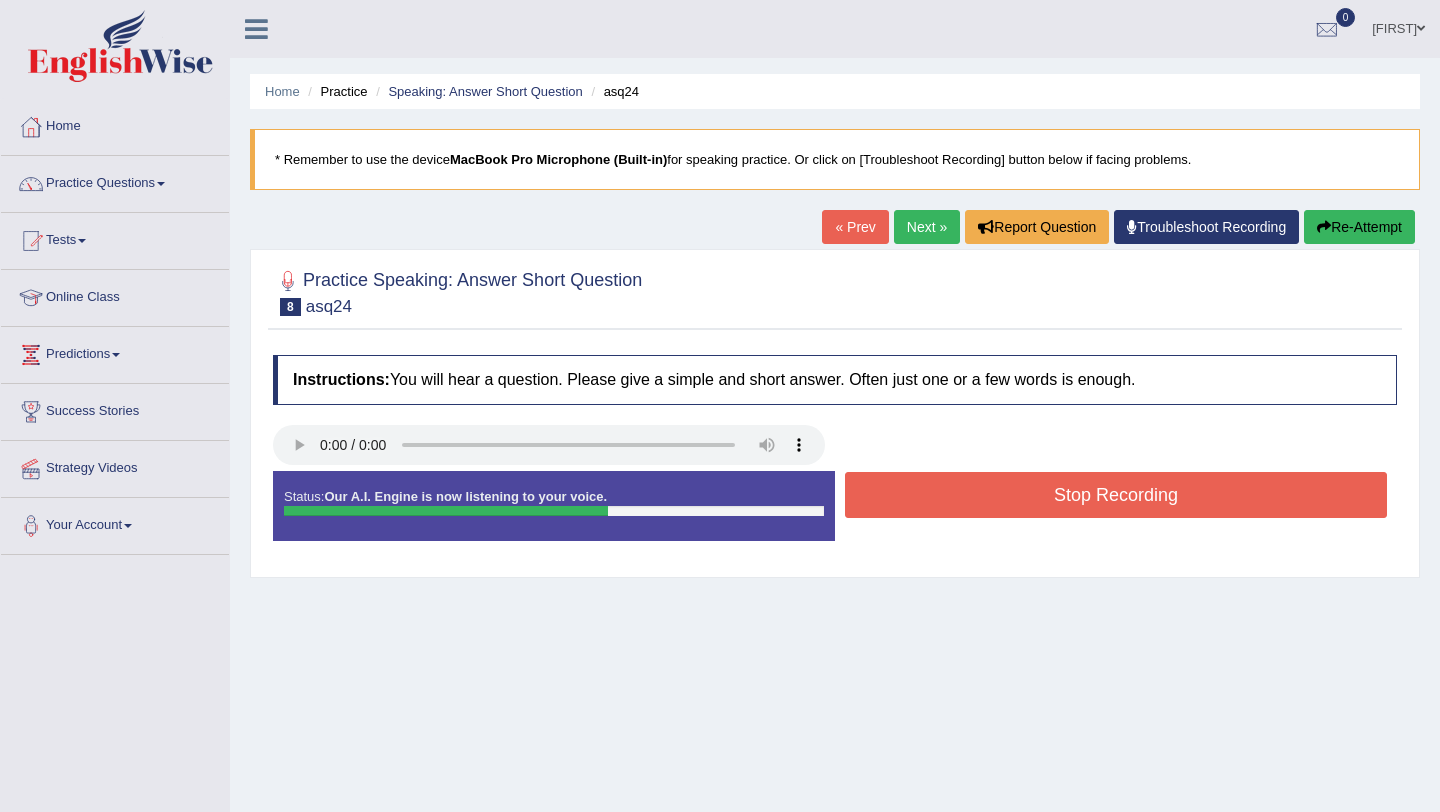 click on "Stop Recording" at bounding box center [1116, 495] 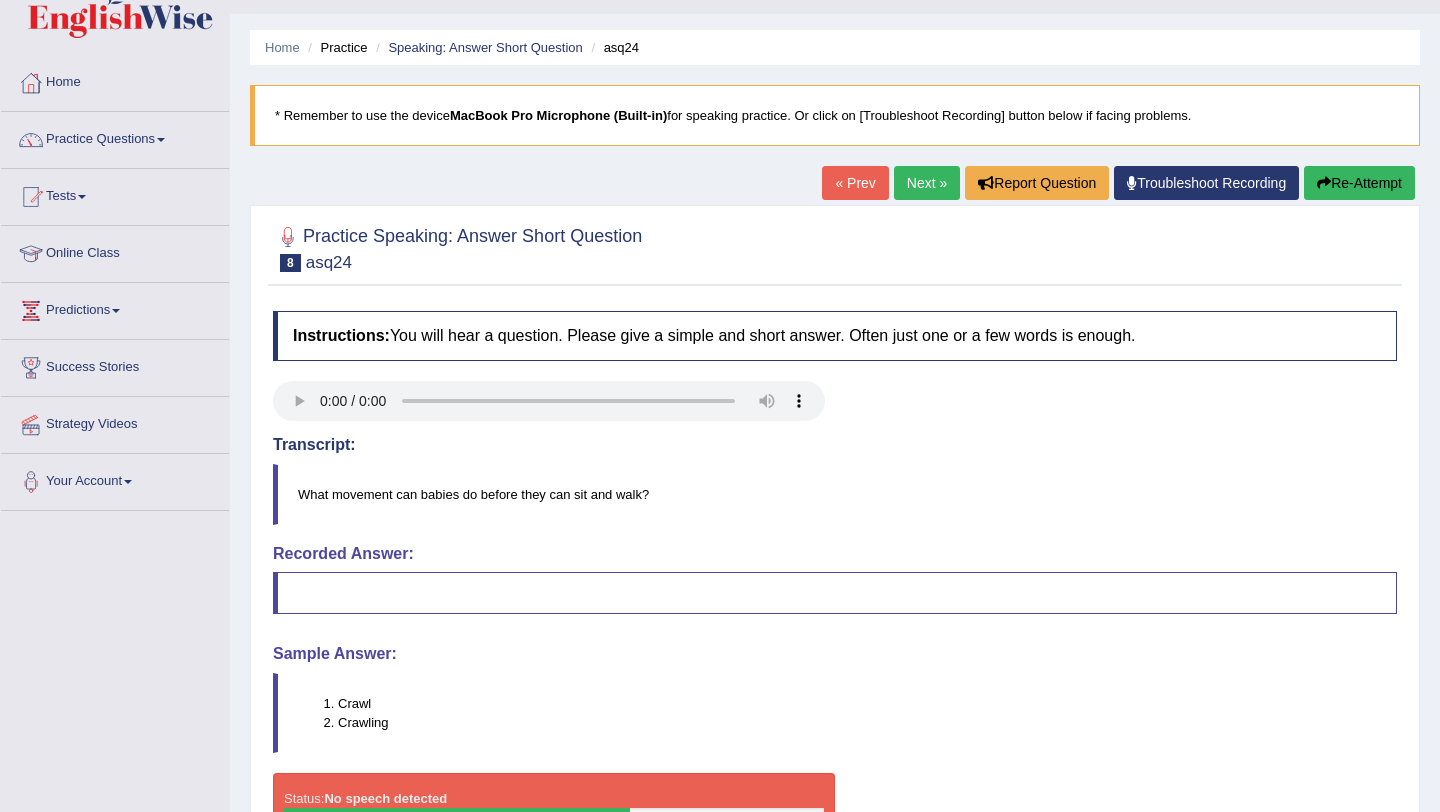 scroll, scrollTop: 43, scrollLeft: 0, axis: vertical 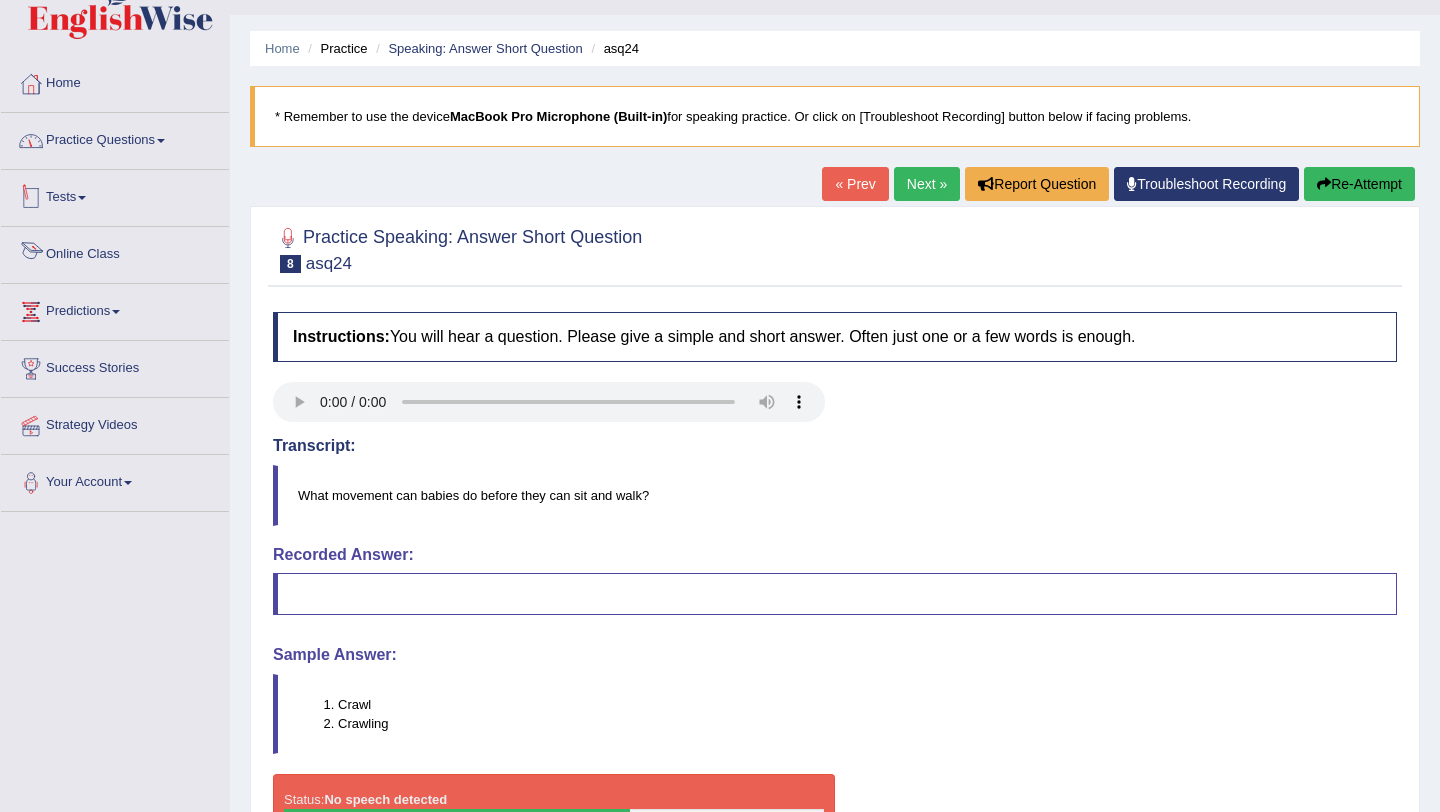 click on "Practice Questions" at bounding box center [115, 138] 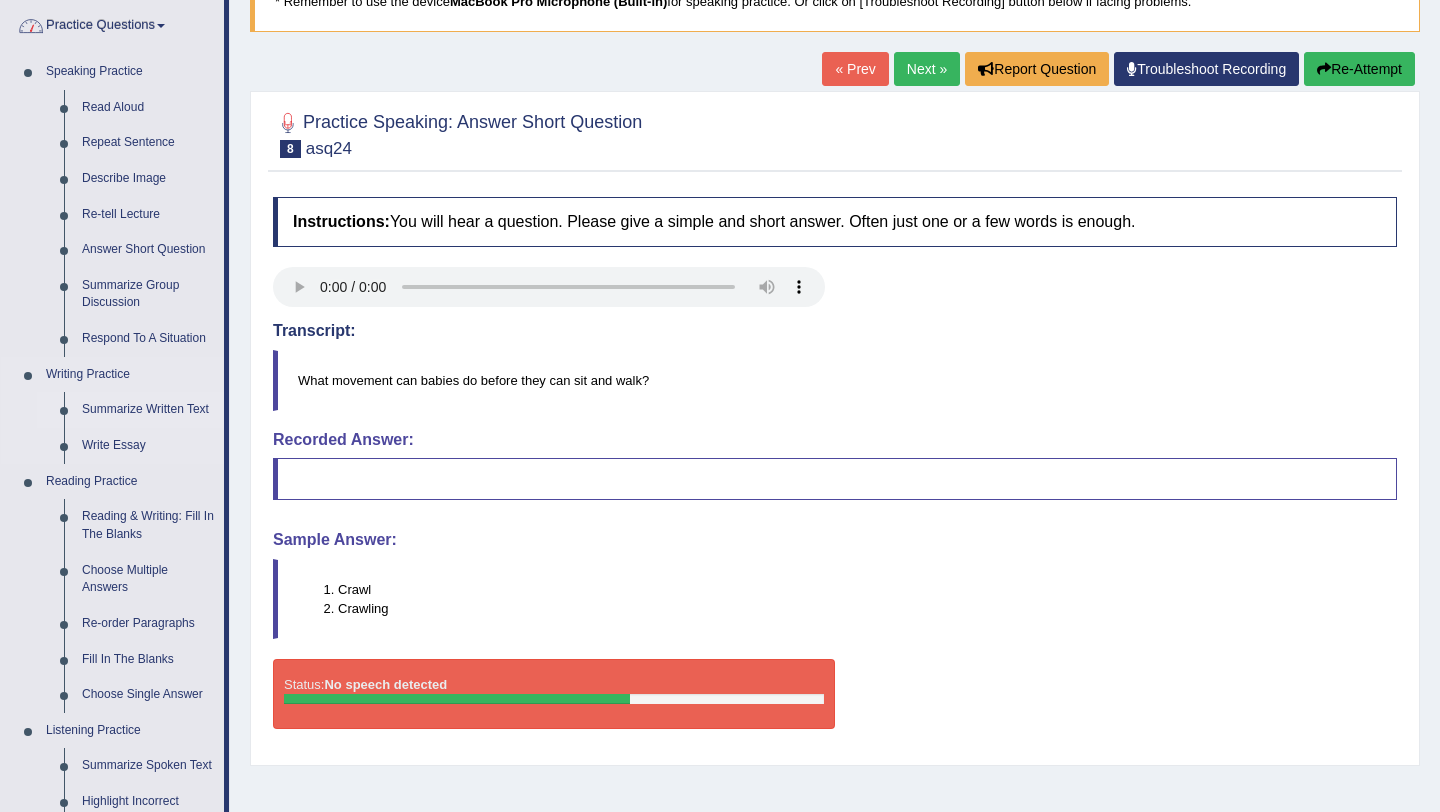 scroll, scrollTop: 193, scrollLeft: 0, axis: vertical 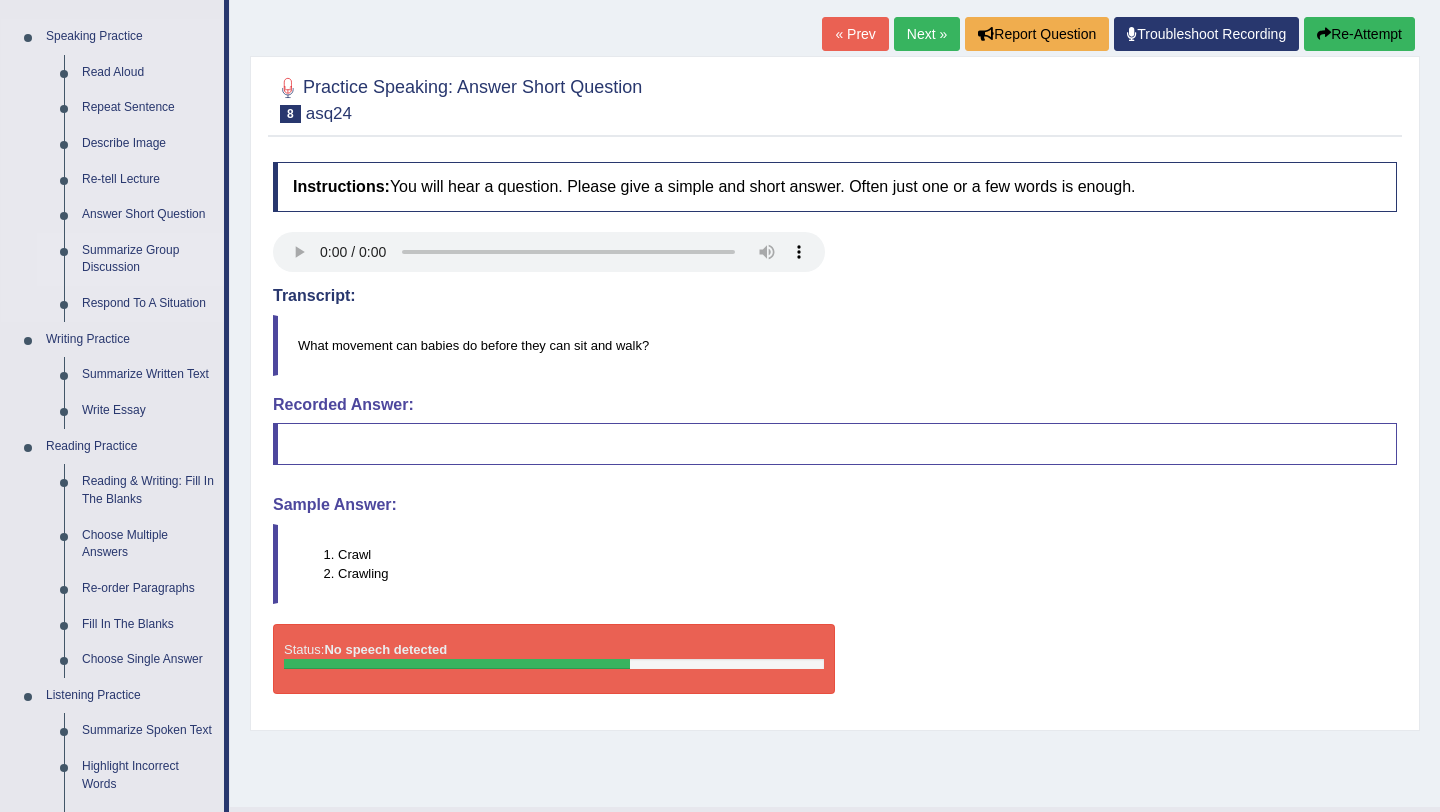 click on "Summarize Group Discussion" at bounding box center (148, 259) 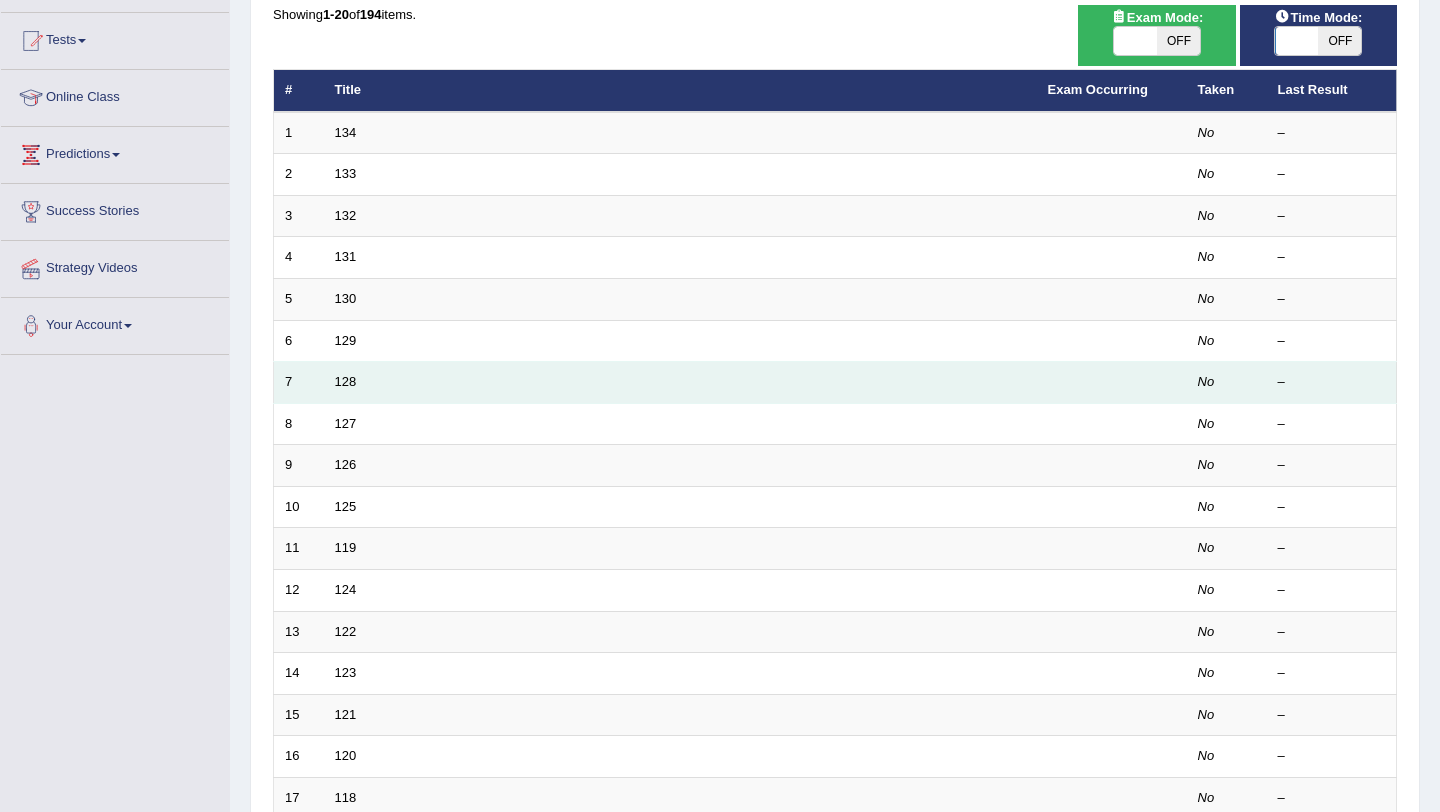 scroll, scrollTop: 200, scrollLeft: 0, axis: vertical 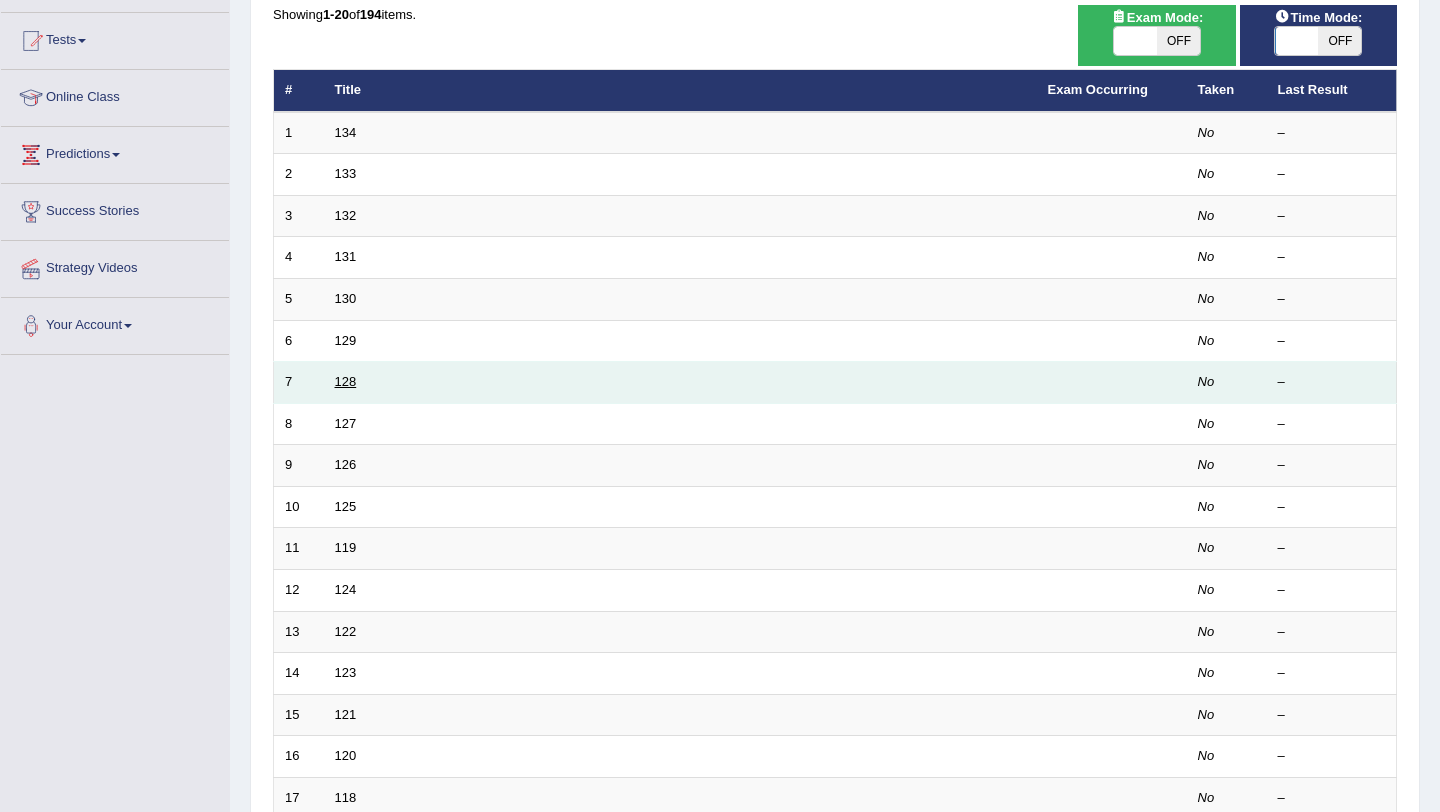 click on "128" at bounding box center [346, 381] 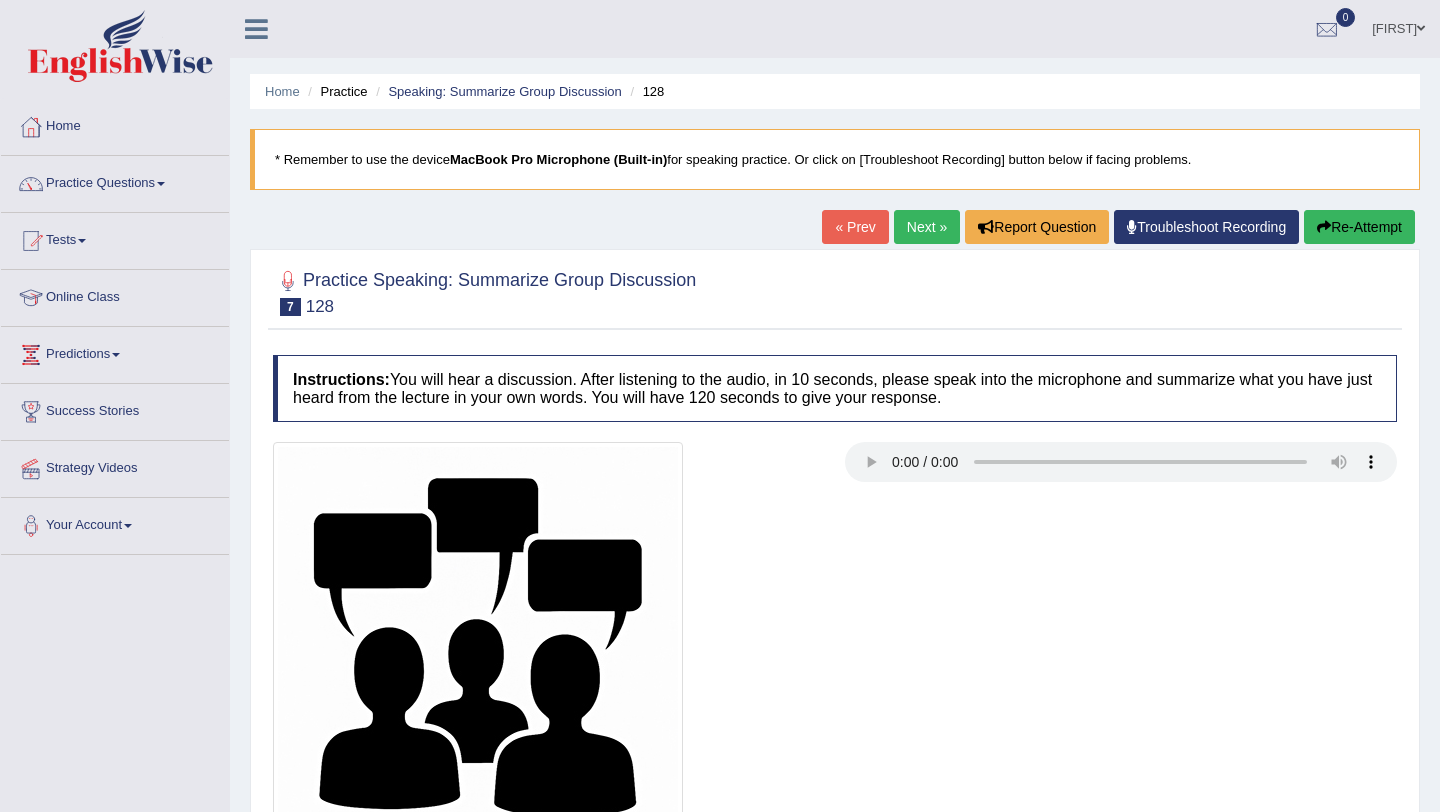 scroll, scrollTop: 0, scrollLeft: 0, axis: both 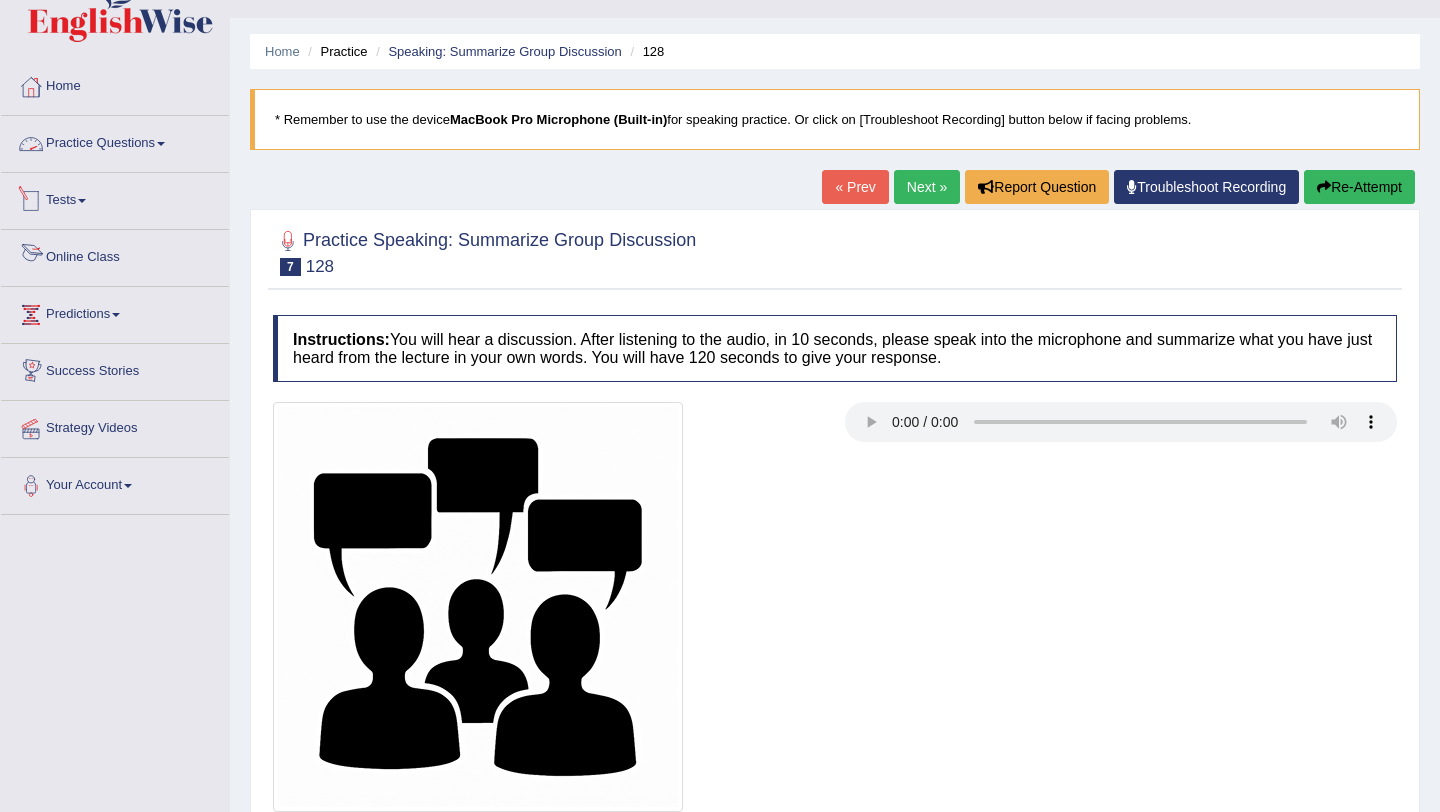 click on "Practice Questions" at bounding box center [115, 141] 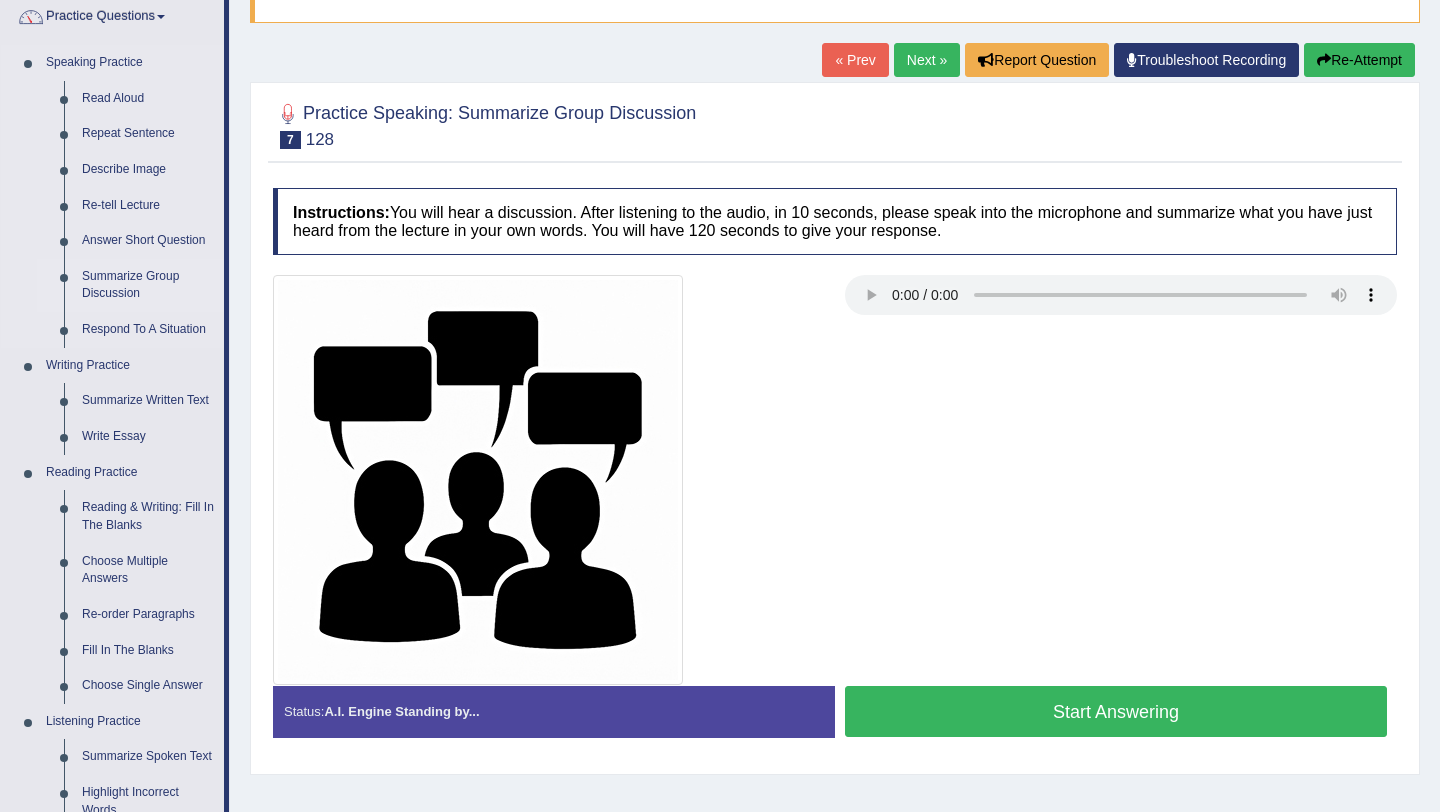 scroll, scrollTop: 199, scrollLeft: 0, axis: vertical 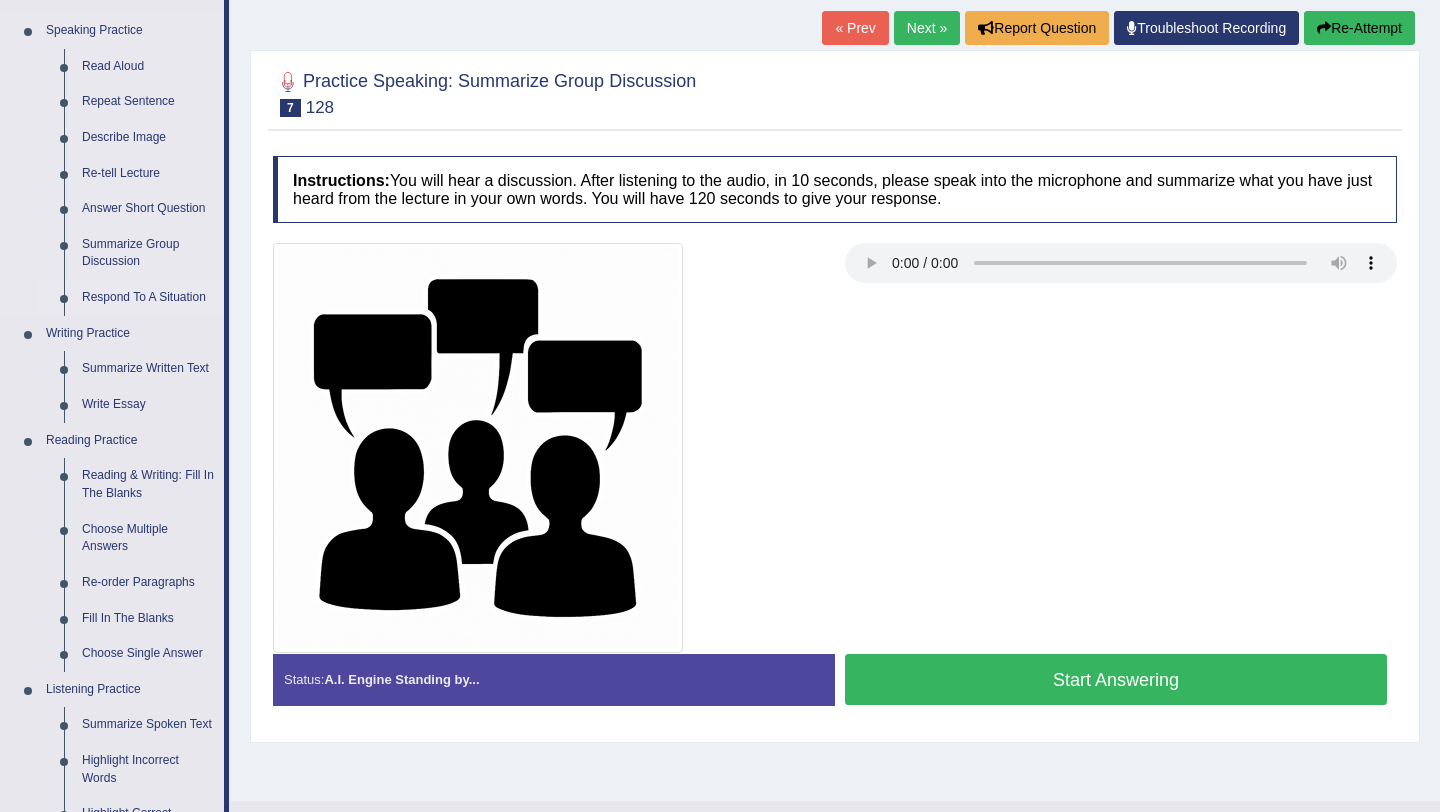 click on "Respond To A Situation" at bounding box center (148, 298) 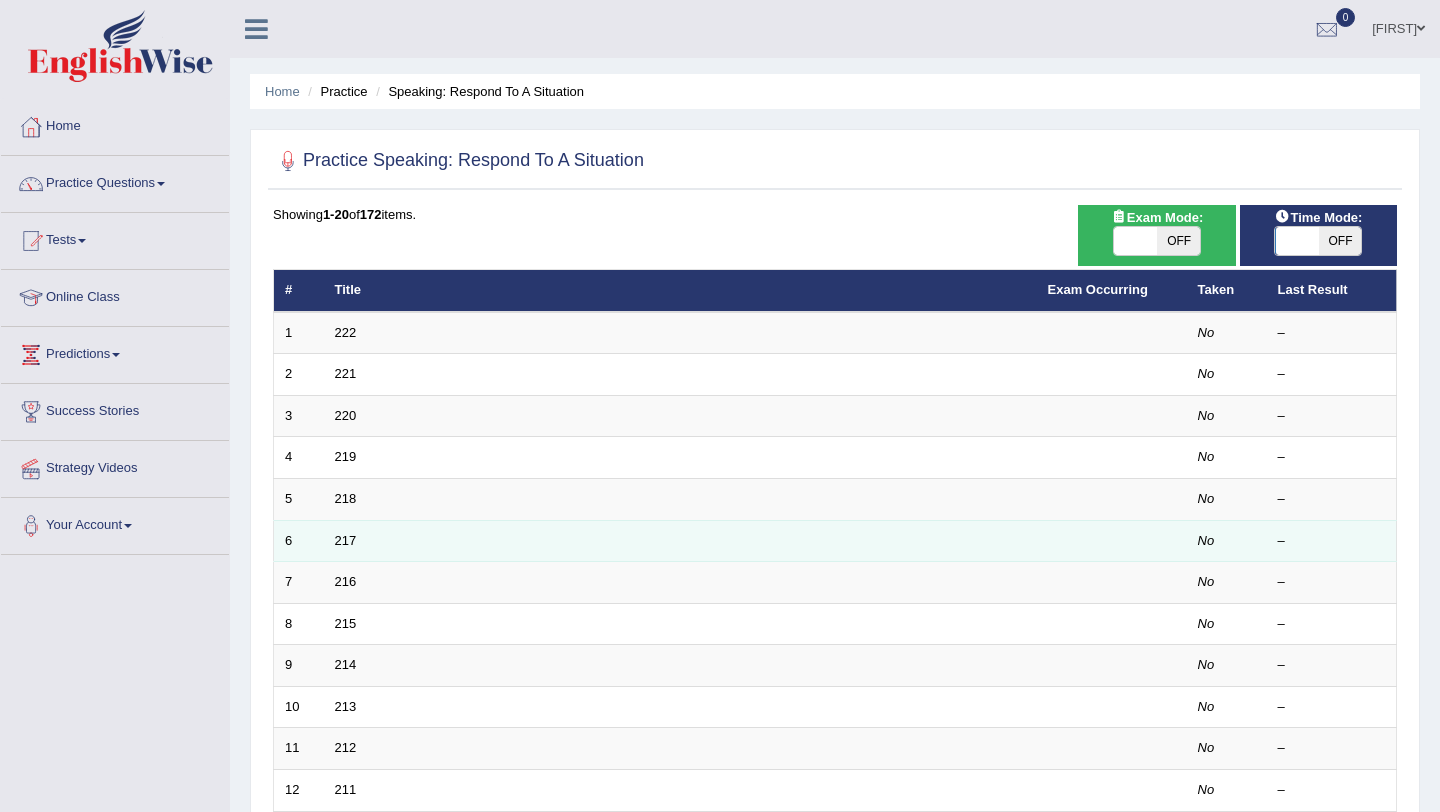 scroll, scrollTop: 88, scrollLeft: 0, axis: vertical 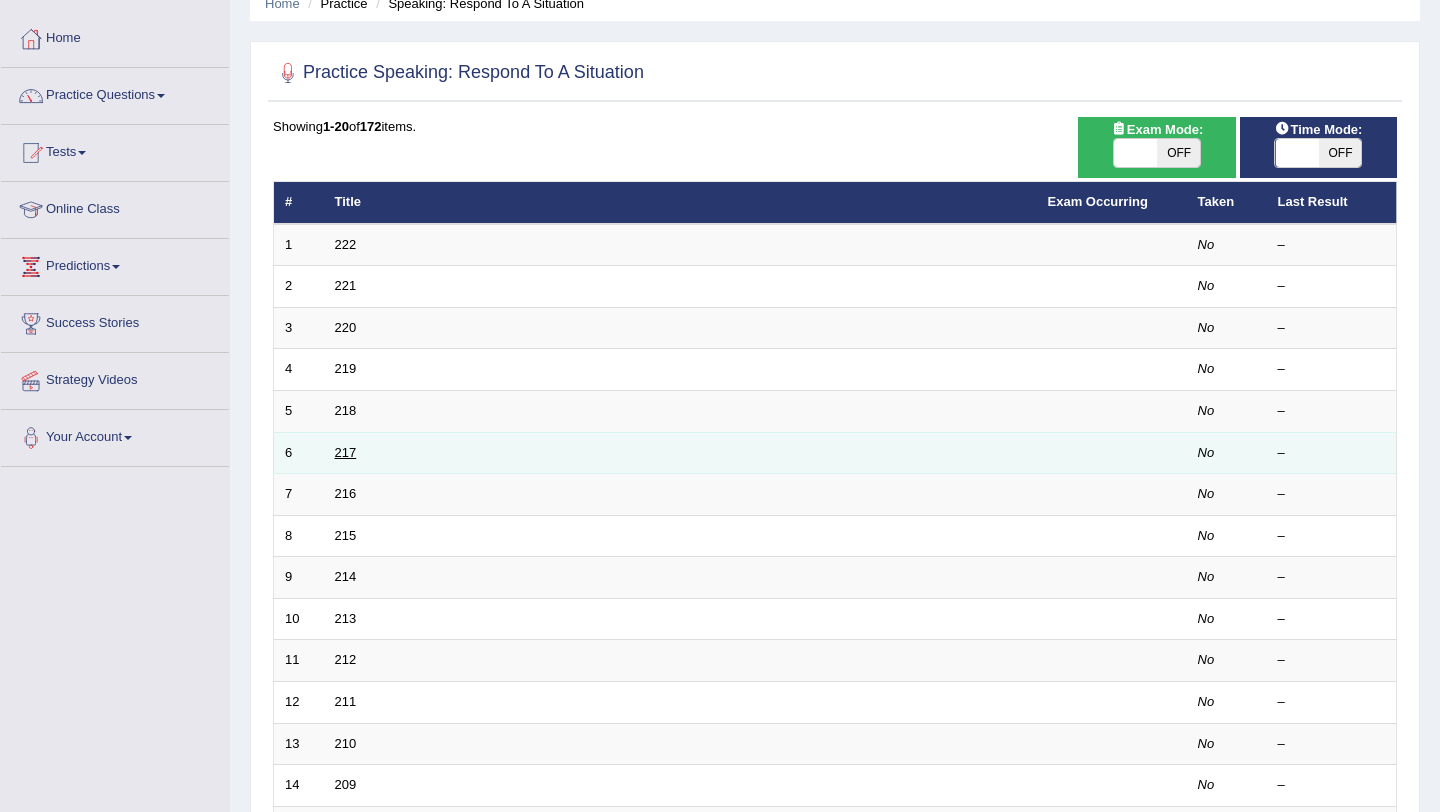 click on "217" at bounding box center (346, 452) 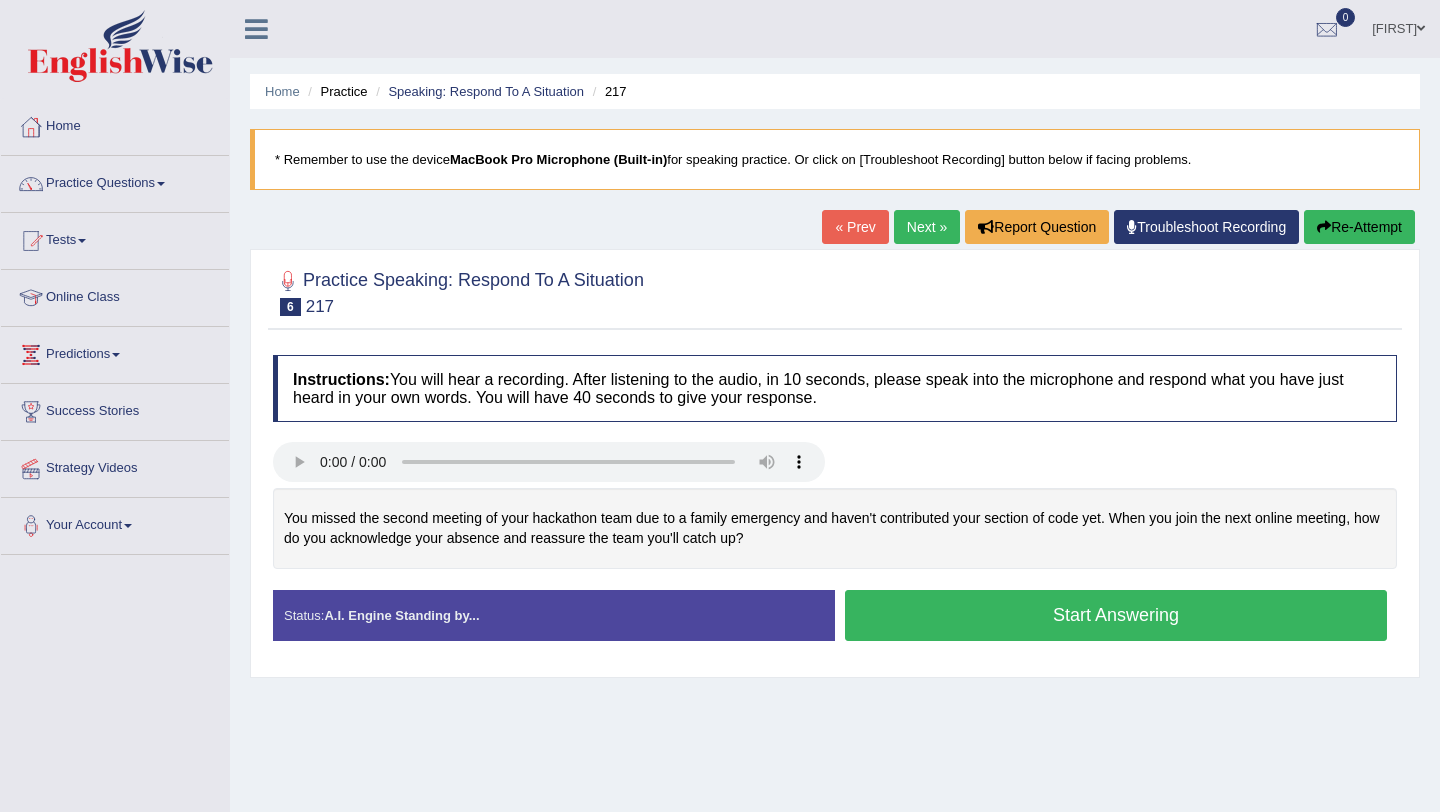 scroll, scrollTop: 0, scrollLeft: 0, axis: both 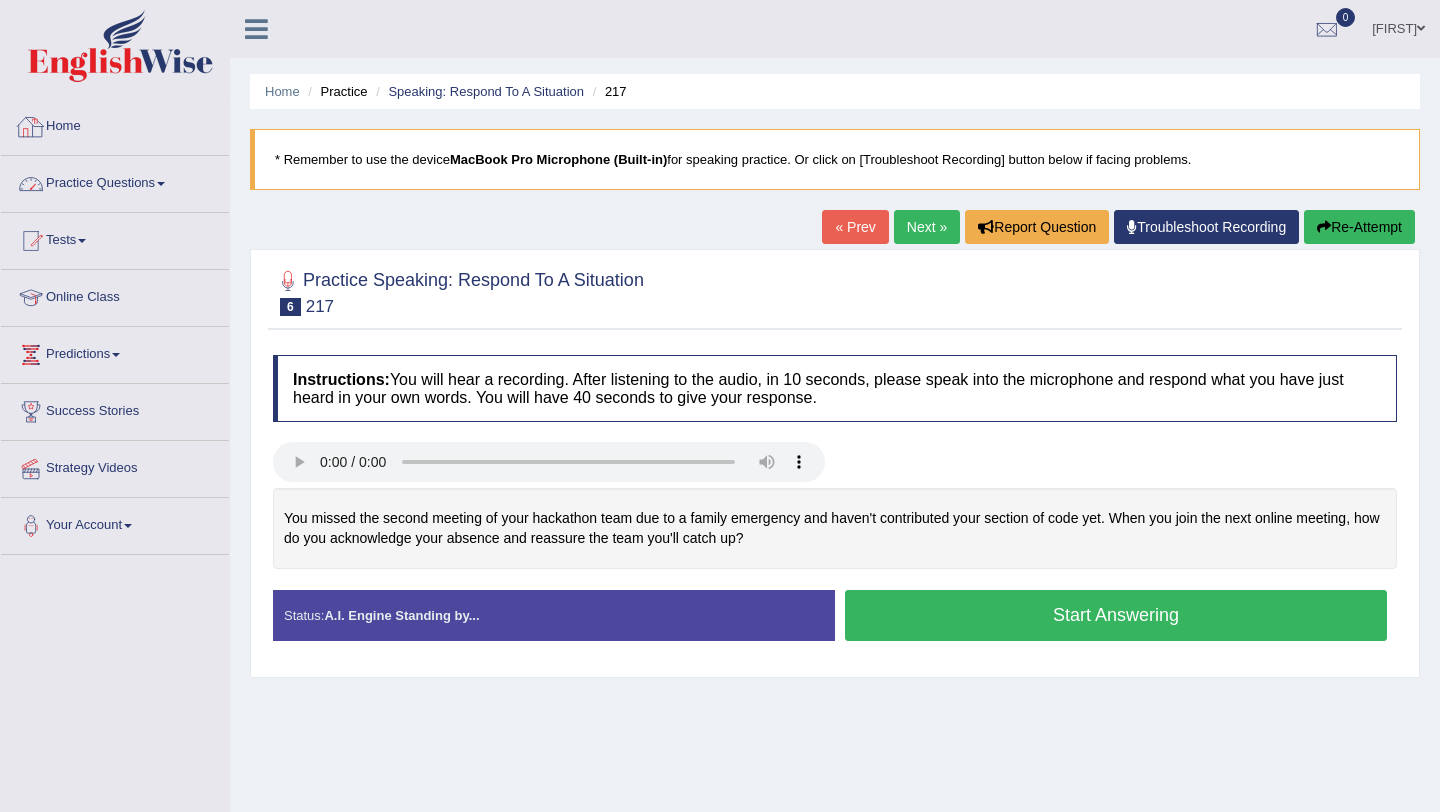 click on "Practice Questions" at bounding box center (115, 181) 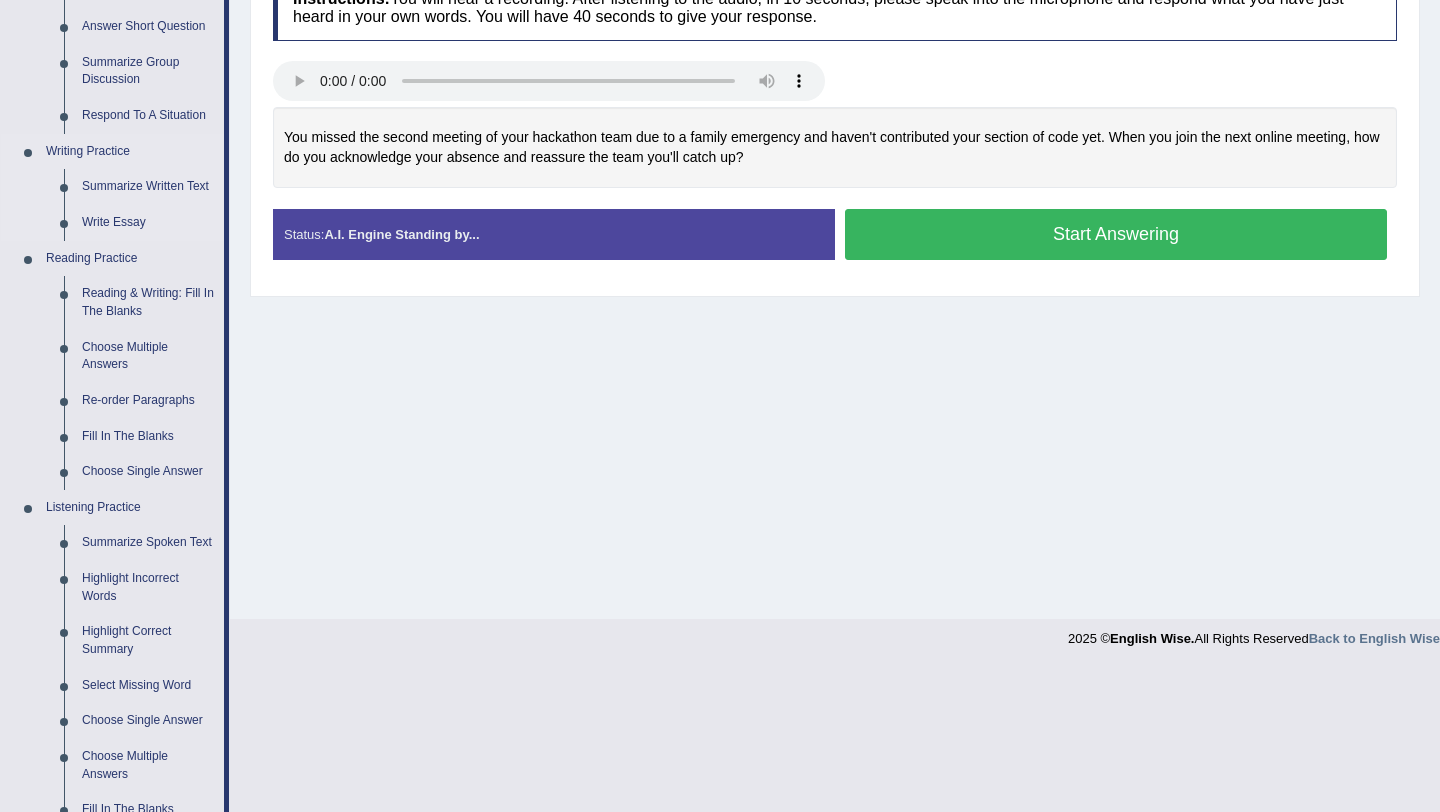scroll, scrollTop: 374, scrollLeft: 0, axis: vertical 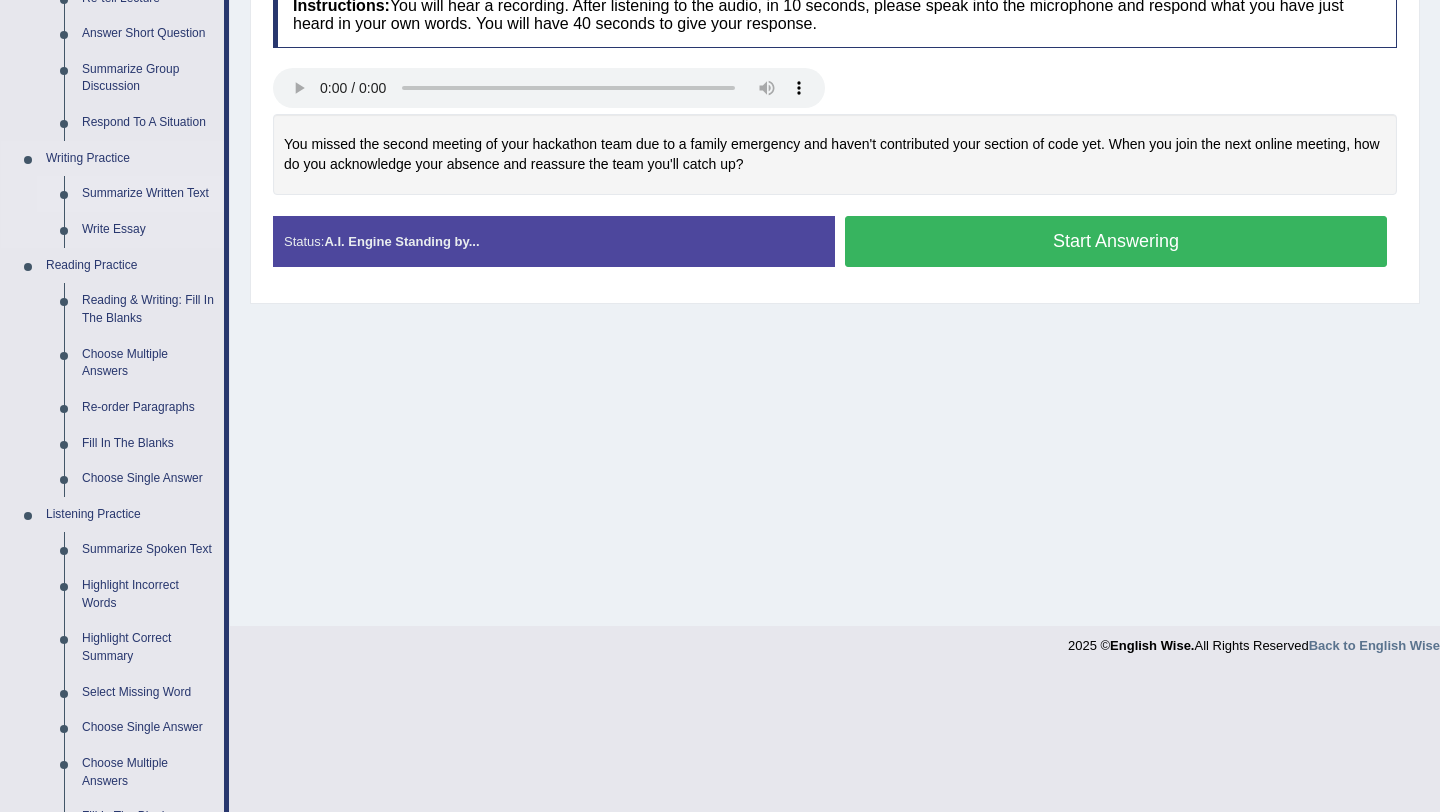 click on "Summarize Written Text" at bounding box center [148, 194] 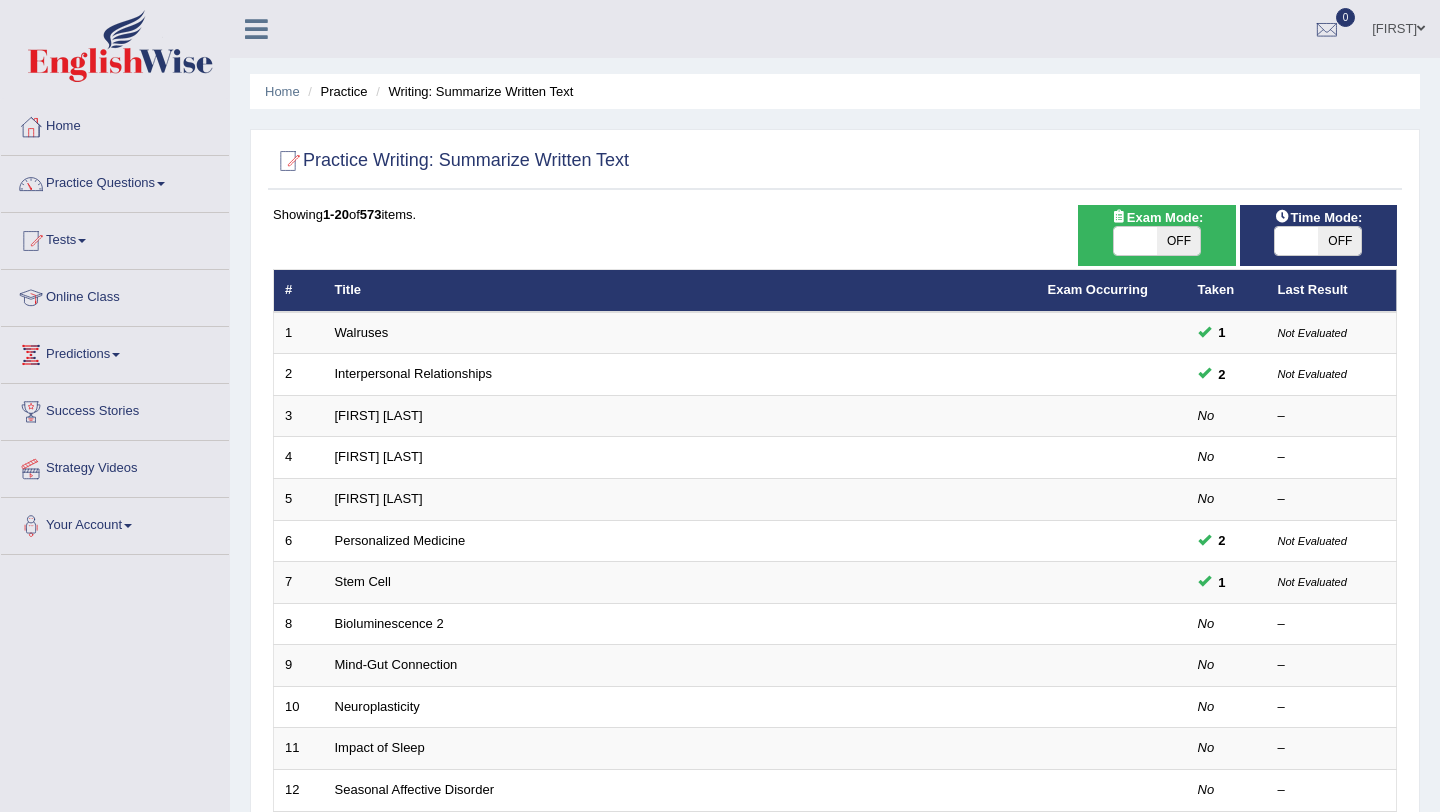 scroll, scrollTop: 0, scrollLeft: 0, axis: both 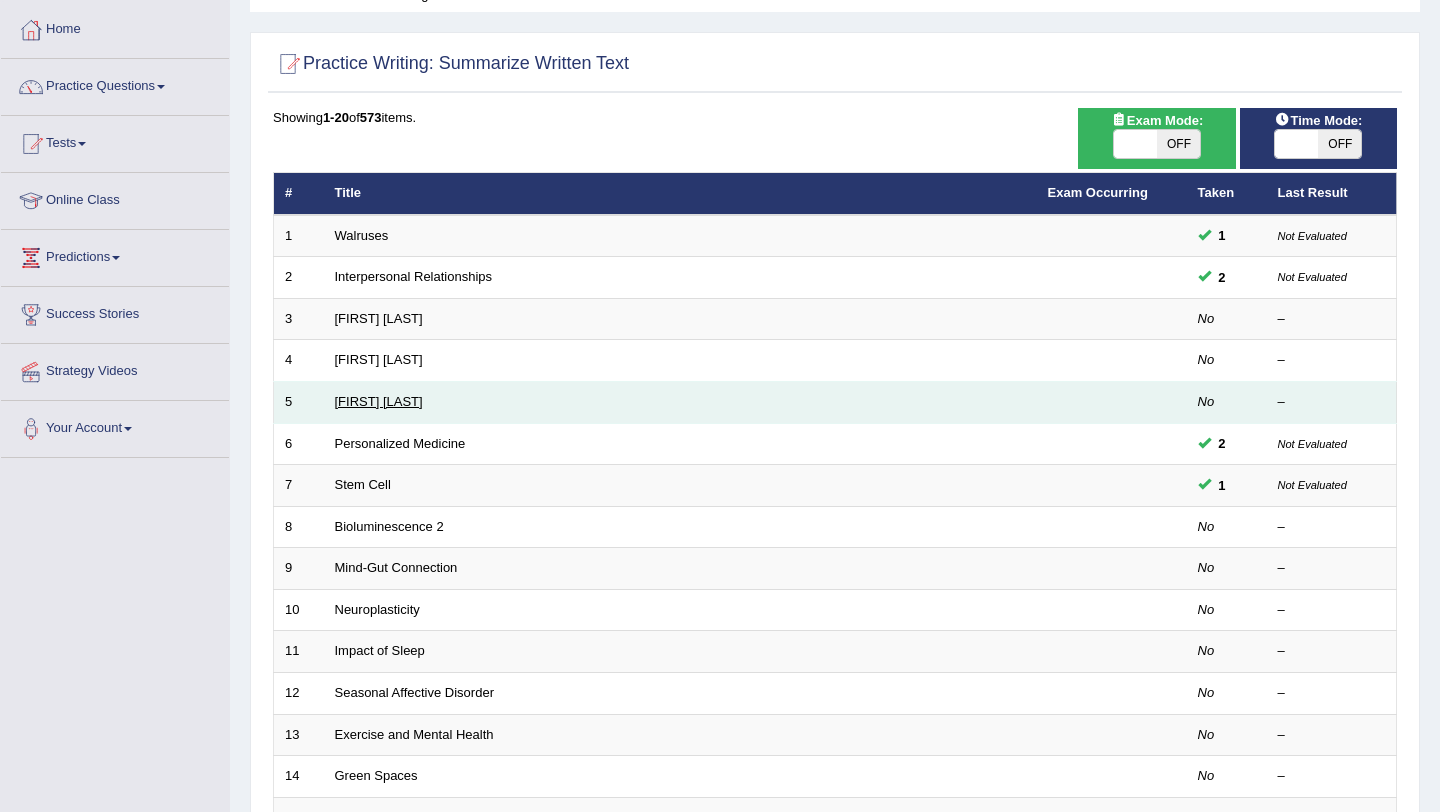 click on "[FIRST] [LAST]" at bounding box center (379, 401) 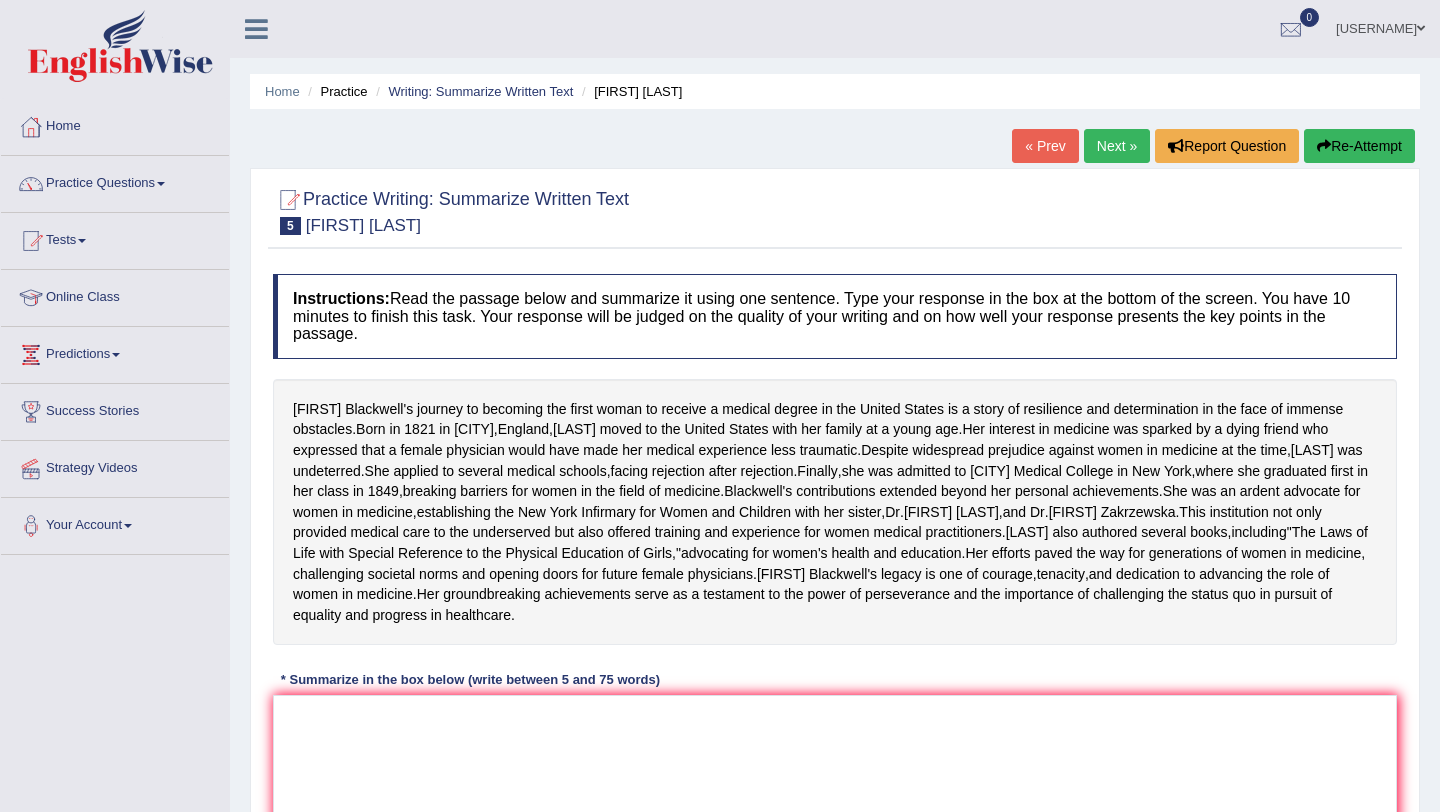 scroll, scrollTop: 191, scrollLeft: 0, axis: vertical 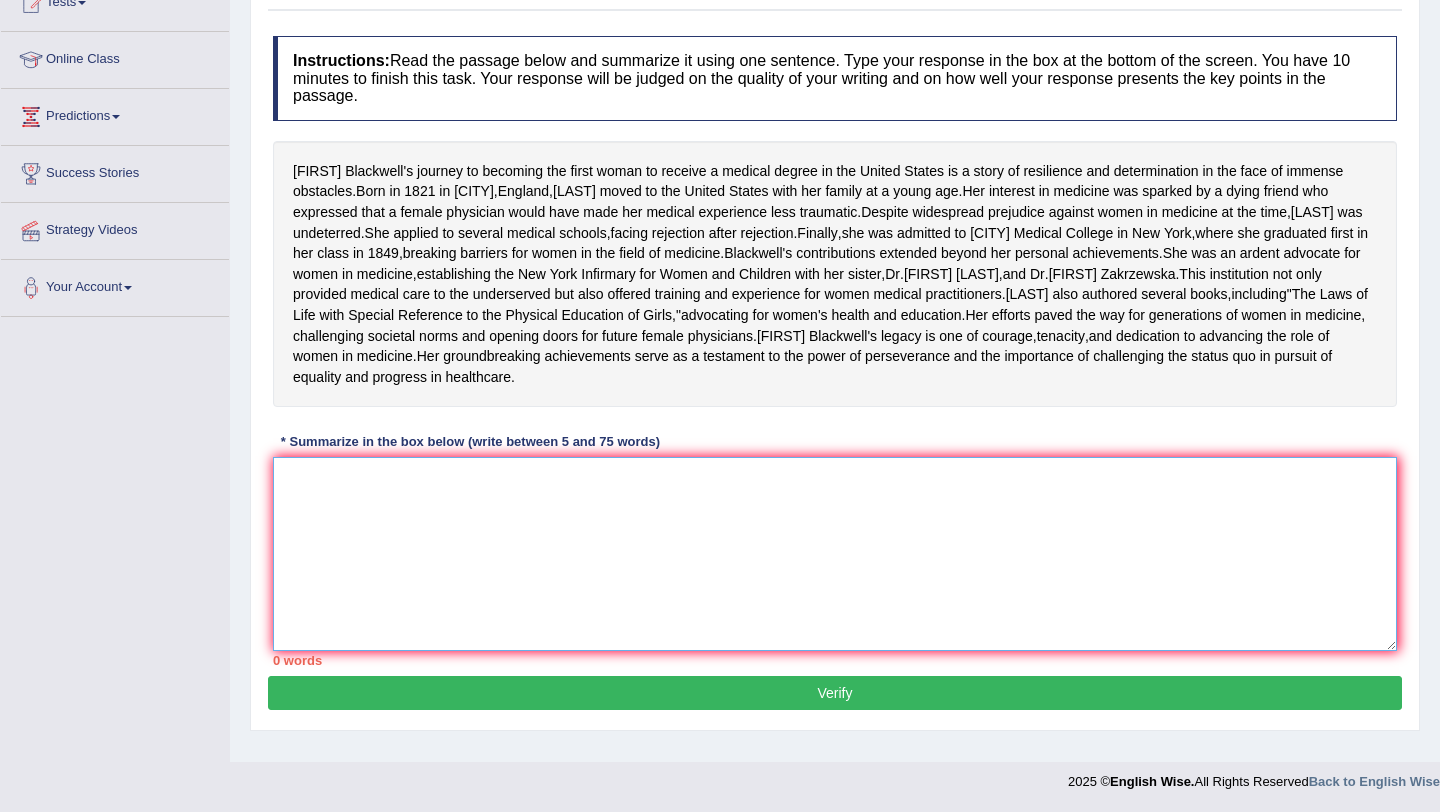 click at bounding box center [835, 554] 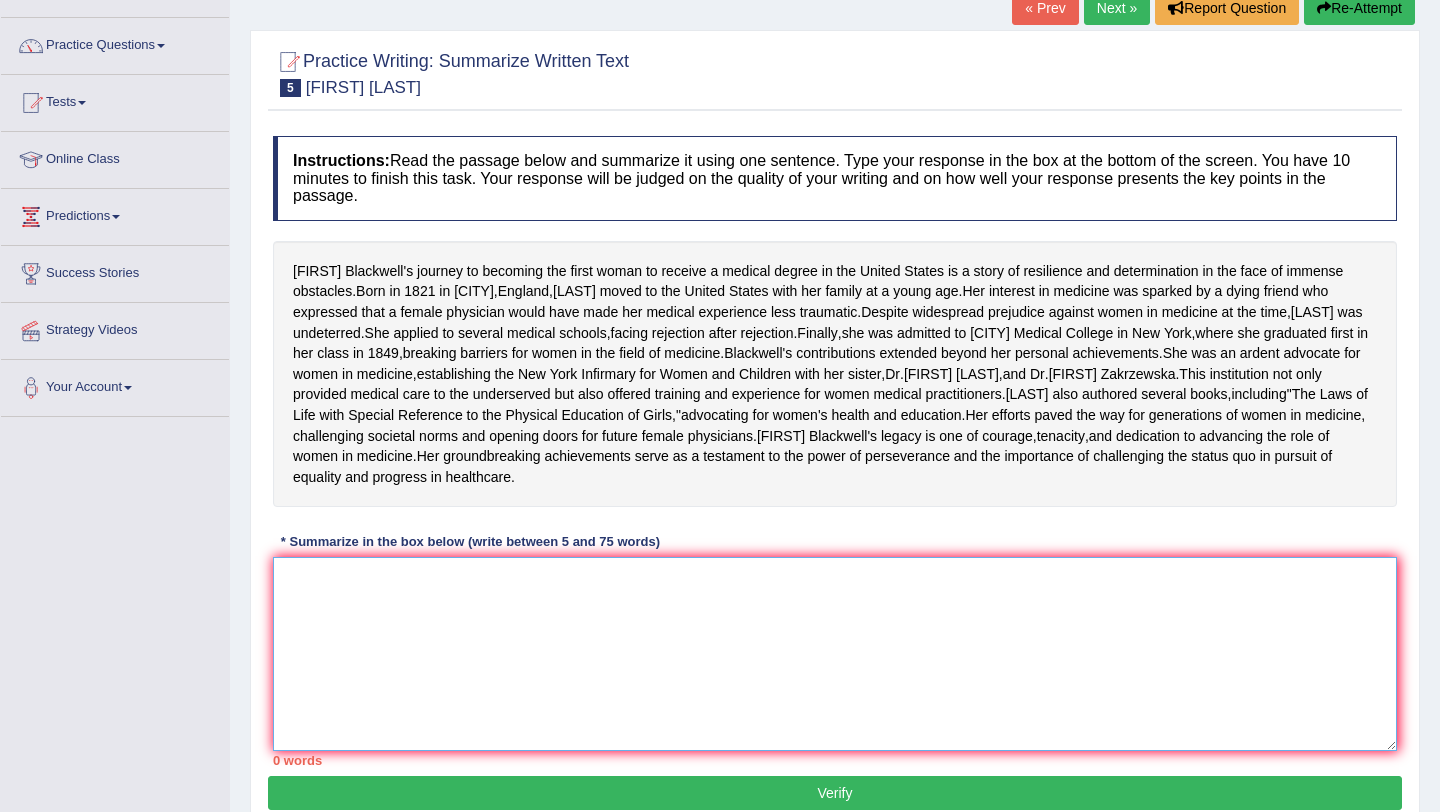 scroll, scrollTop: 0, scrollLeft: 0, axis: both 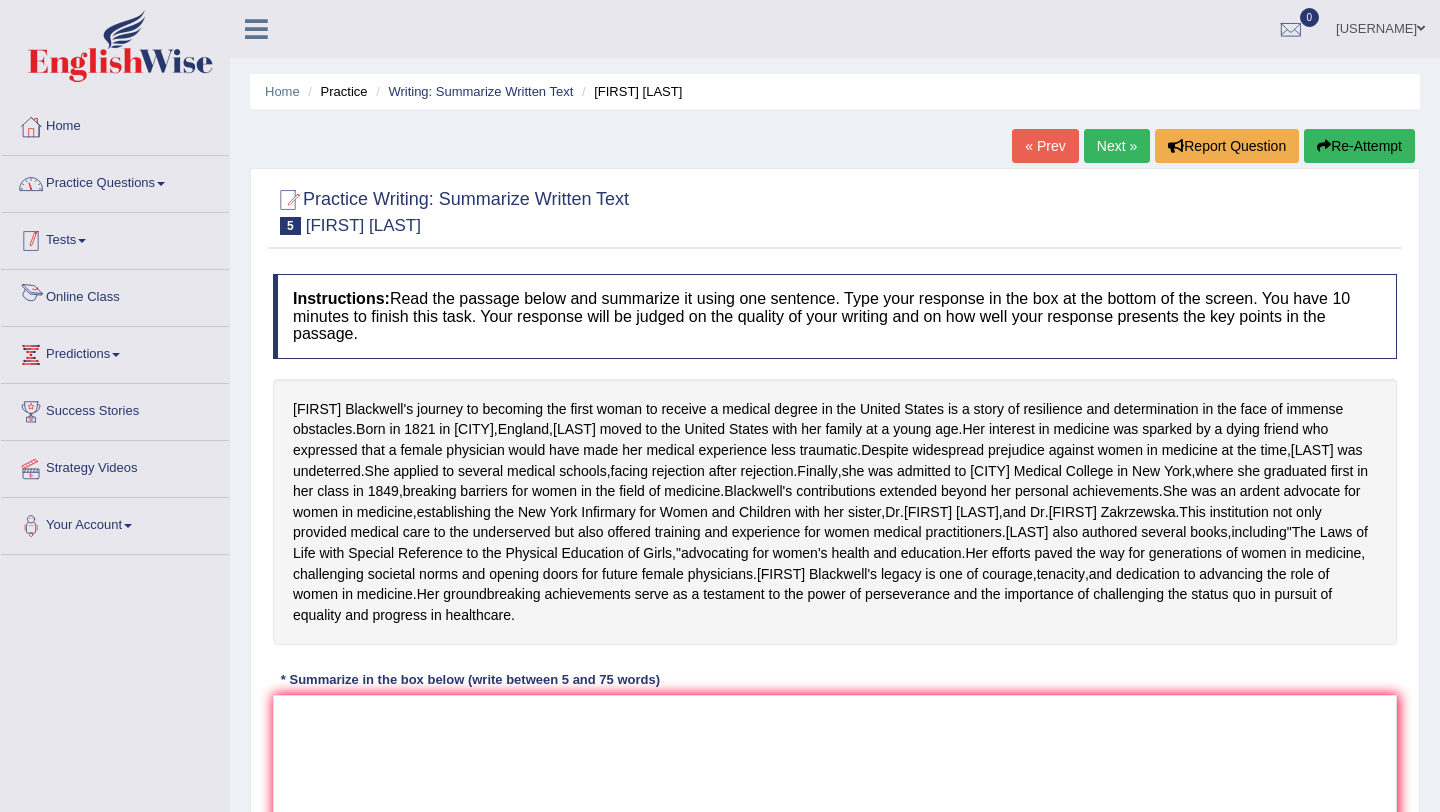 click on "Practice Questions" at bounding box center (115, 181) 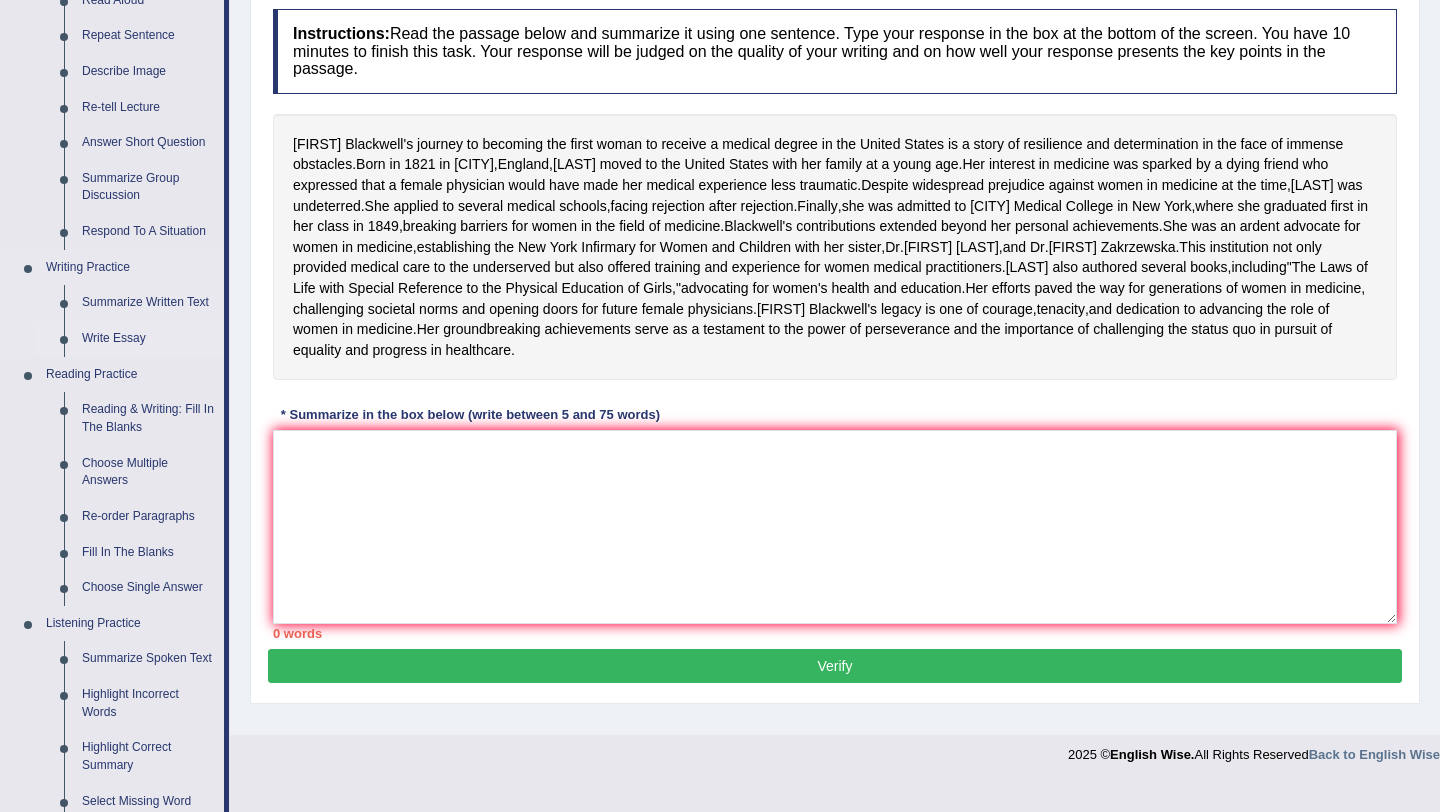 scroll, scrollTop: 270, scrollLeft: 0, axis: vertical 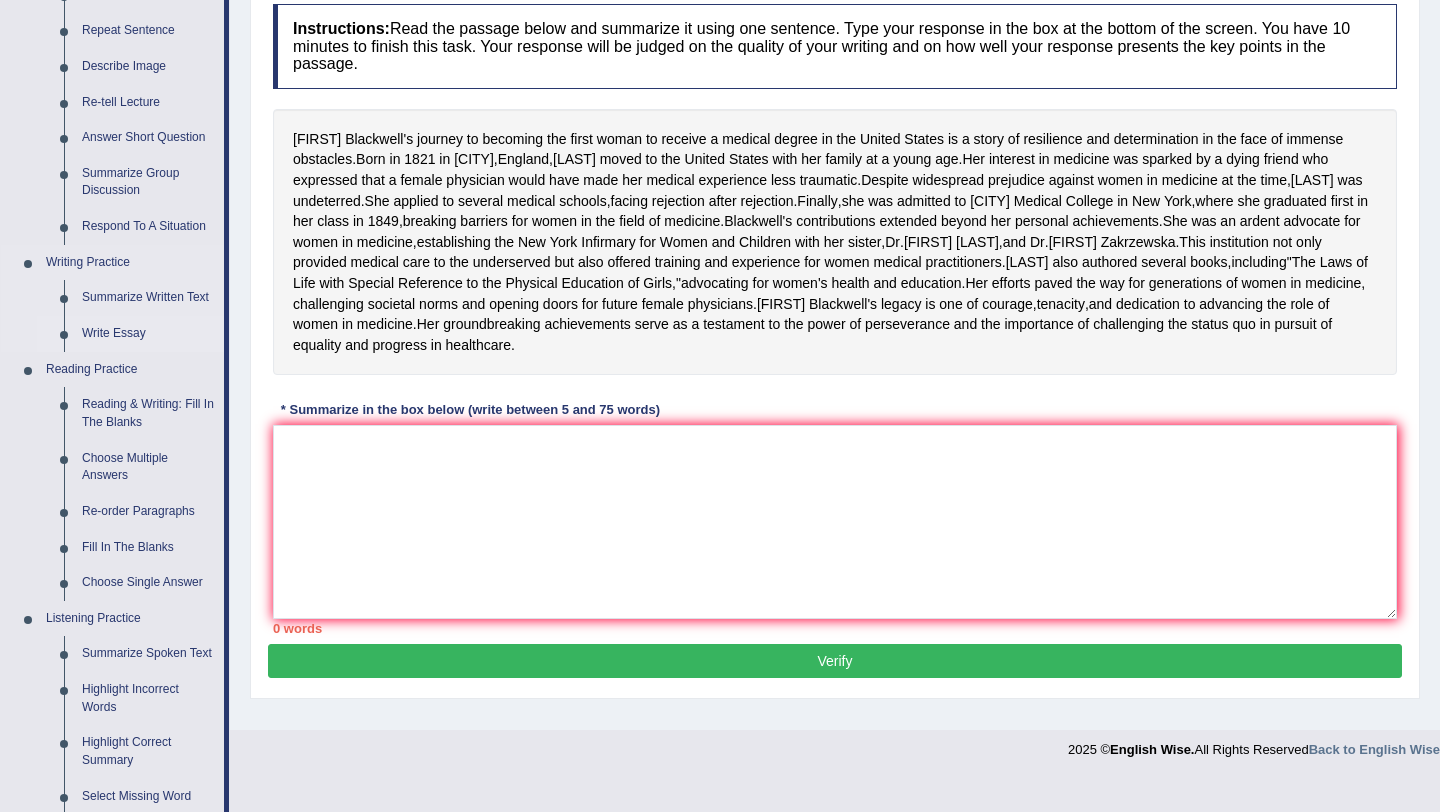click on "Write Essay" at bounding box center [148, 334] 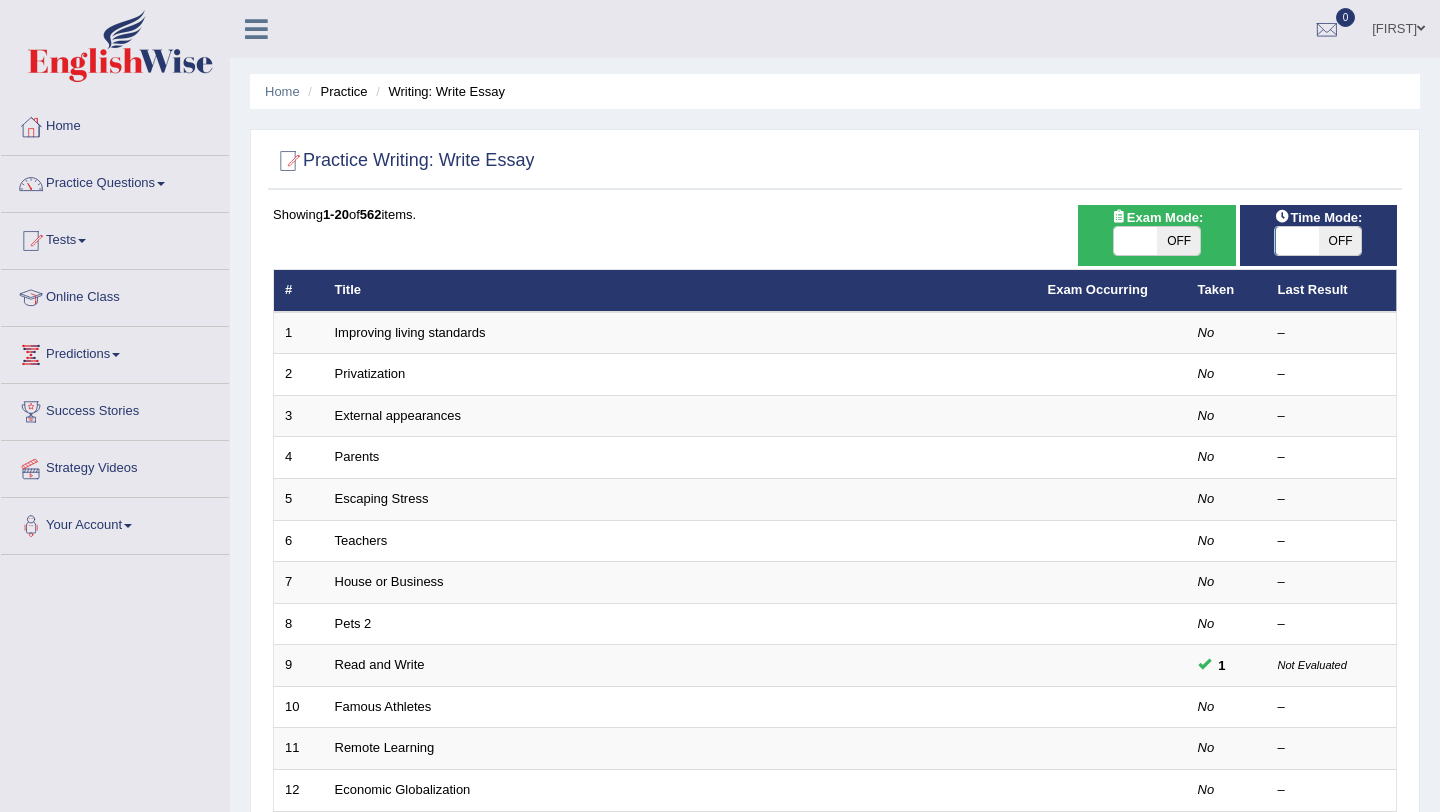 scroll, scrollTop: 0, scrollLeft: 0, axis: both 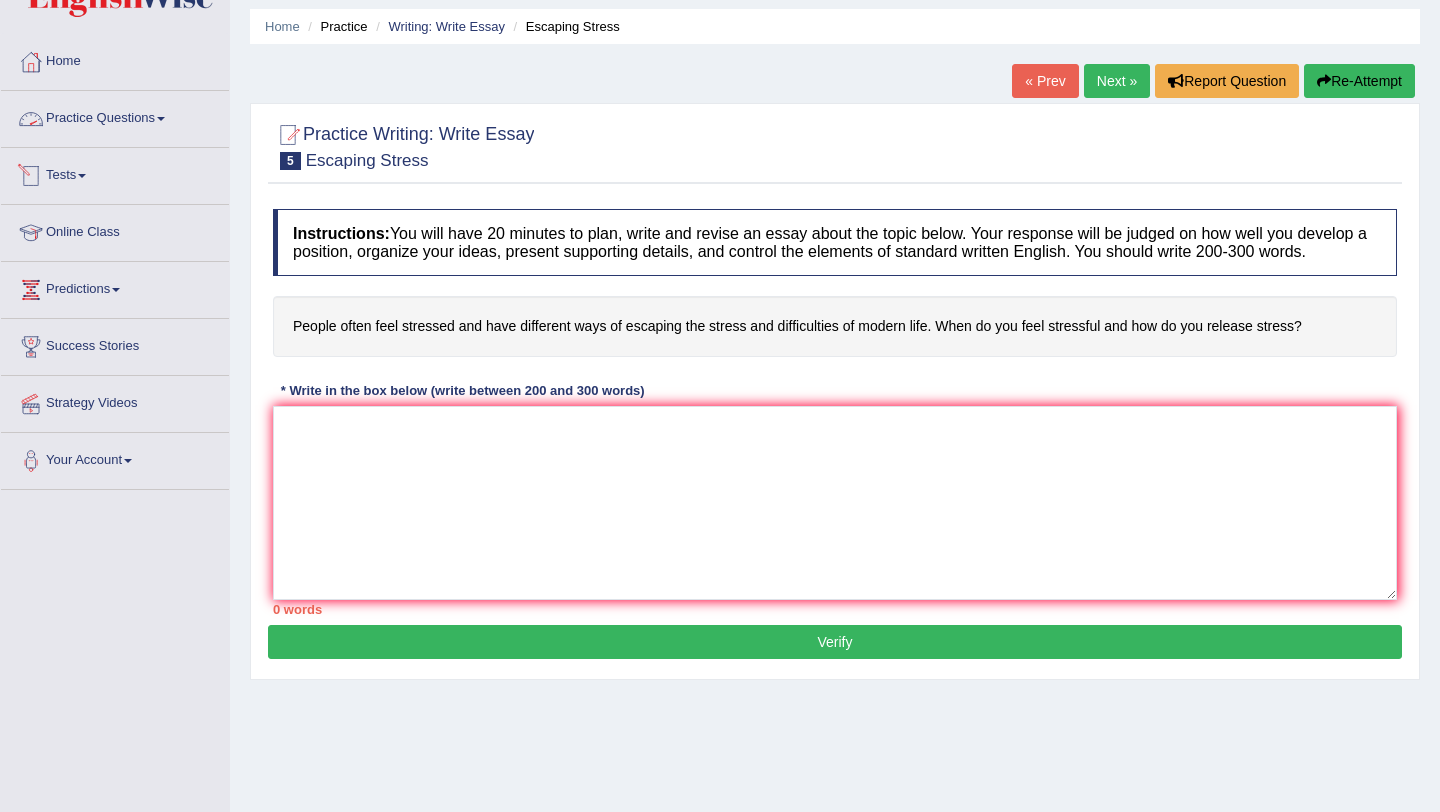click on "Practice Questions" at bounding box center [115, 116] 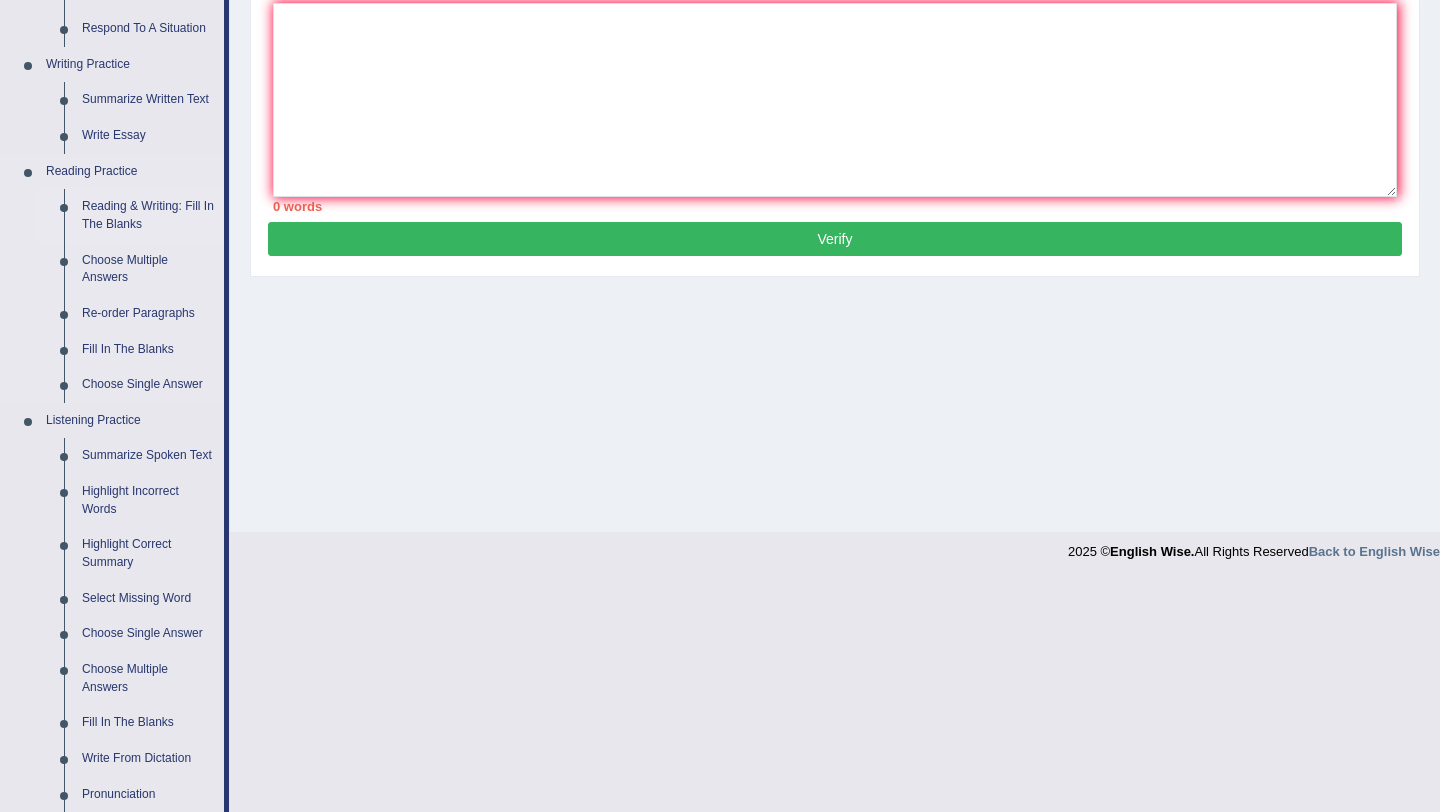 scroll, scrollTop: 485, scrollLeft: 0, axis: vertical 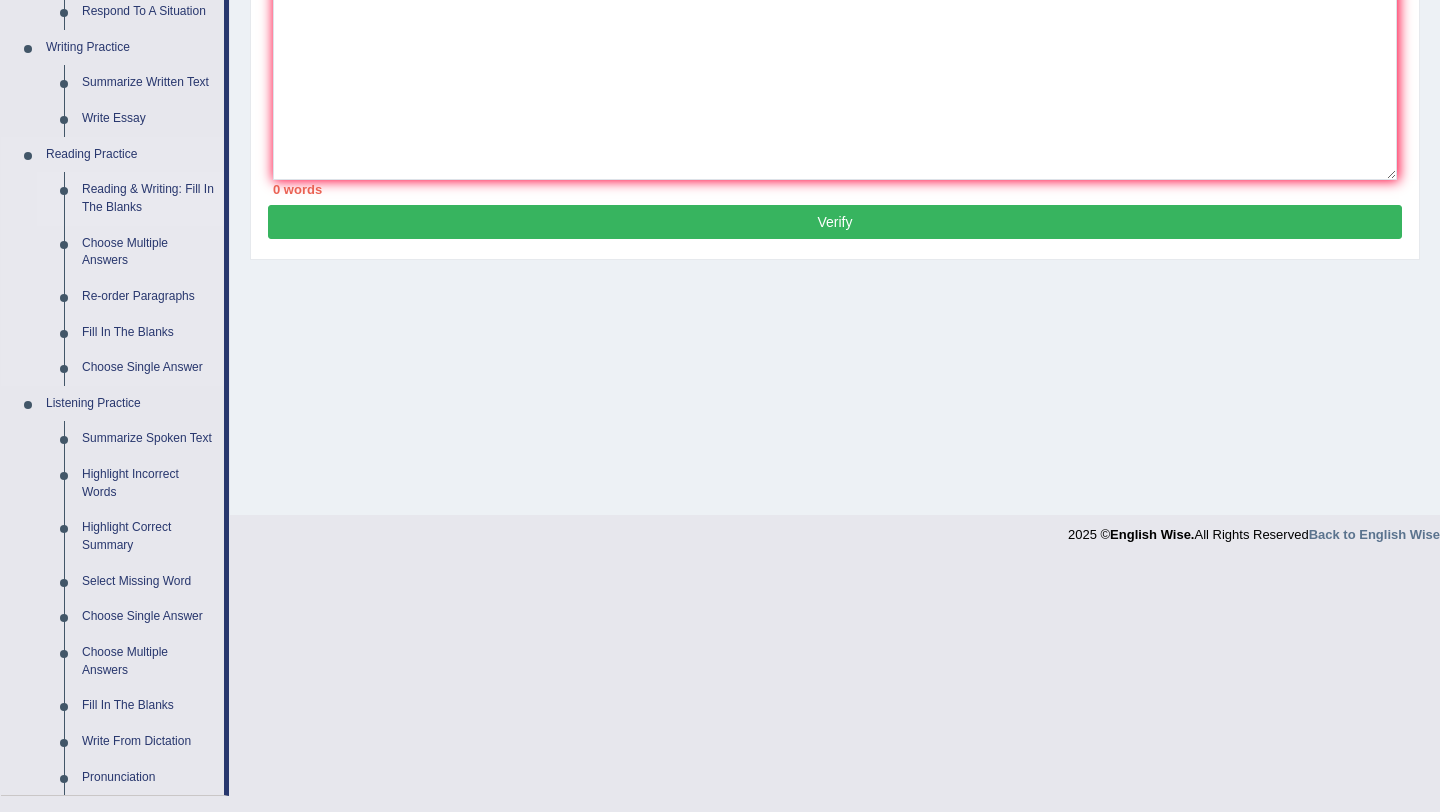 click on "Reading & Writing: Fill In The Blanks" at bounding box center (148, 198) 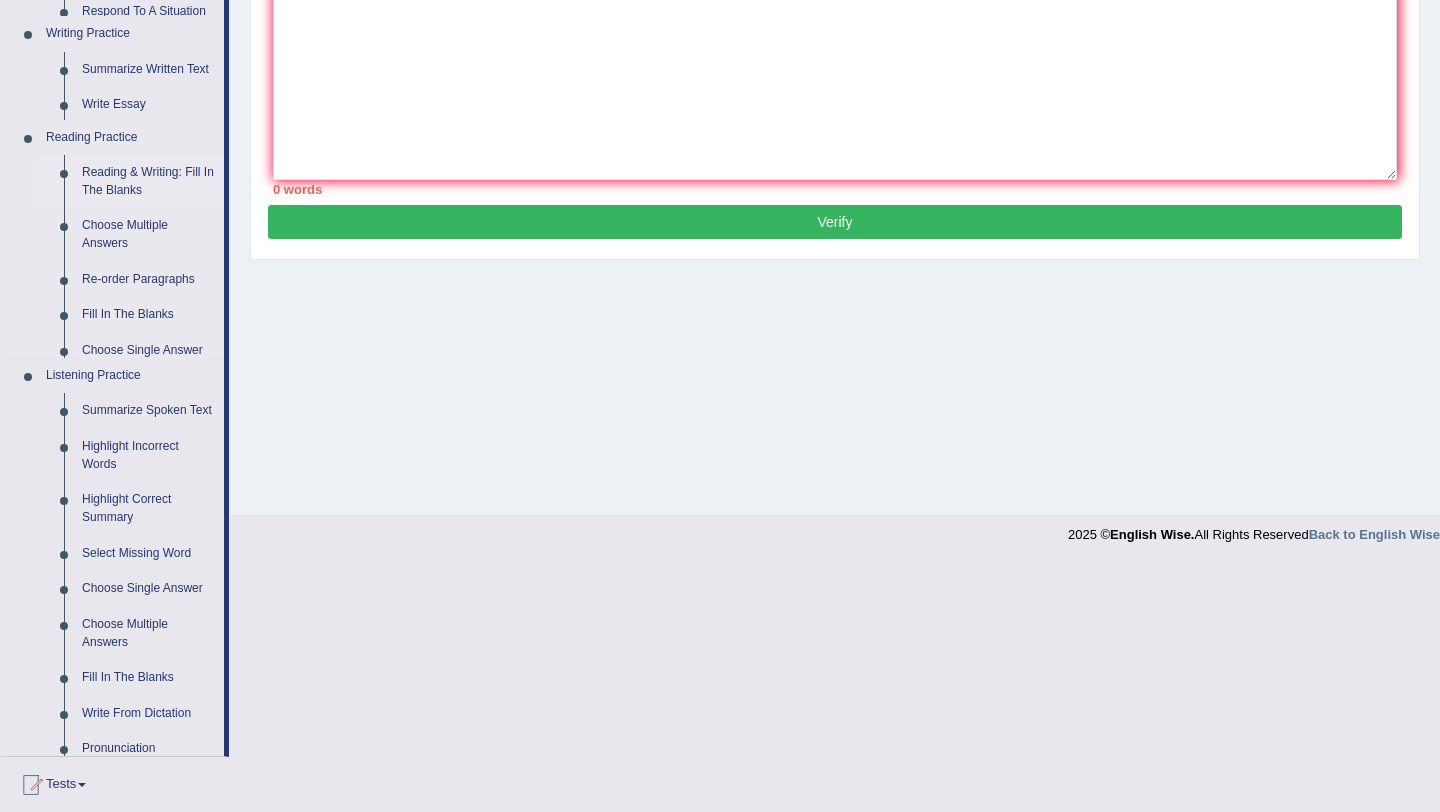 scroll, scrollTop: 238, scrollLeft: 0, axis: vertical 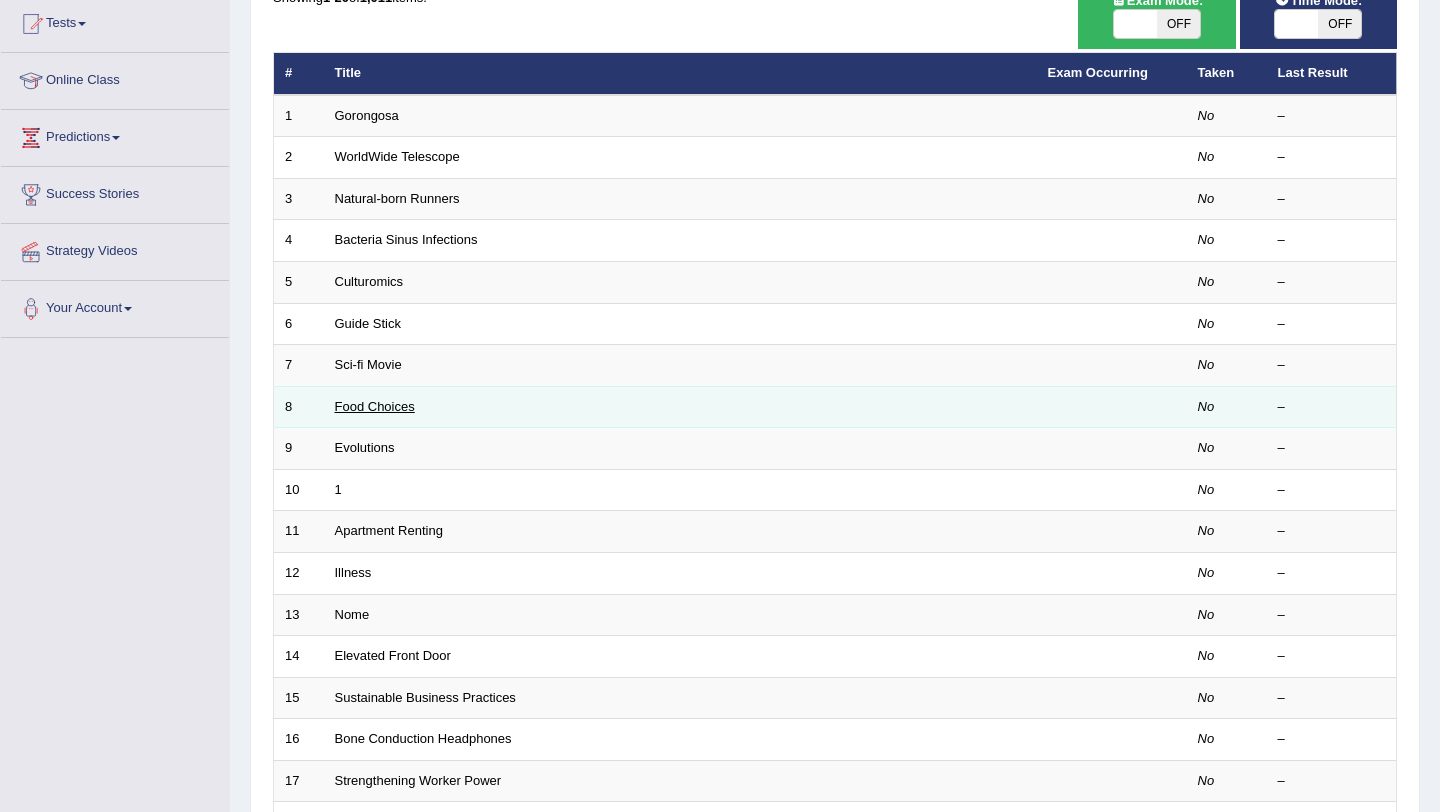 click on "Food Choices" at bounding box center [375, 406] 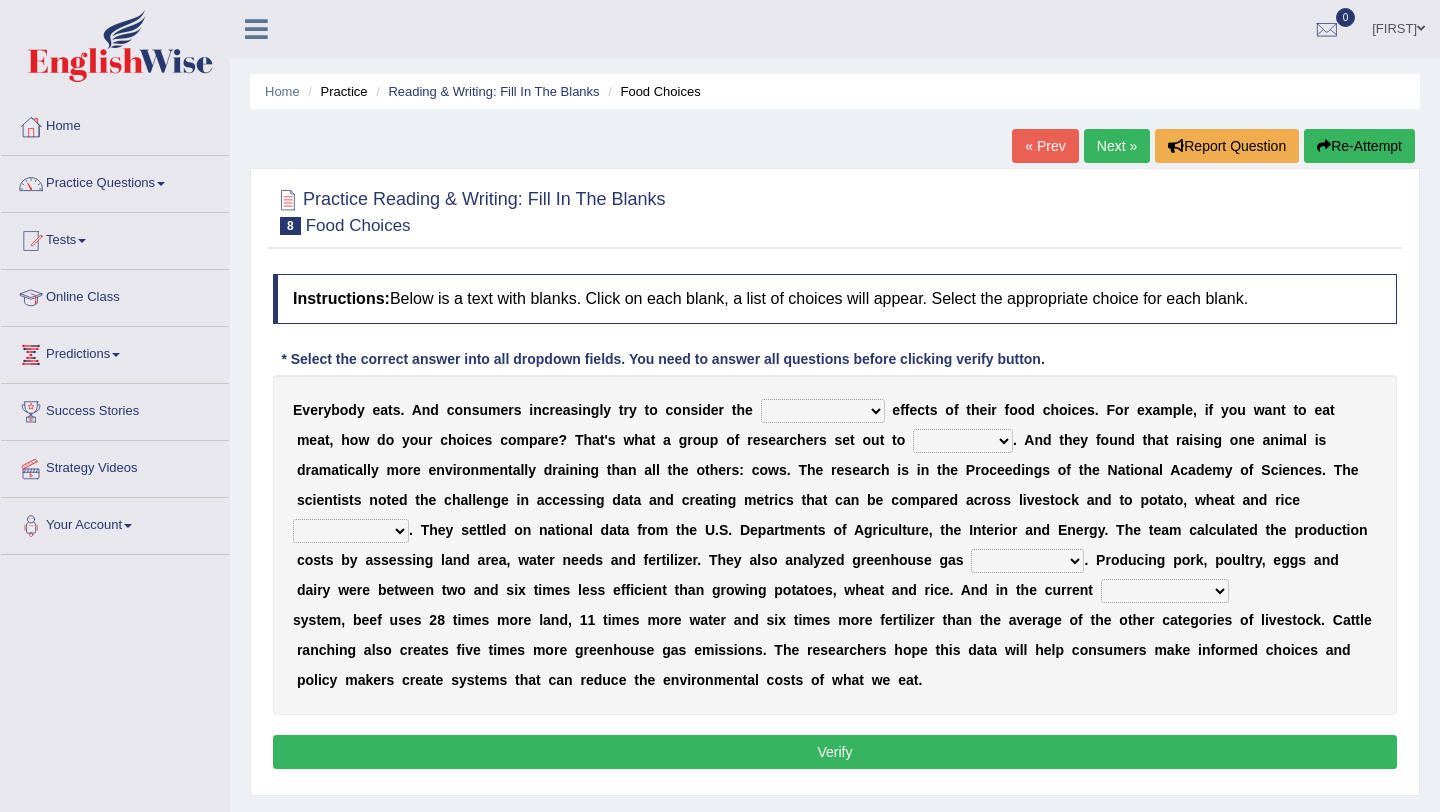scroll, scrollTop: 31, scrollLeft: 0, axis: vertical 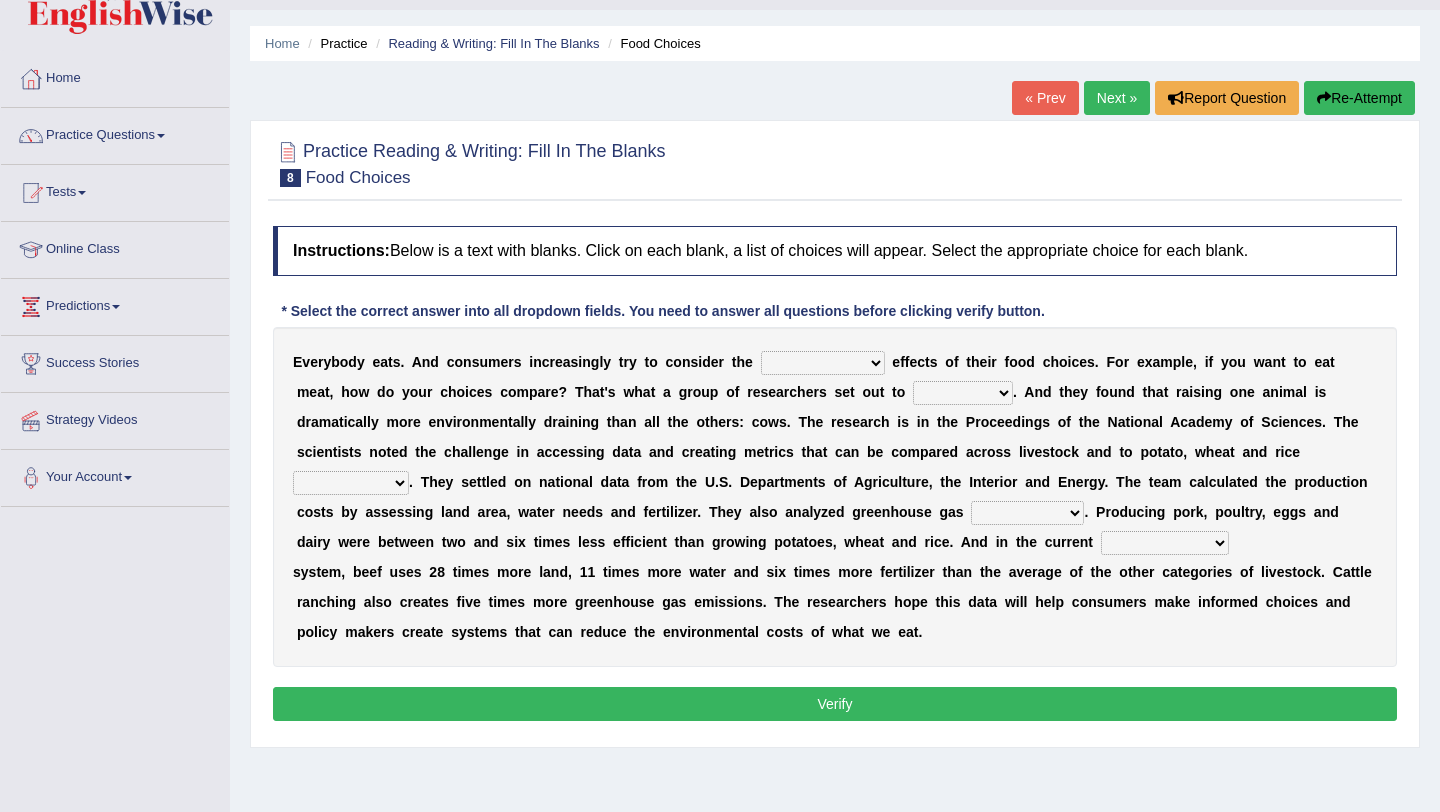 click on "spiritual economic environmental material" at bounding box center [823, 363] 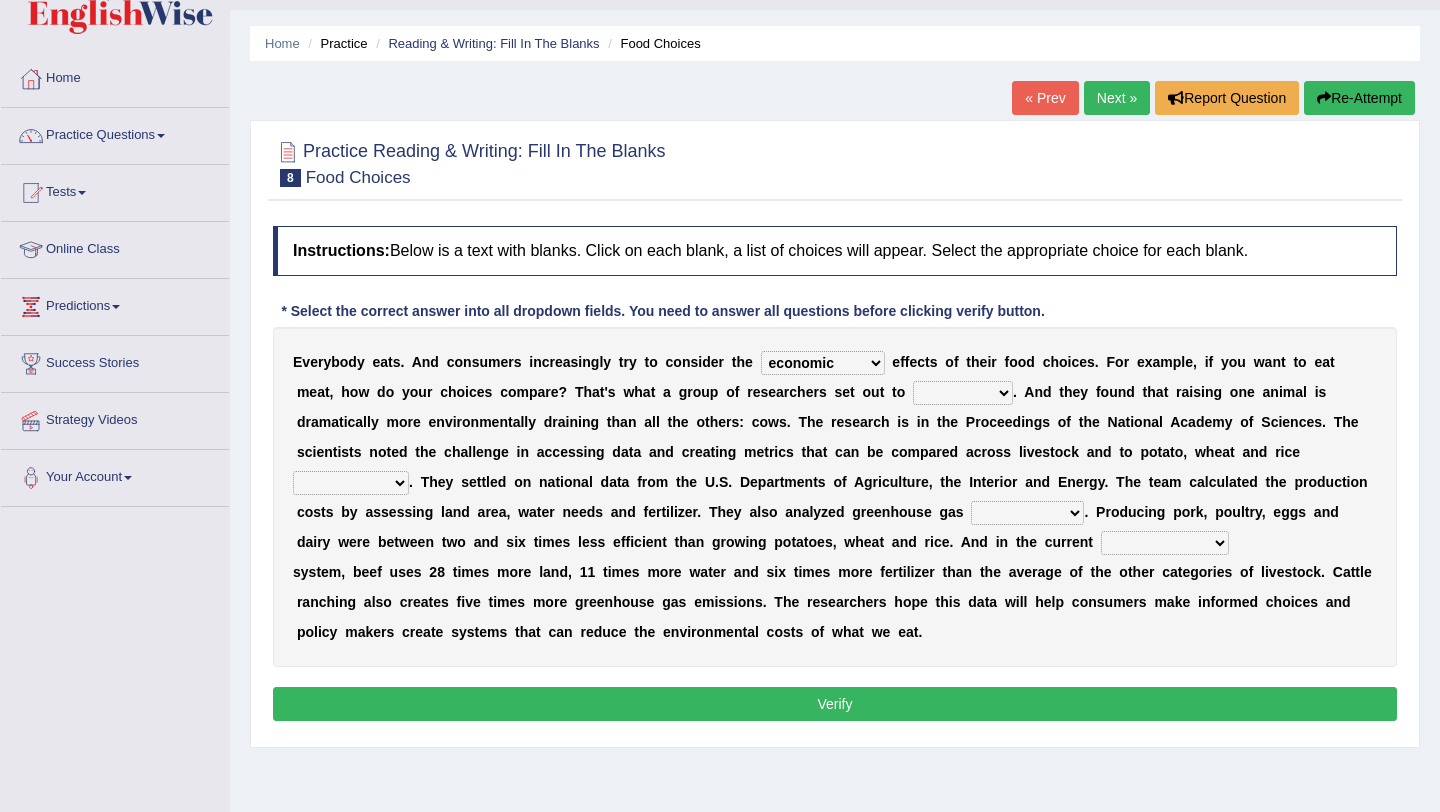 click on "spiritual economic environmental material" at bounding box center (823, 363) 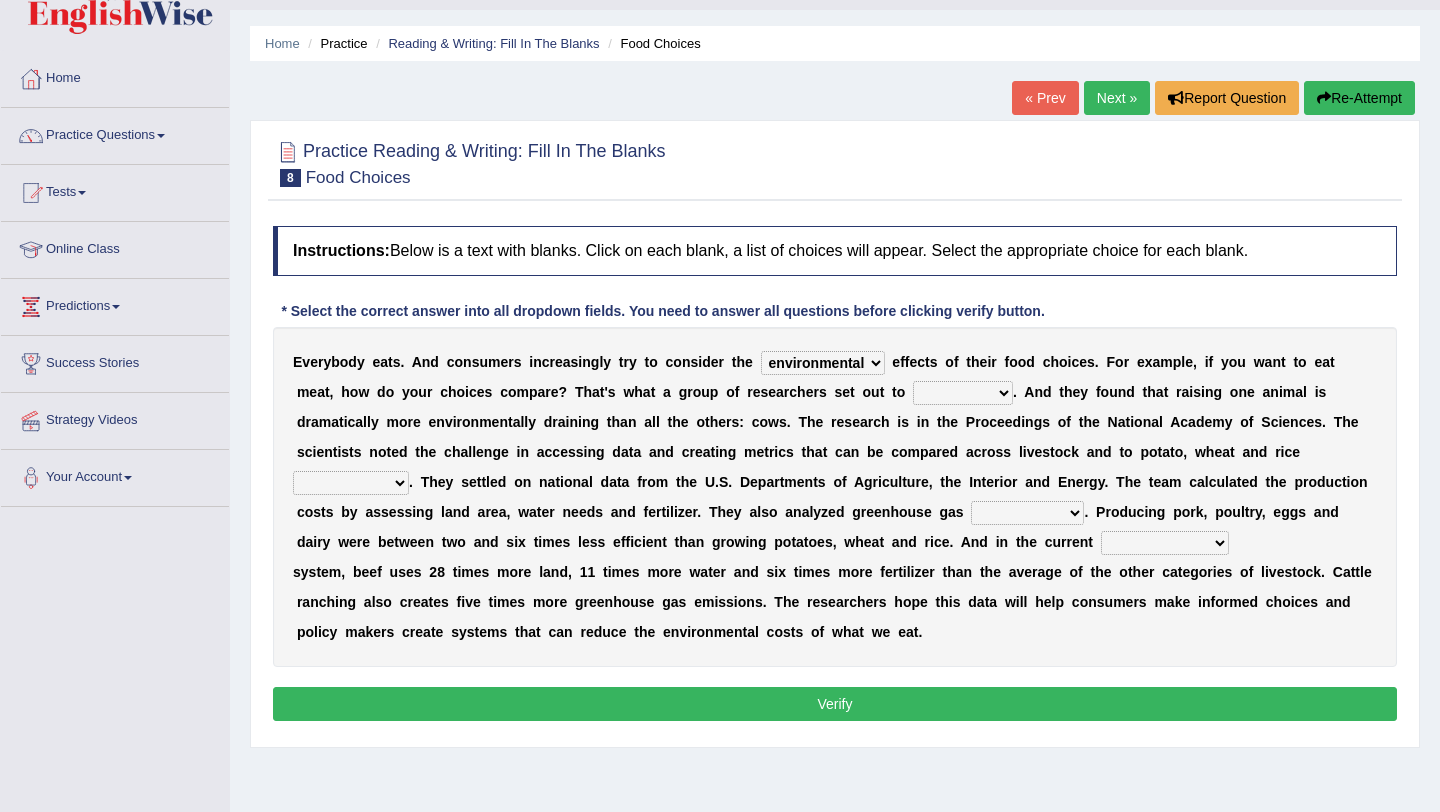 drag, startPoint x: 430, startPoint y: 182, endPoint x: 337, endPoint y: 103, distance: 122.02459 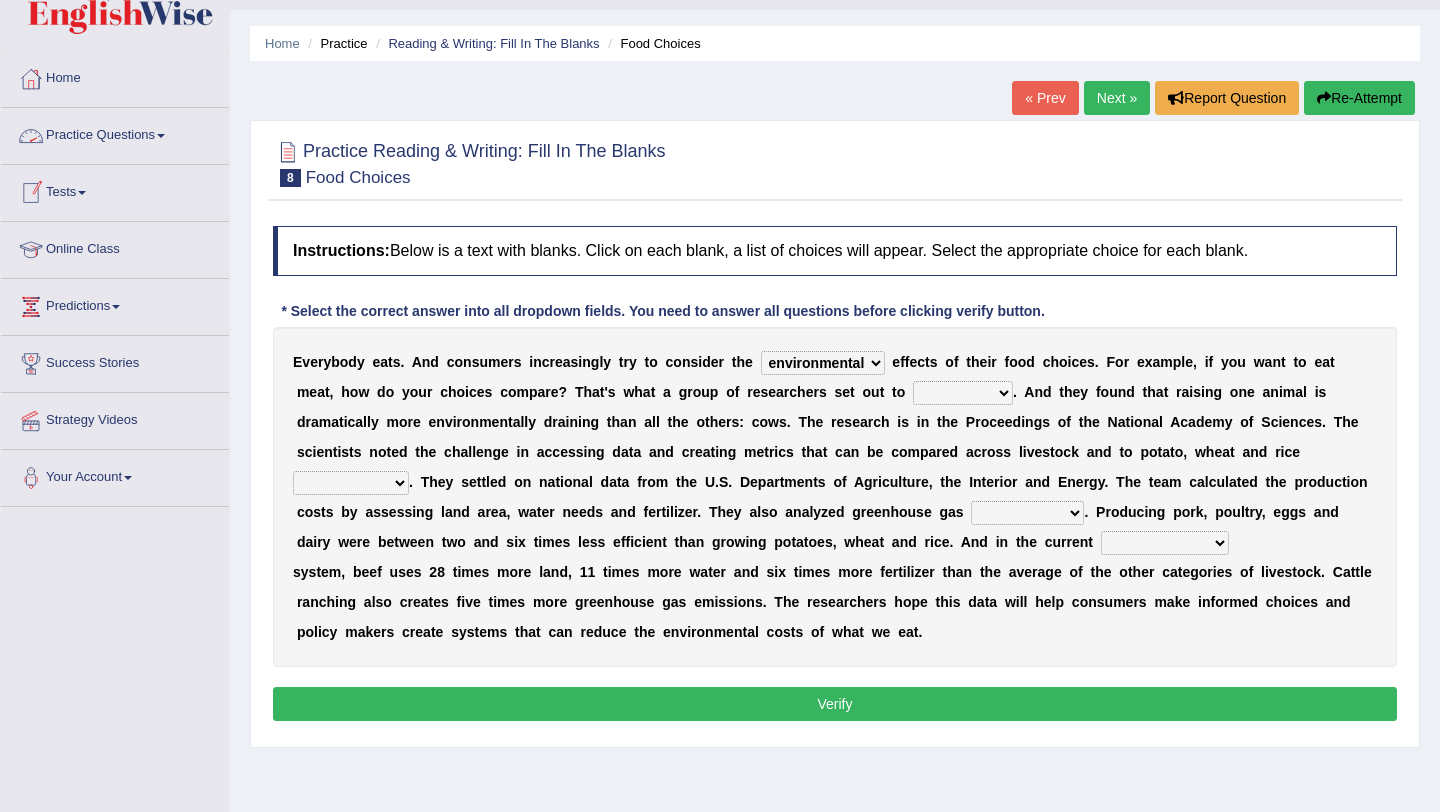 click on "Practice Questions" at bounding box center (115, 133) 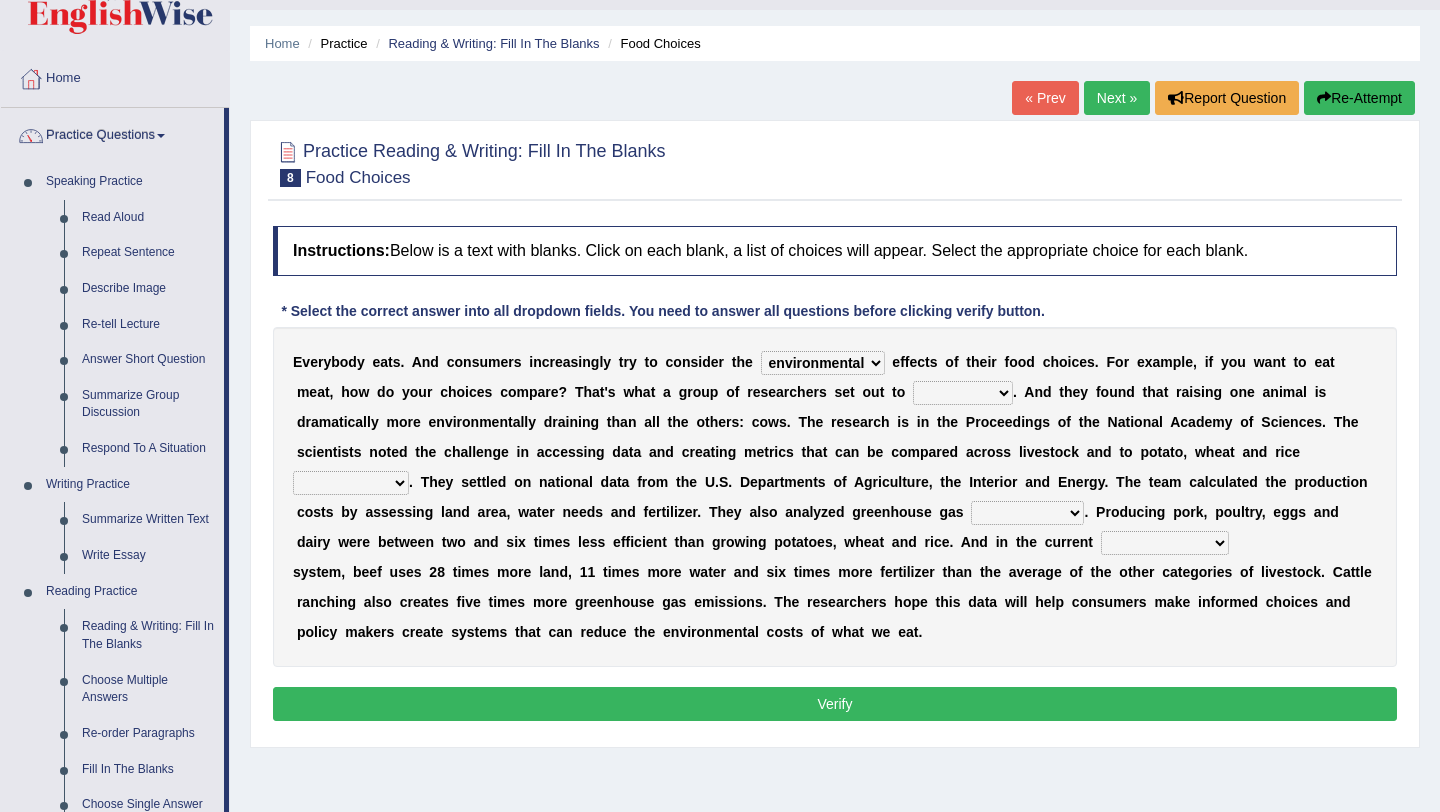 click on "spiritual economic environmental material" at bounding box center (823, 363) 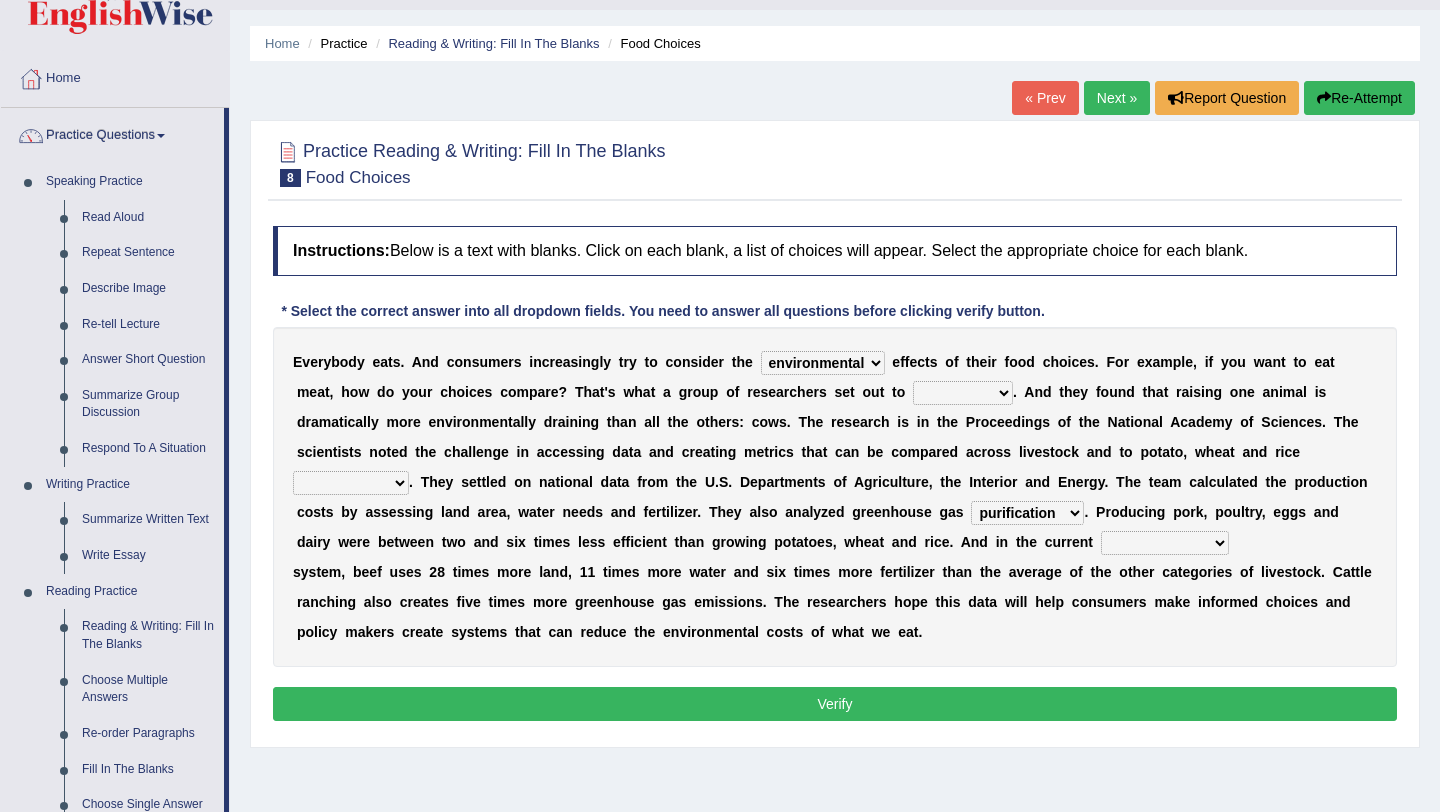 click on "agricultural impalpable ungrammatical terminal" at bounding box center (1165, 543) 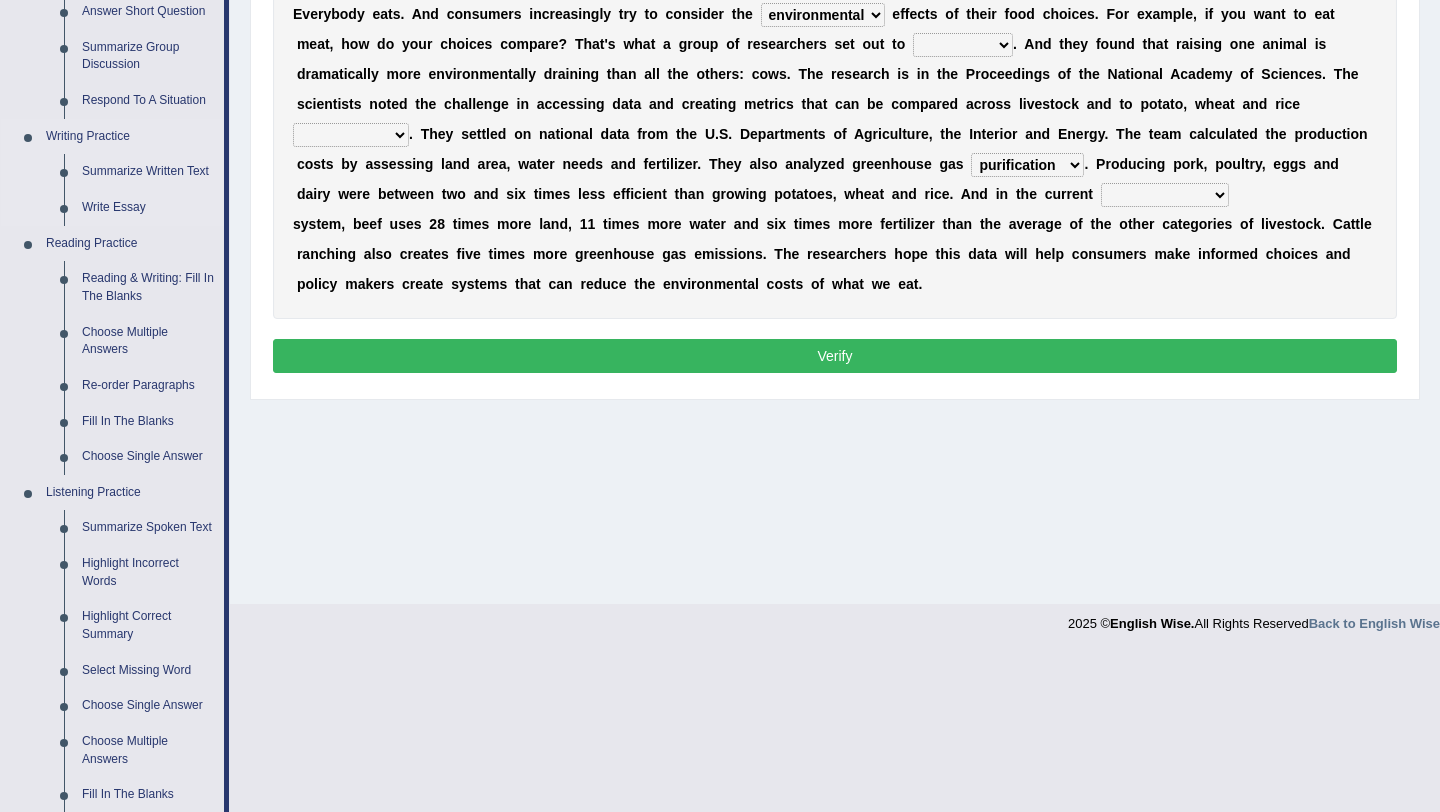 scroll, scrollTop: 406, scrollLeft: 0, axis: vertical 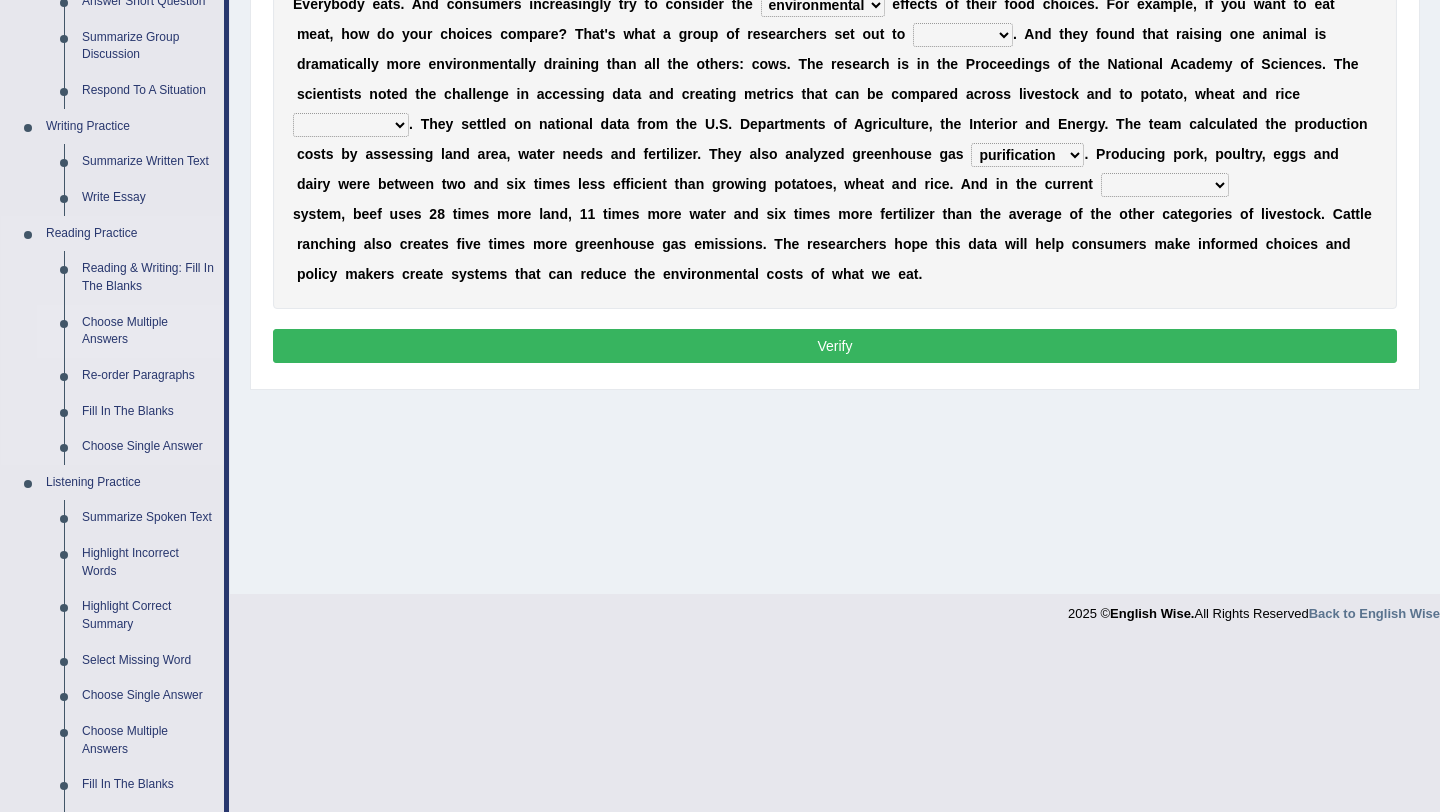 click on "Choose Multiple Answers" at bounding box center [148, 331] 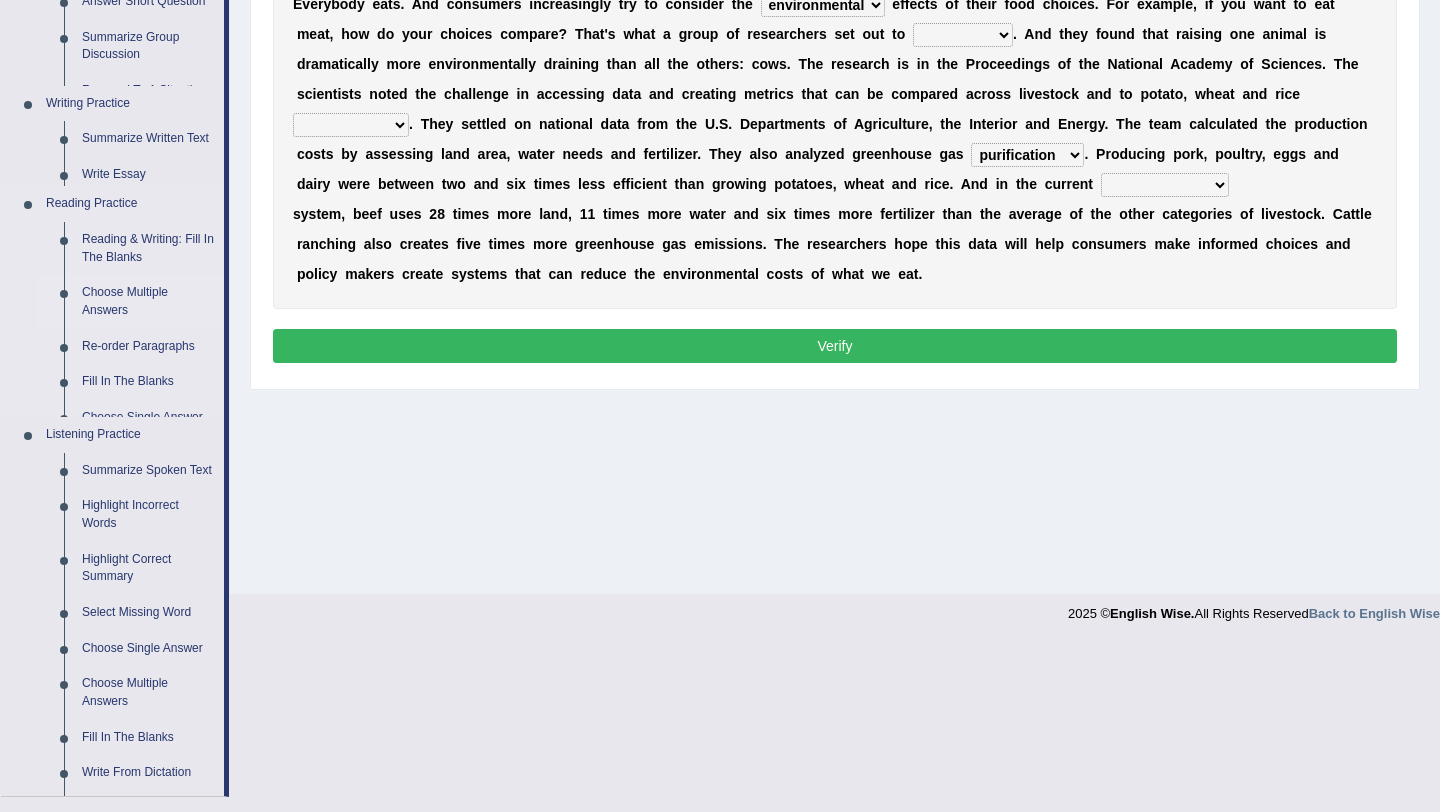 scroll, scrollTop: 238, scrollLeft: 0, axis: vertical 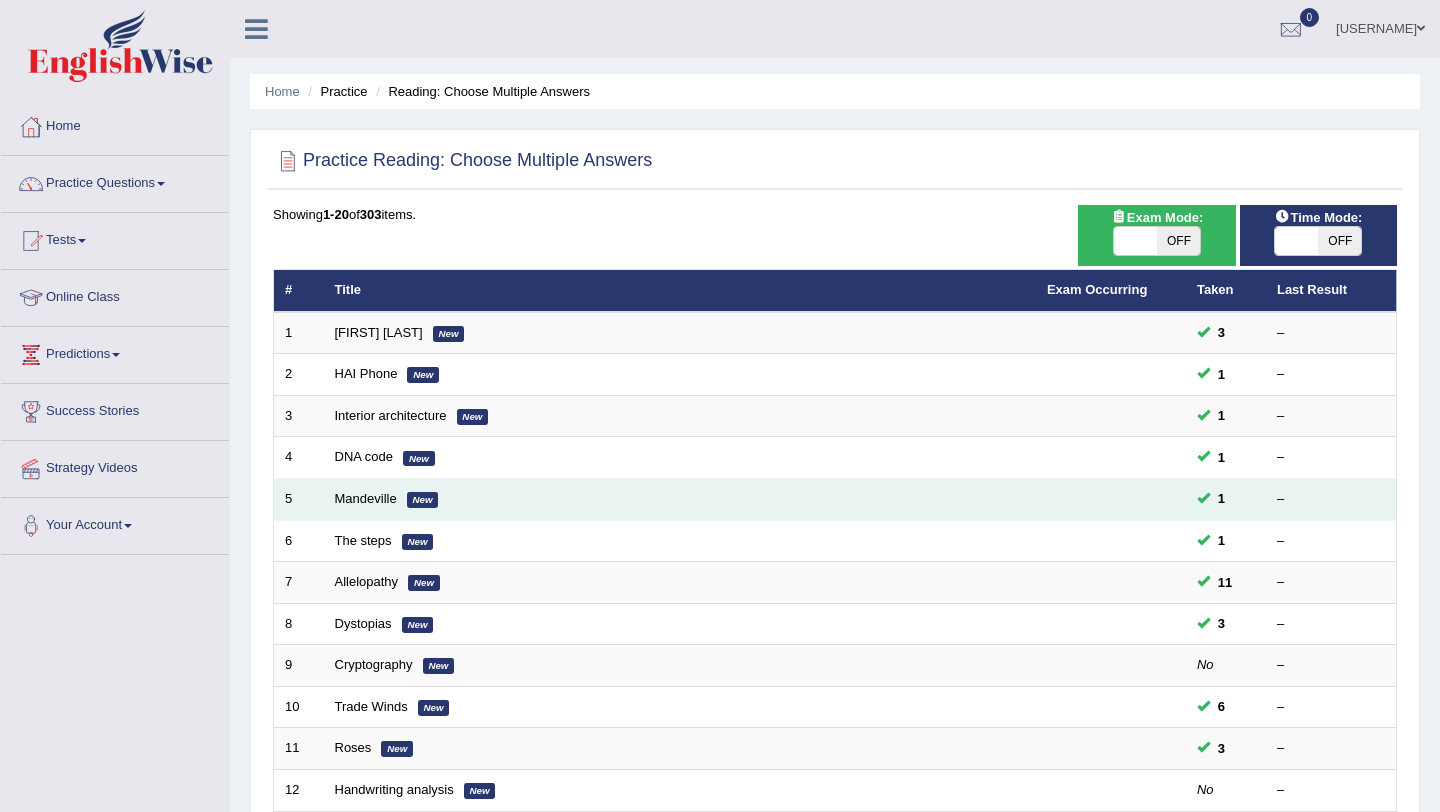 click on "[CITY] [NAME]" at bounding box center (680, 500) 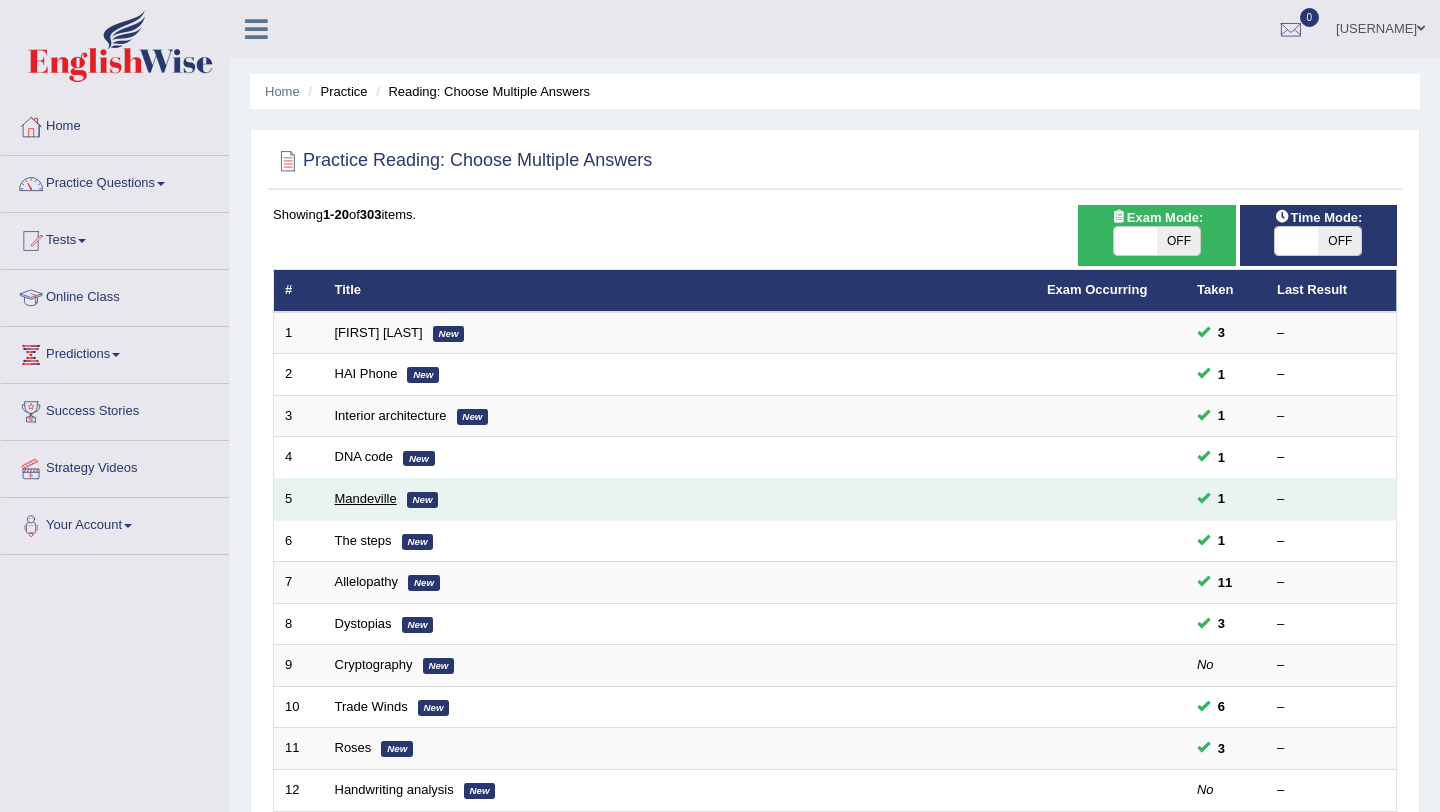 click on "Mandeville" at bounding box center [366, 498] 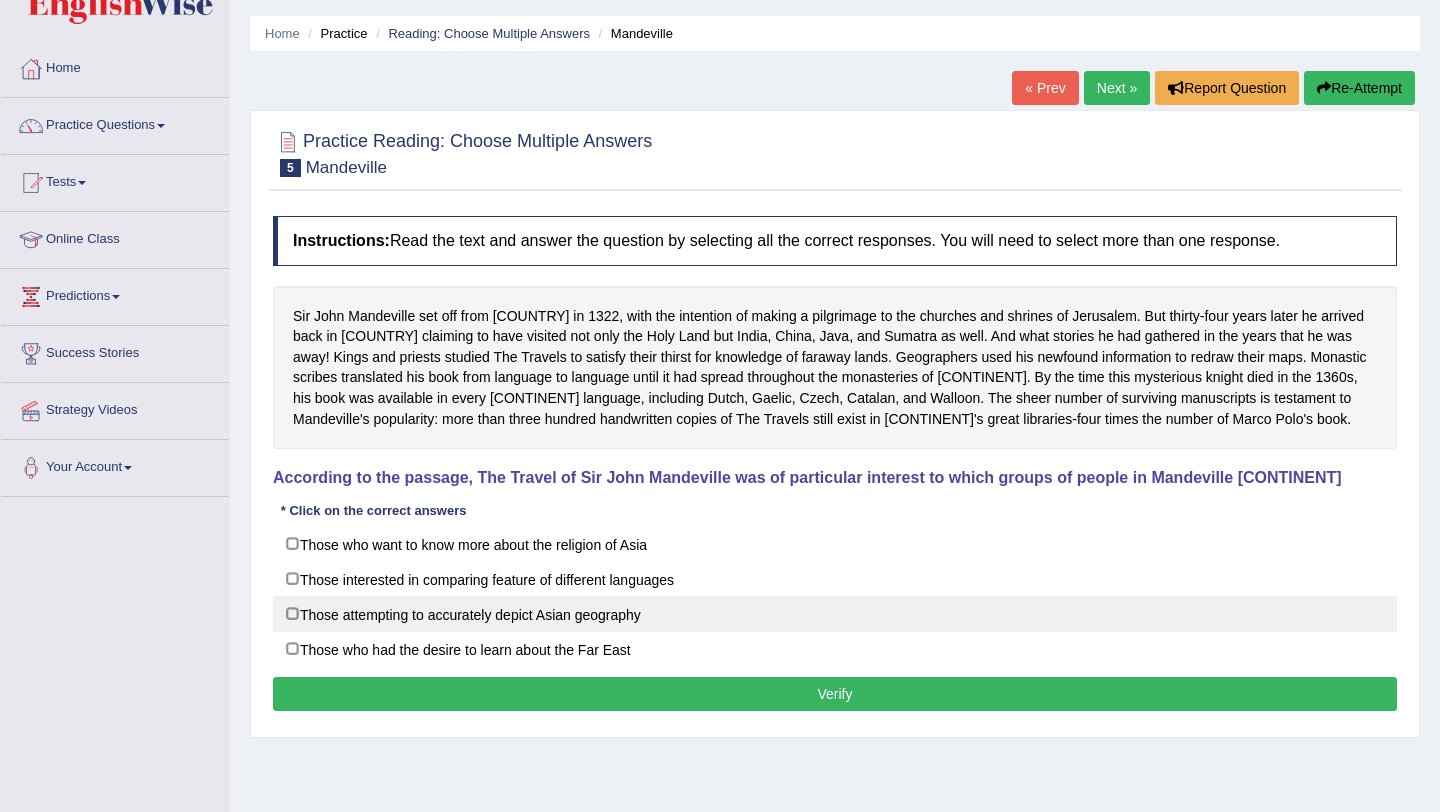 scroll, scrollTop: 58, scrollLeft: 0, axis: vertical 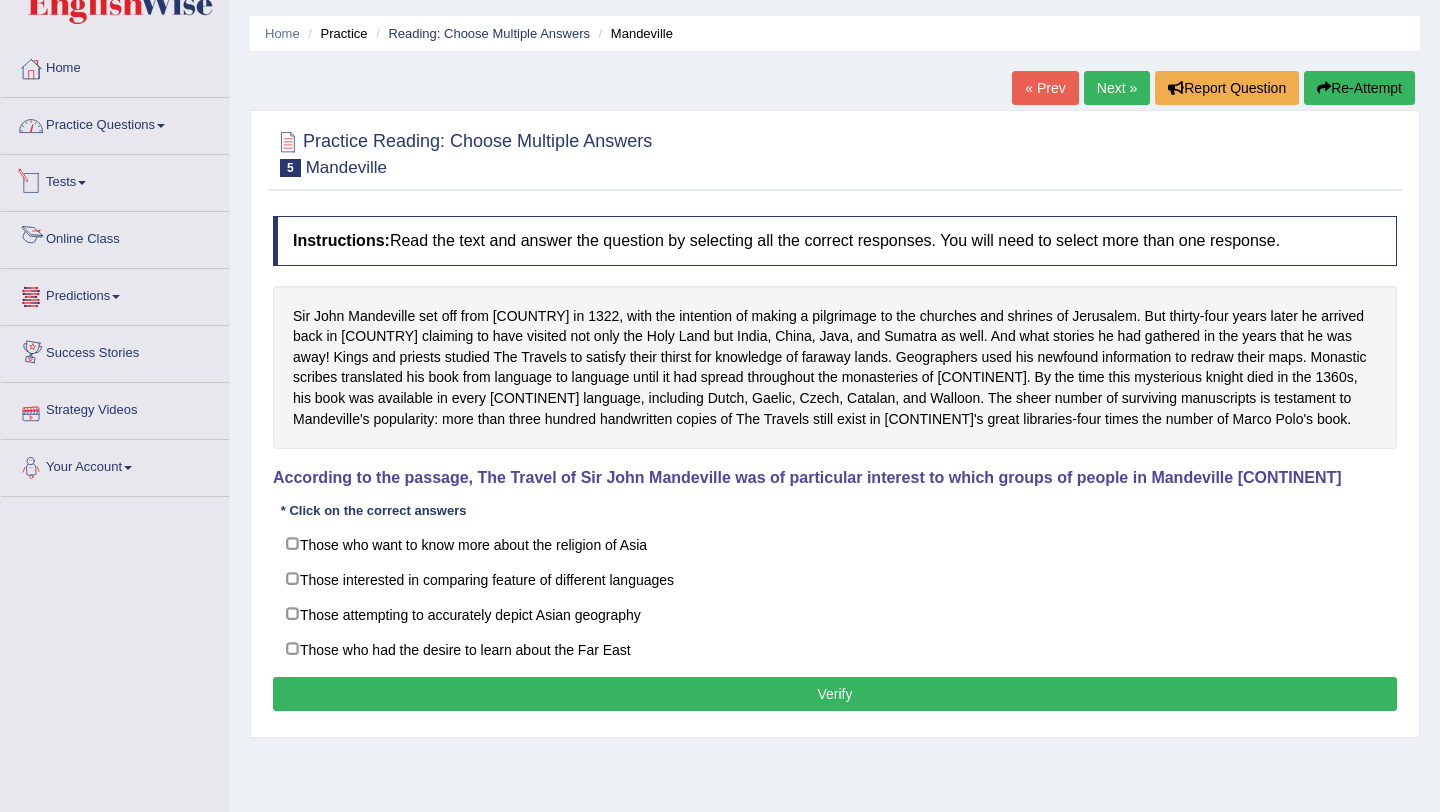 click on "Practice Questions" at bounding box center [115, 123] 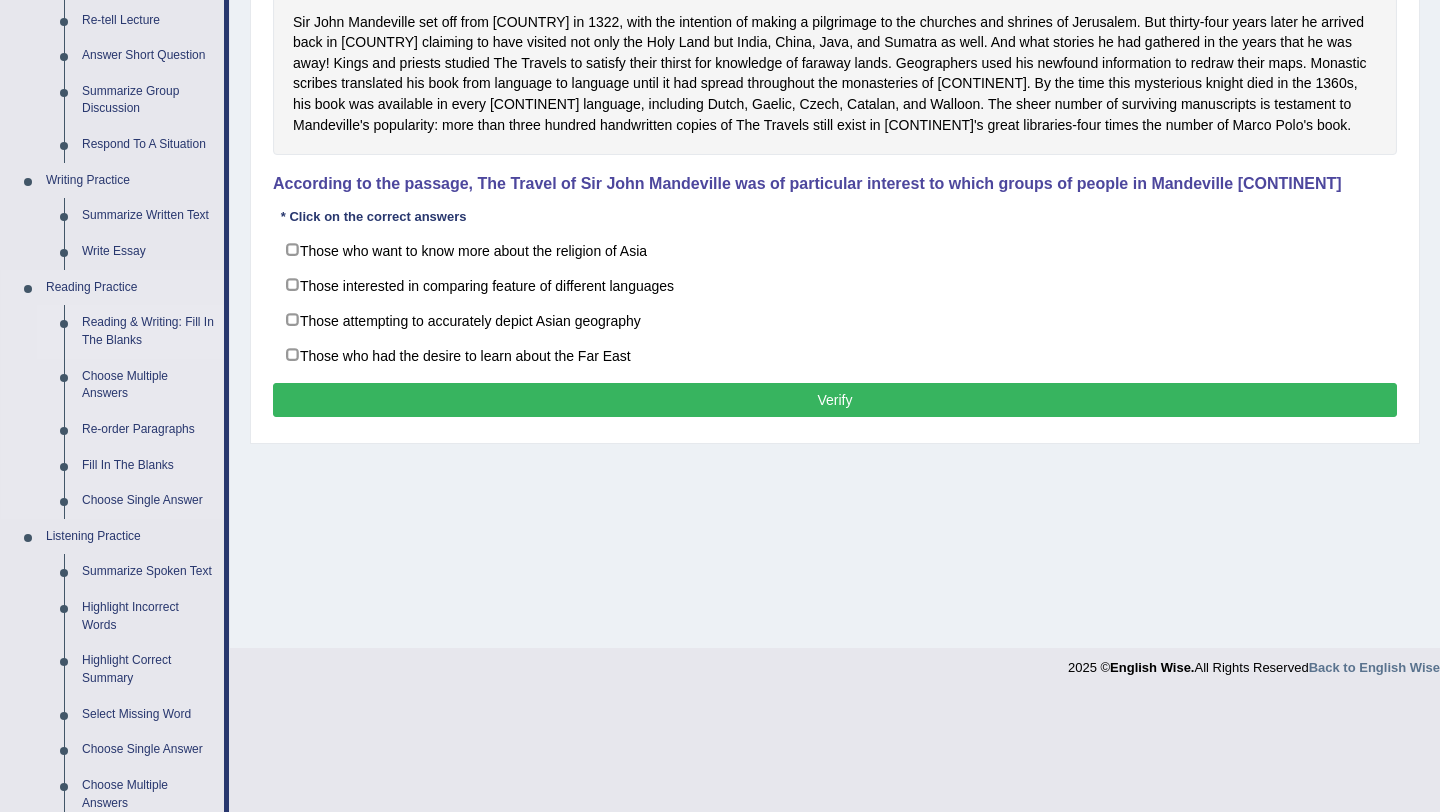 scroll, scrollTop: 366, scrollLeft: 0, axis: vertical 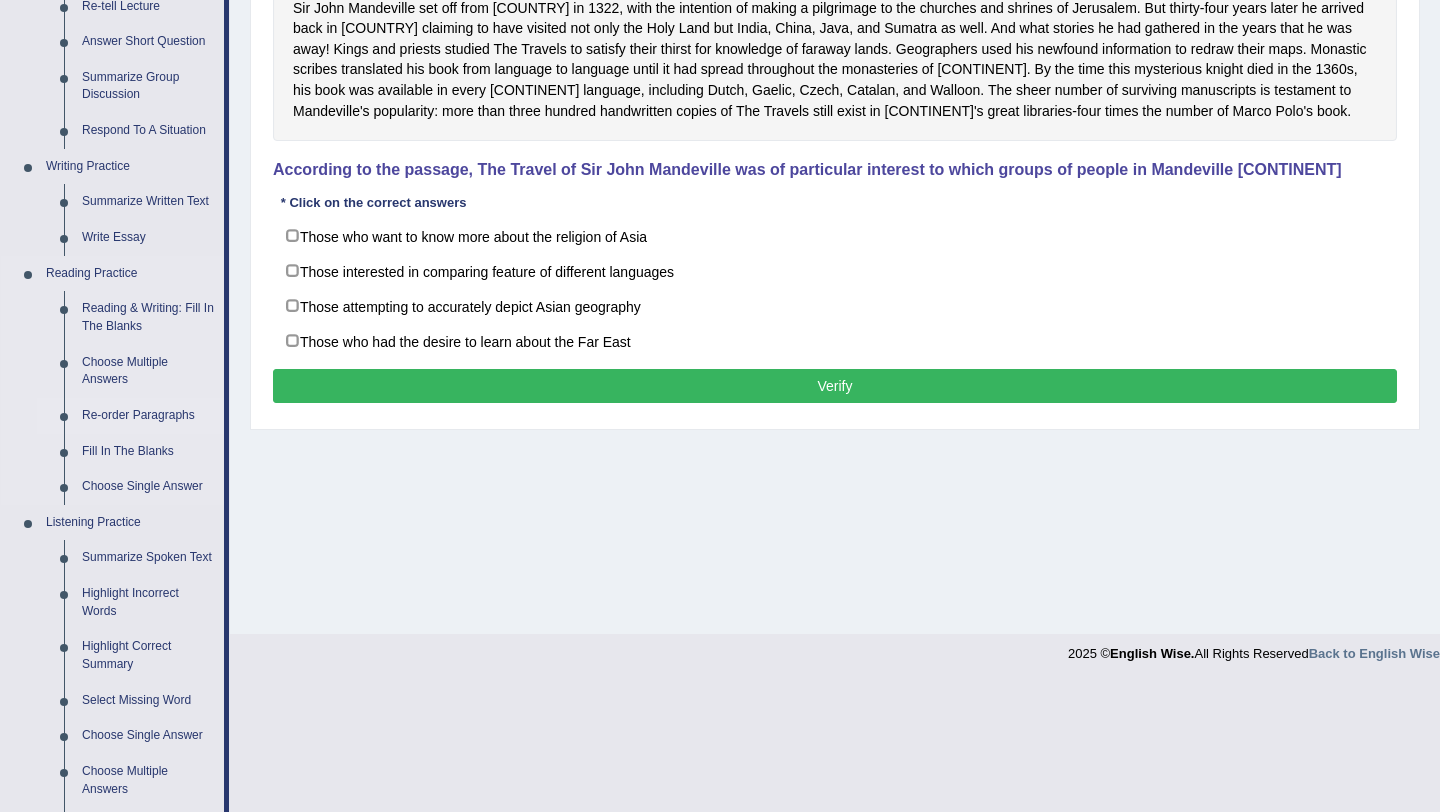 click on "Re-order Paragraphs" at bounding box center (148, 416) 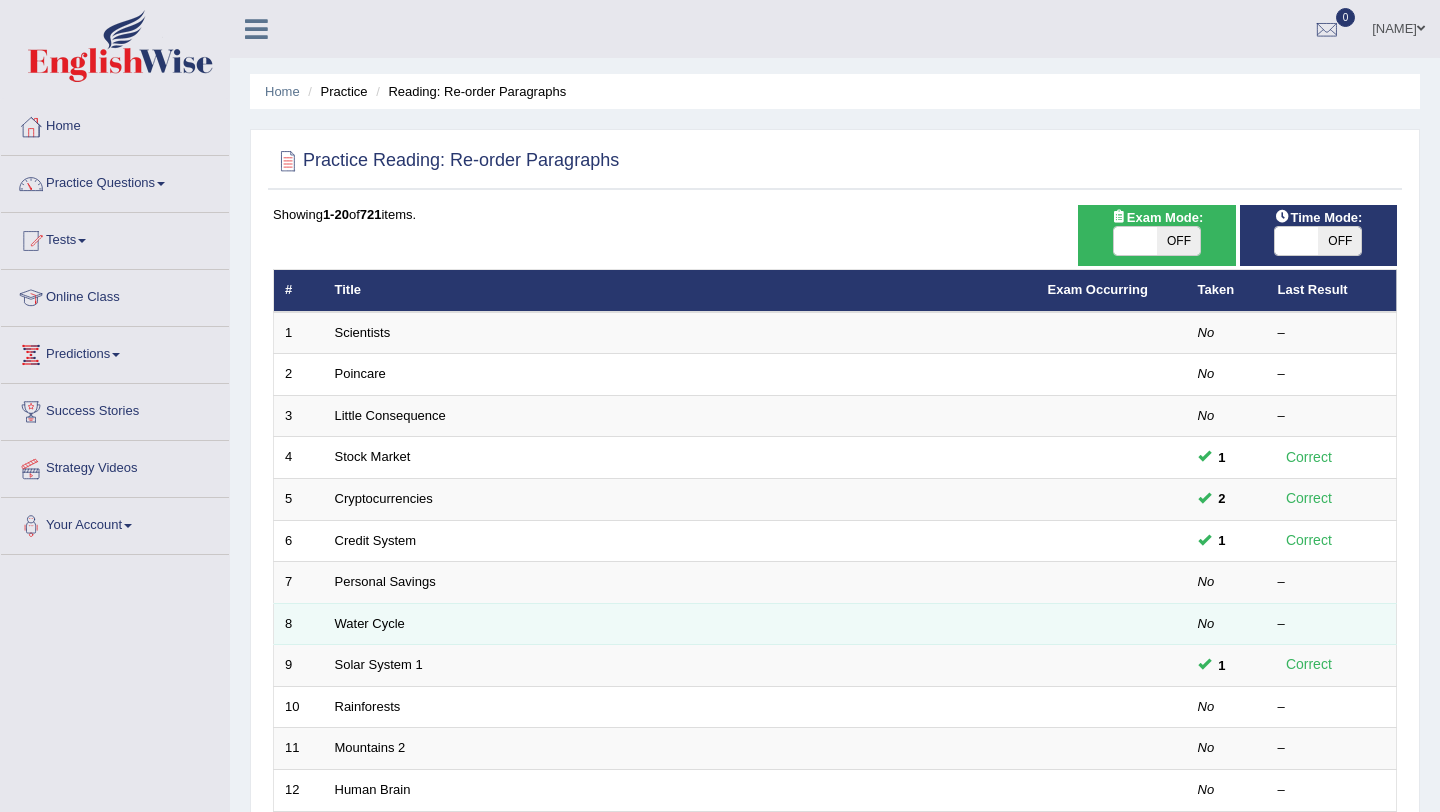 scroll, scrollTop: 0, scrollLeft: 0, axis: both 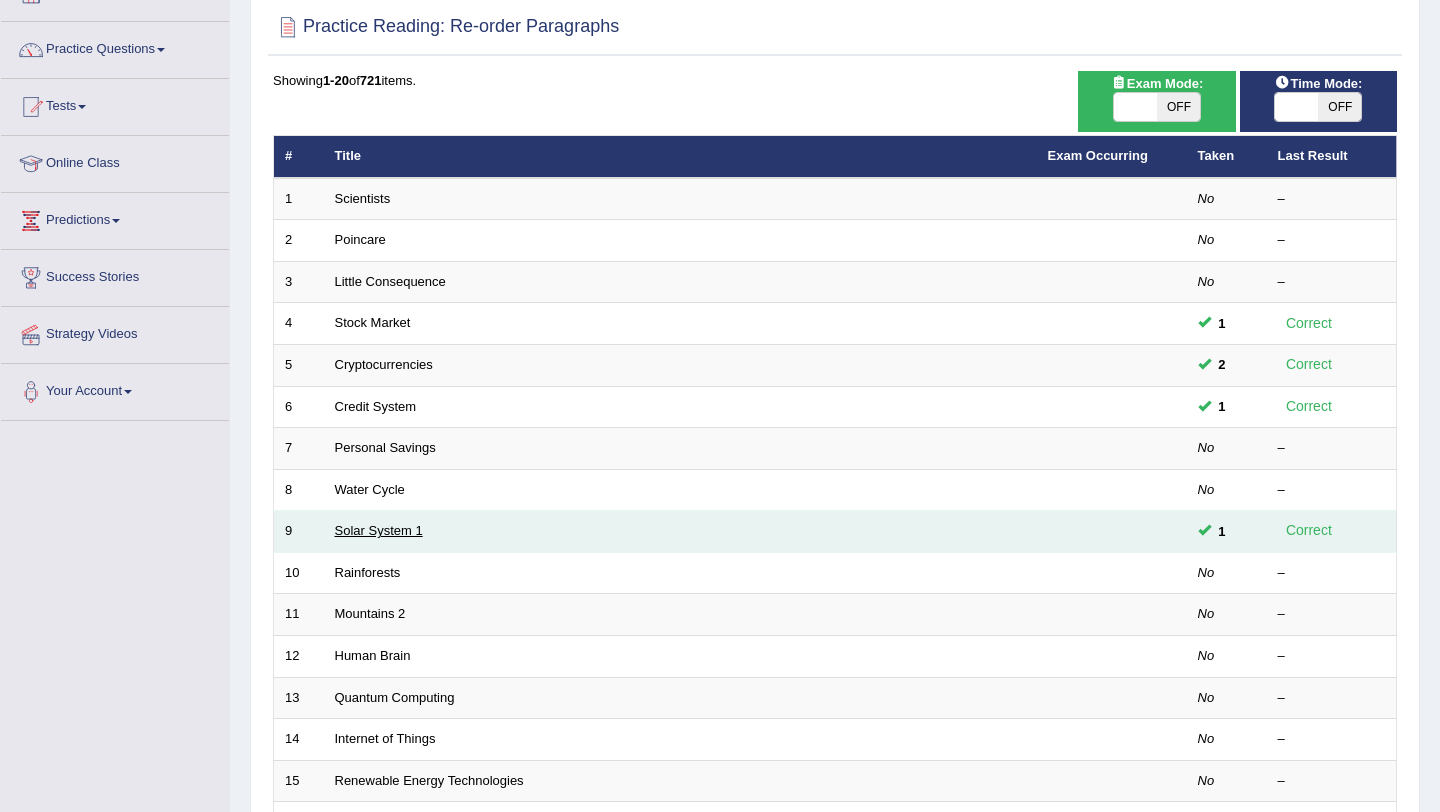click on "Solar System 1" at bounding box center (379, 530) 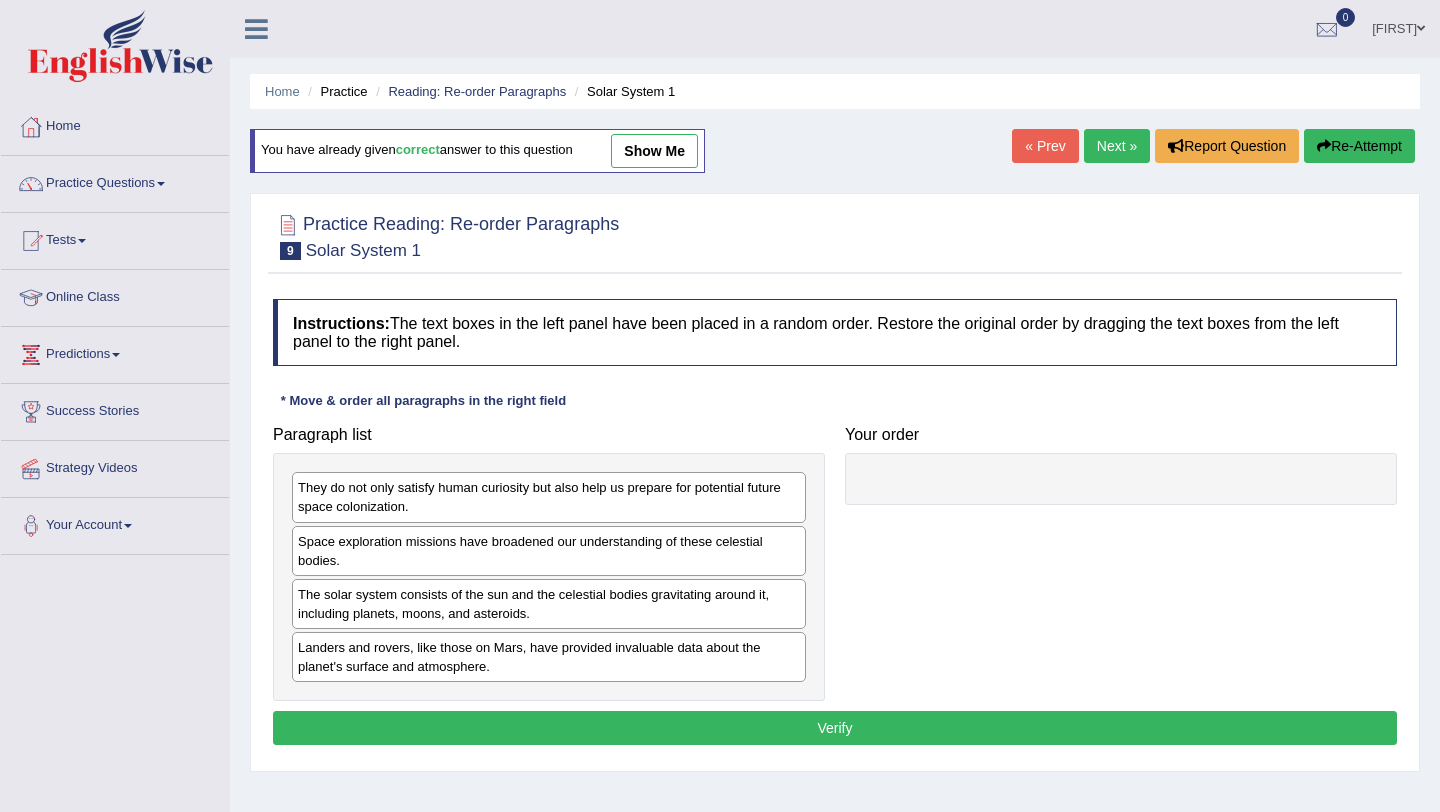 scroll, scrollTop: 0, scrollLeft: 0, axis: both 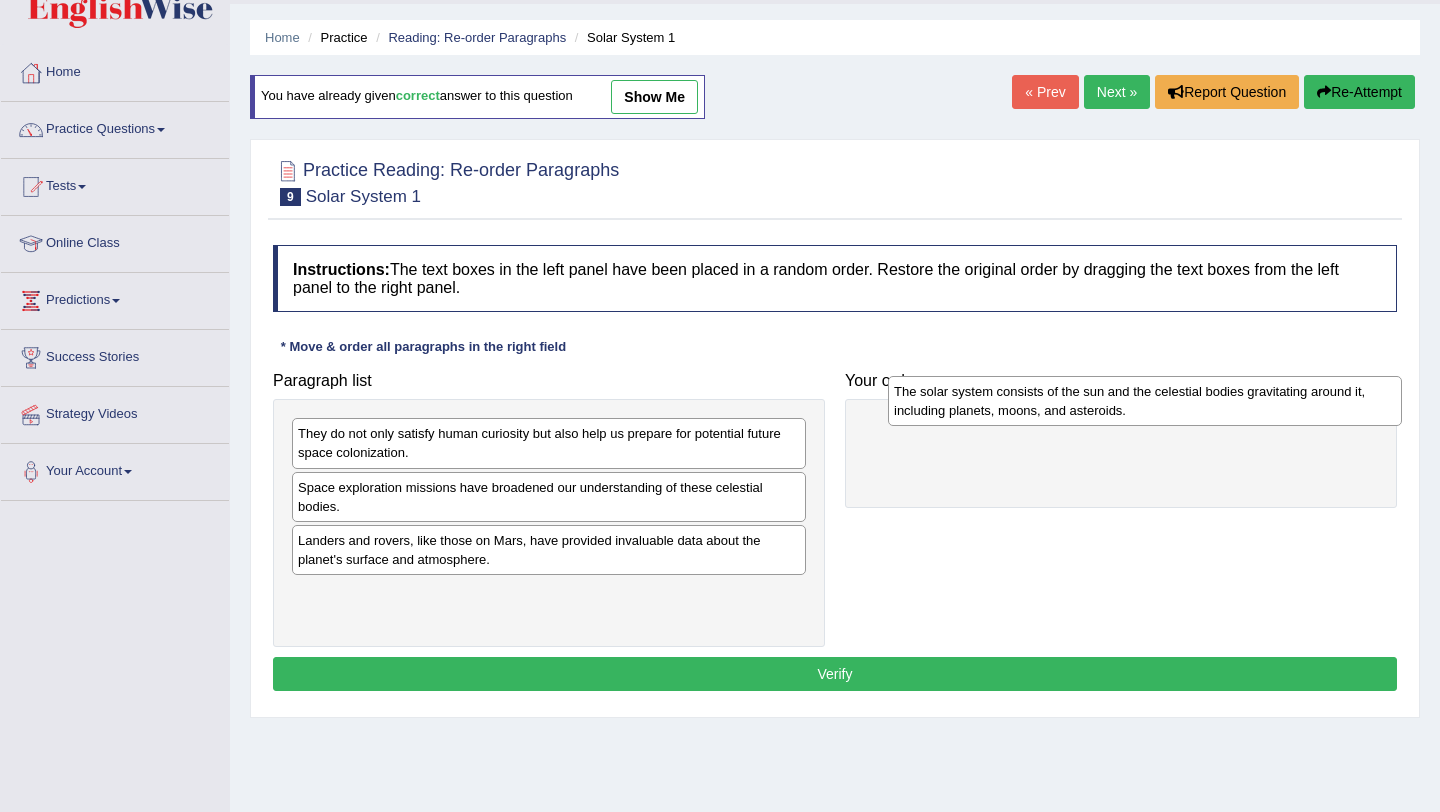 drag, startPoint x: 484, startPoint y: 550, endPoint x: 1080, endPoint y: 400, distance: 614.58606 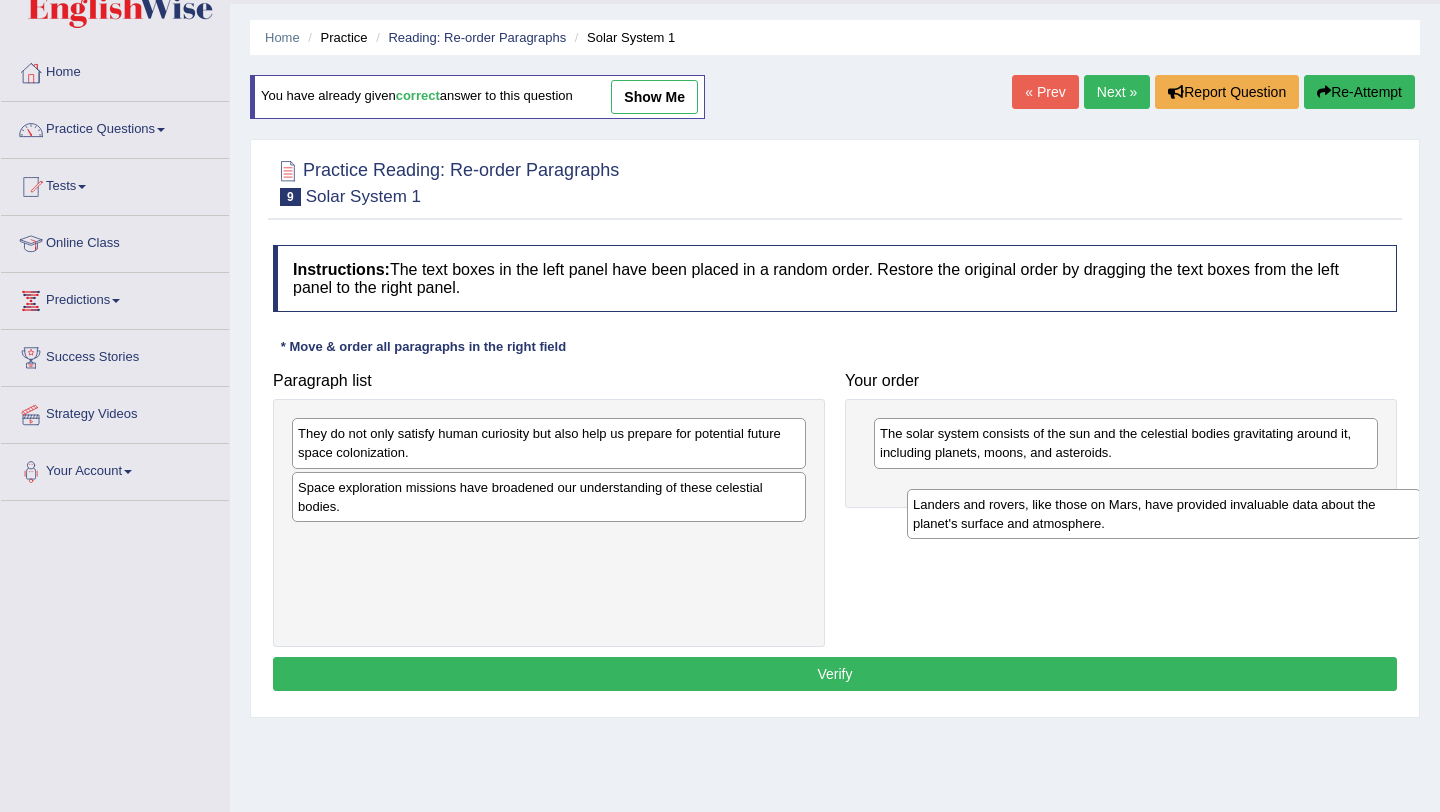 drag, startPoint x: 451, startPoint y: 549, endPoint x: 1123, endPoint y: 508, distance: 673.2496 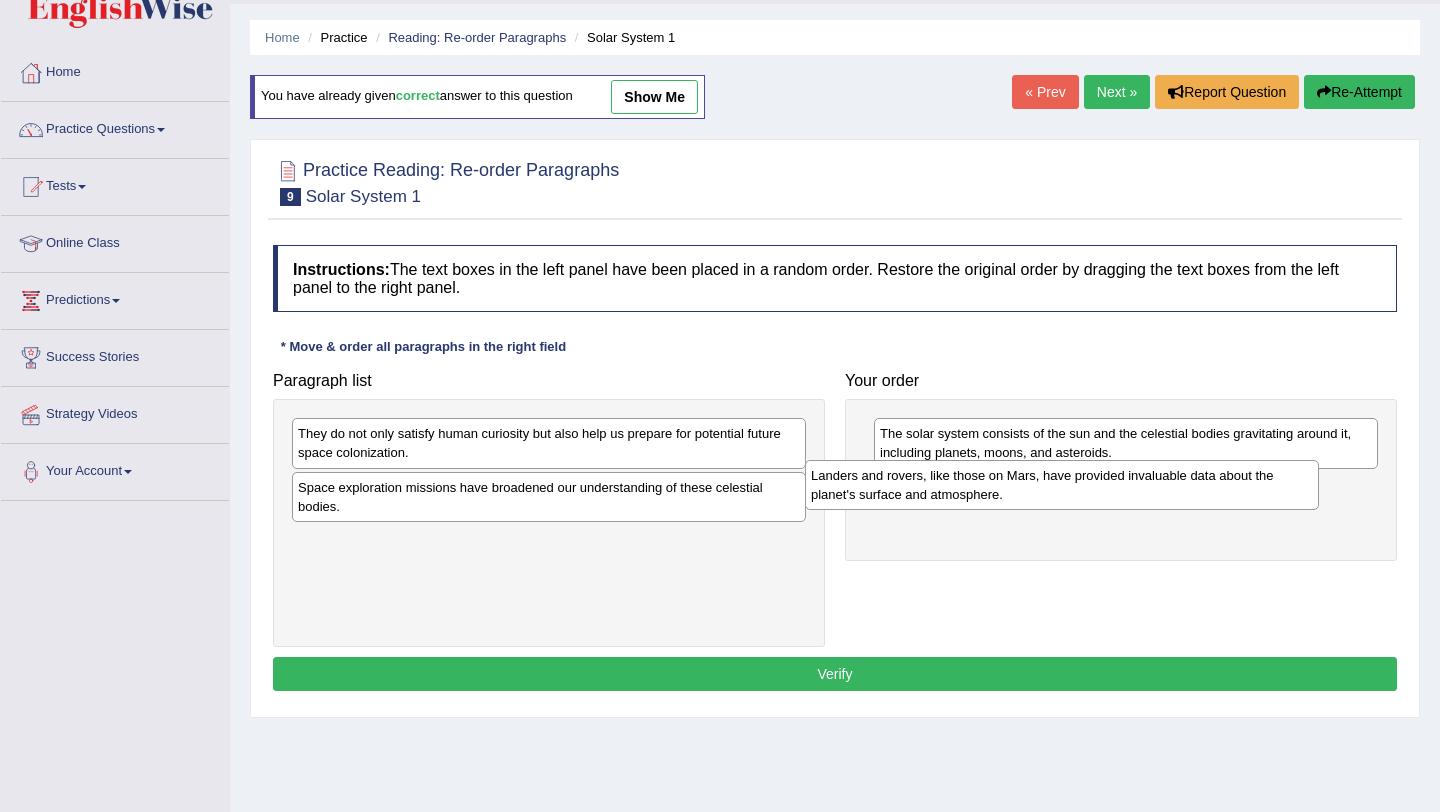 drag, startPoint x: 591, startPoint y: 551, endPoint x: 1104, endPoint y: 487, distance: 516.9768 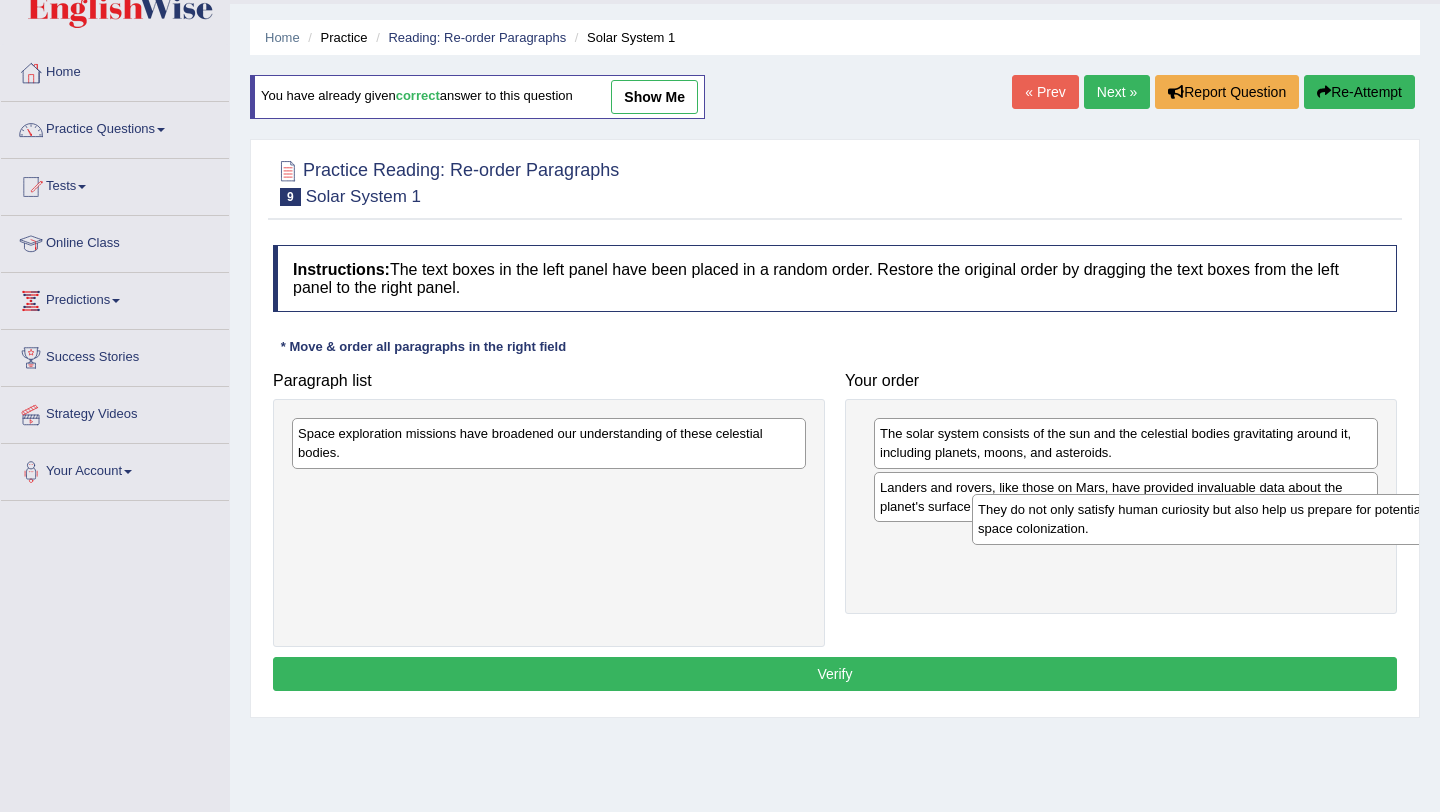drag, startPoint x: 632, startPoint y: 446, endPoint x: 1228, endPoint y: 547, distance: 604.4973 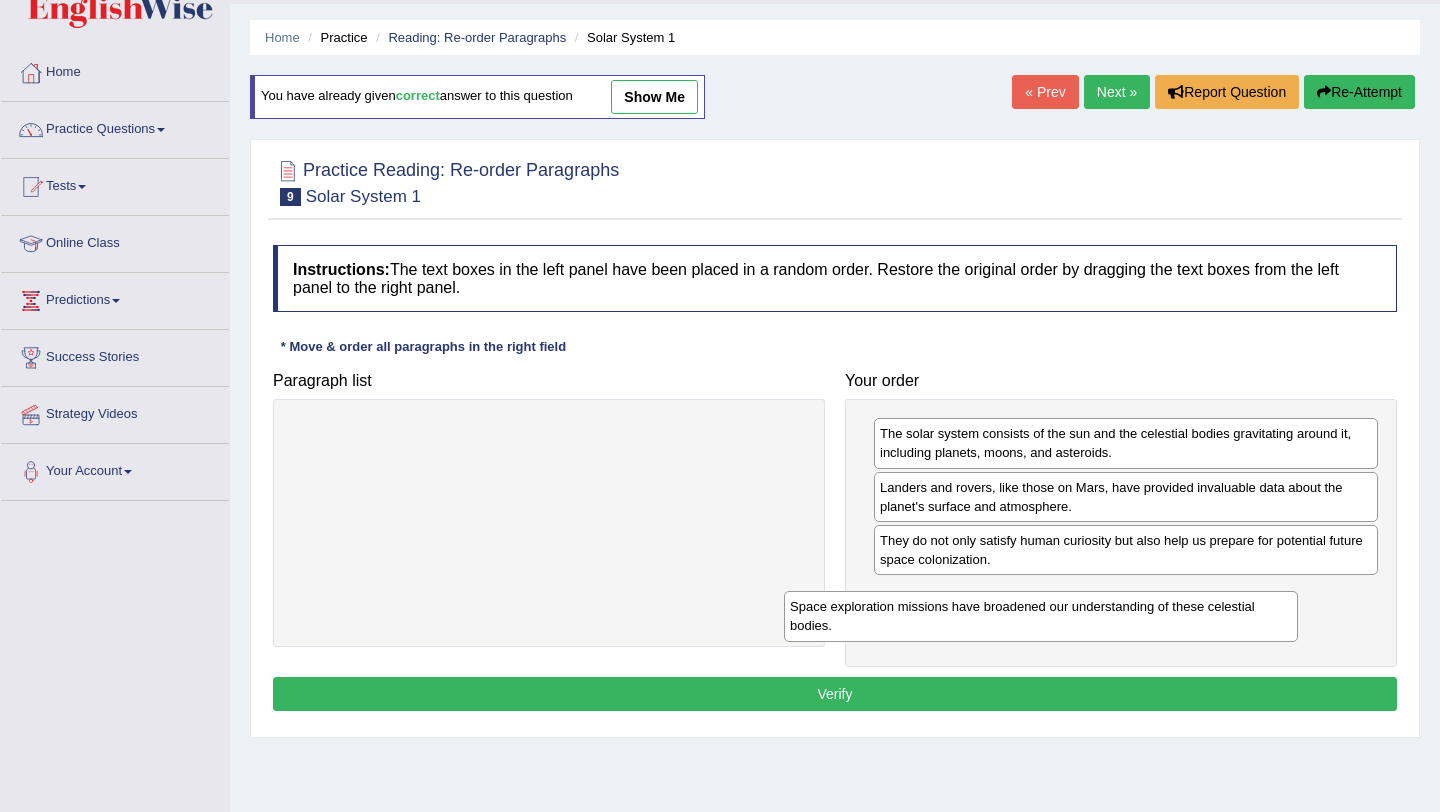 drag, startPoint x: 749, startPoint y: 445, endPoint x: 1258, endPoint y: 606, distance: 533.8558 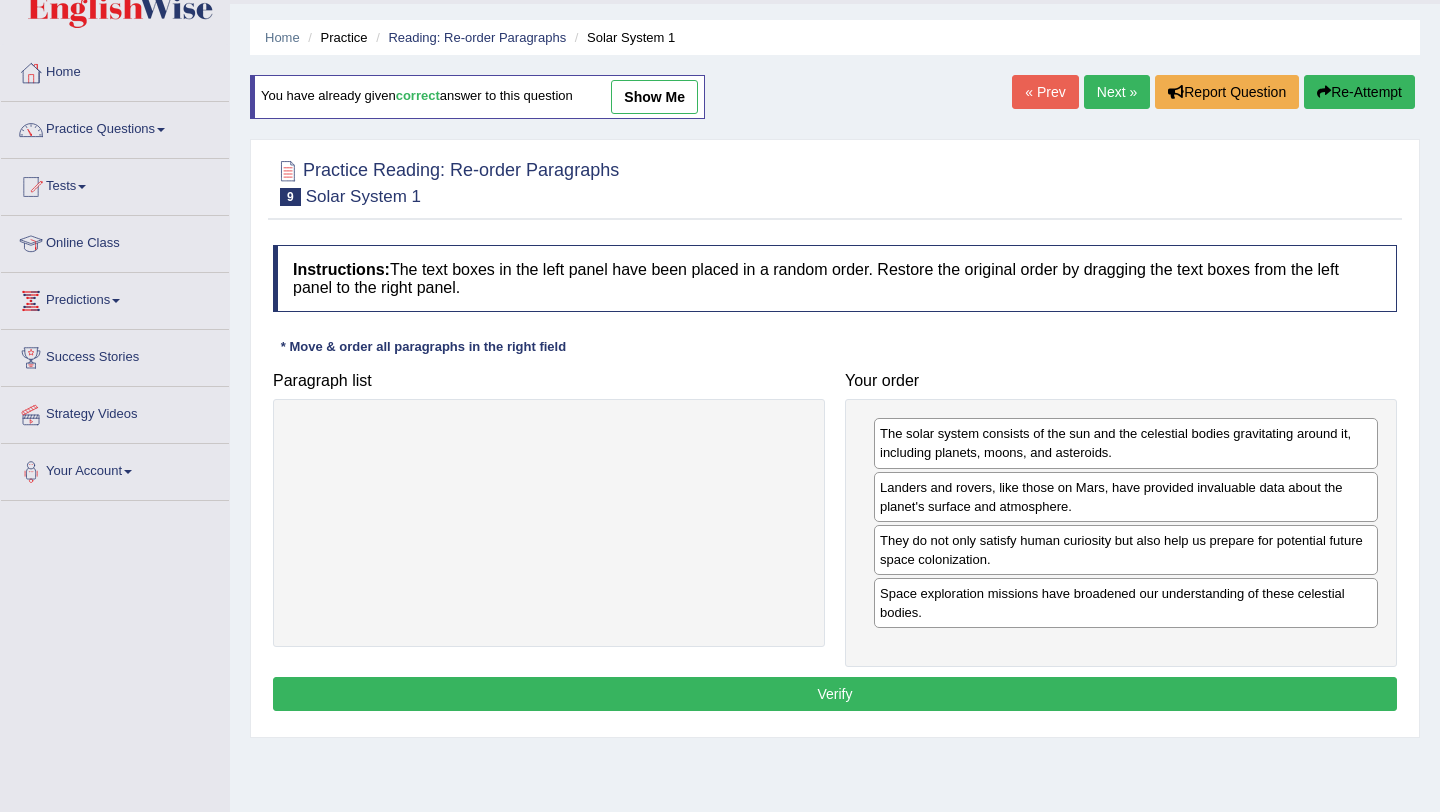 click on "Space exploration missions have broadened our understanding of these celestial bodies." at bounding box center (1126, 603) 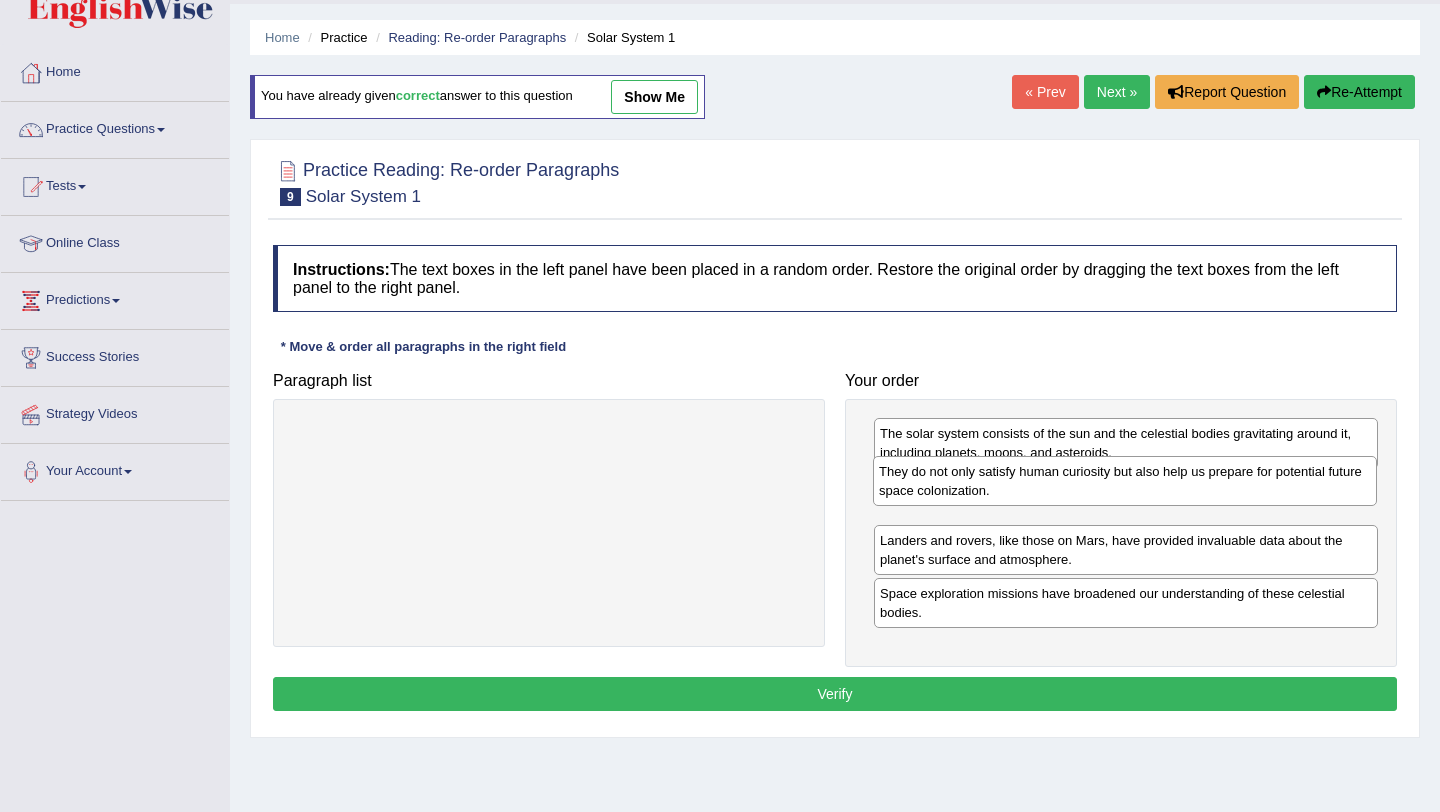 drag, startPoint x: 1239, startPoint y: 559, endPoint x: 1238, endPoint y: 490, distance: 69.00725 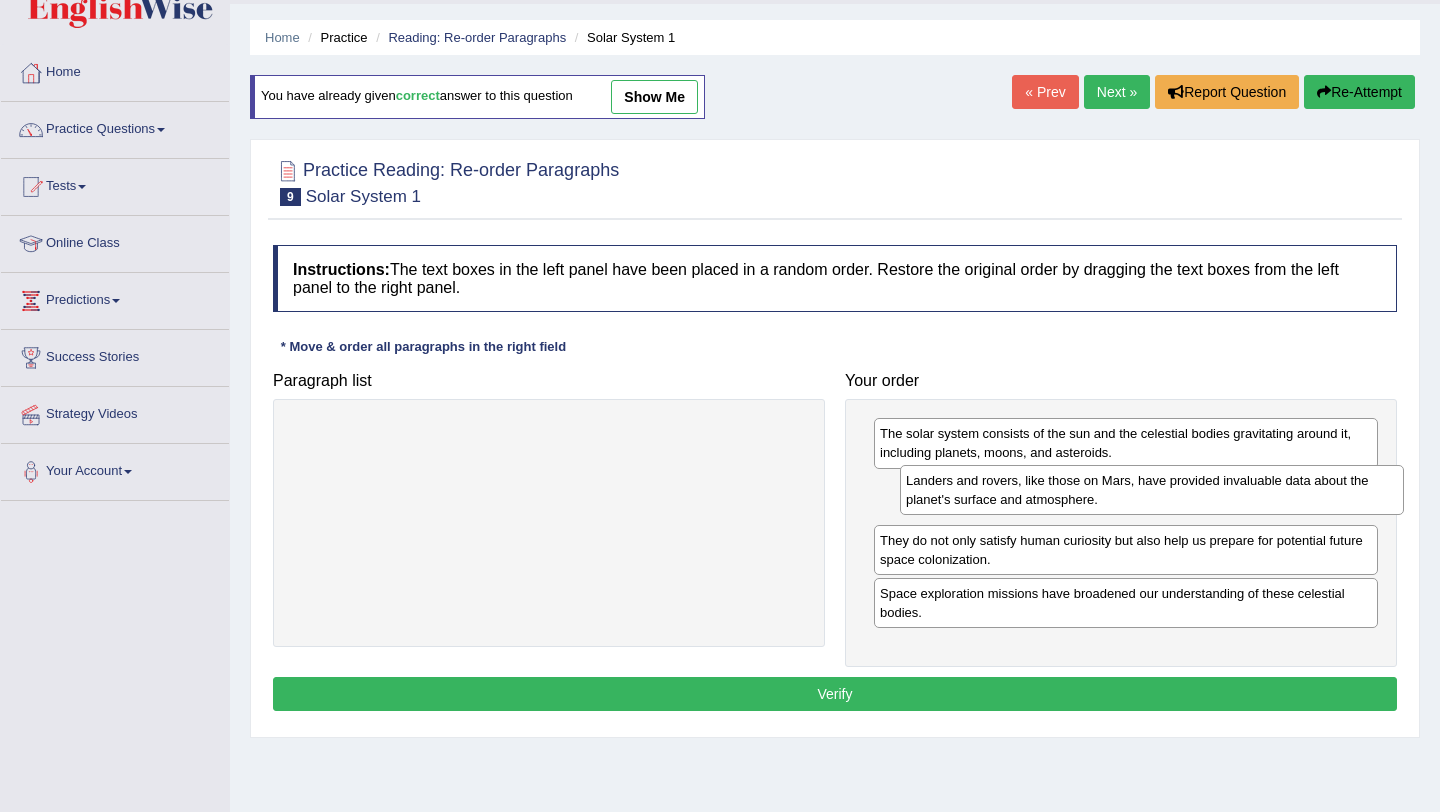 drag, startPoint x: 1236, startPoint y: 556, endPoint x: 1258, endPoint y: 488, distance: 71.470276 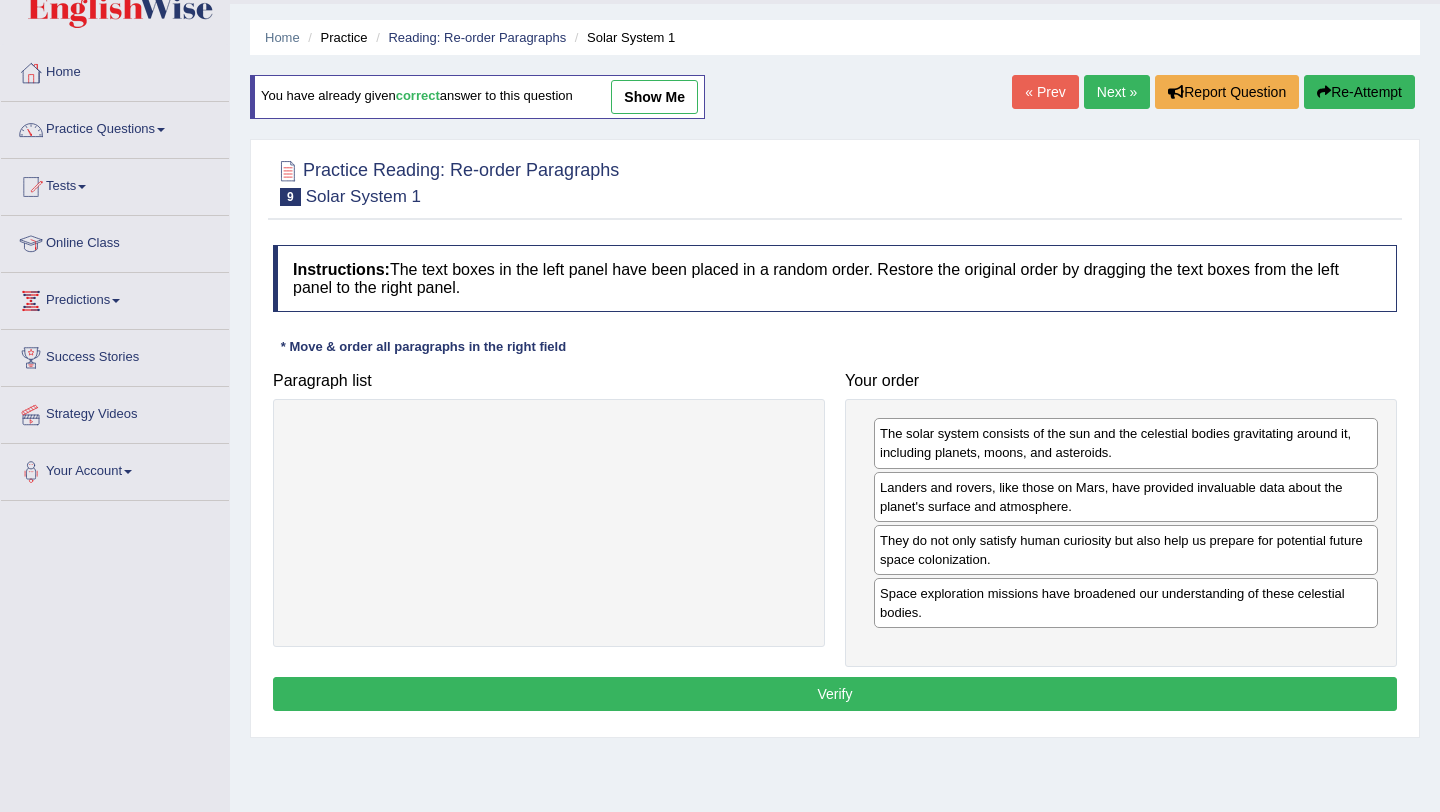 drag, startPoint x: 1244, startPoint y: 604, endPoint x: 1244, endPoint y: 583, distance: 21 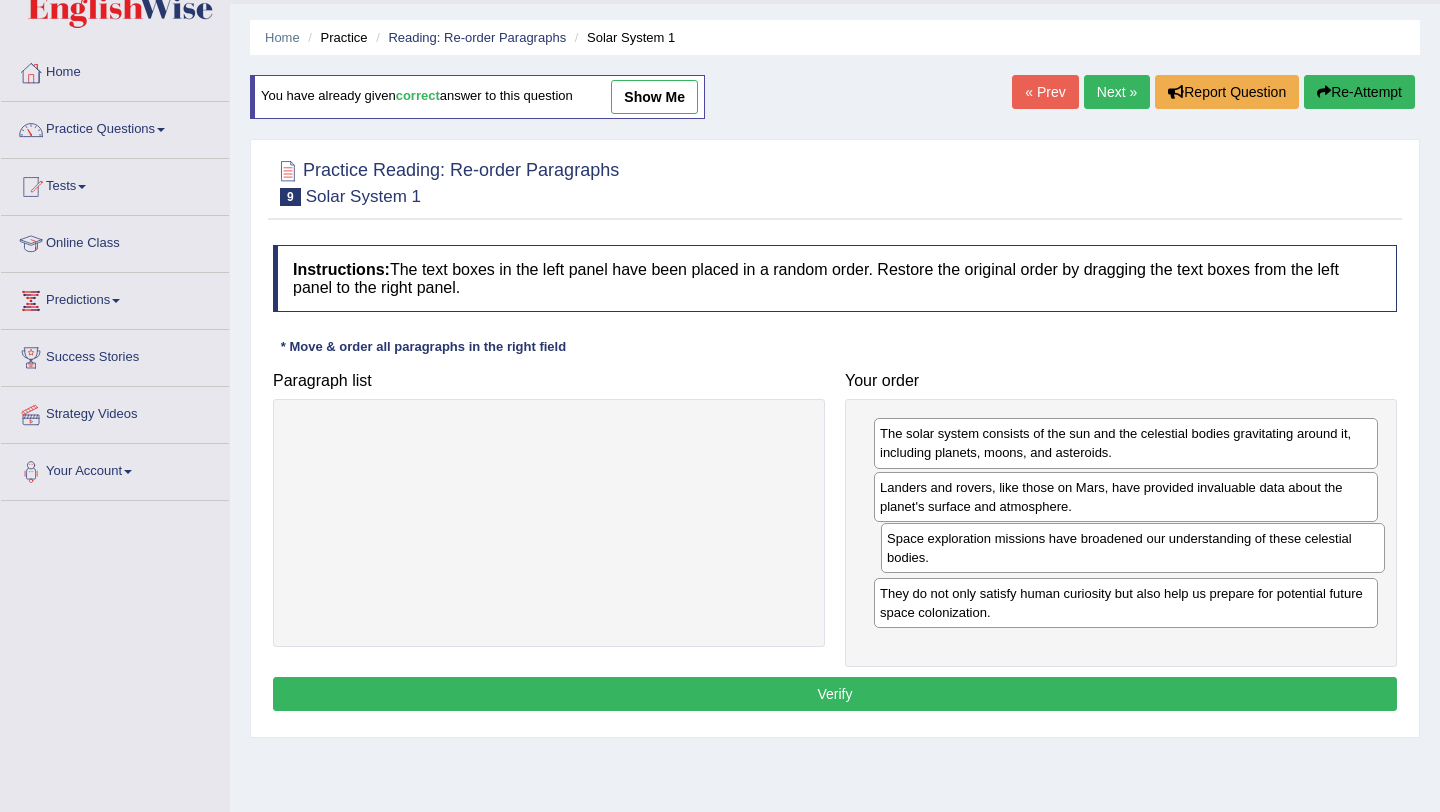 drag, startPoint x: 1234, startPoint y: 595, endPoint x: 1241, endPoint y: 540, distance: 55.443665 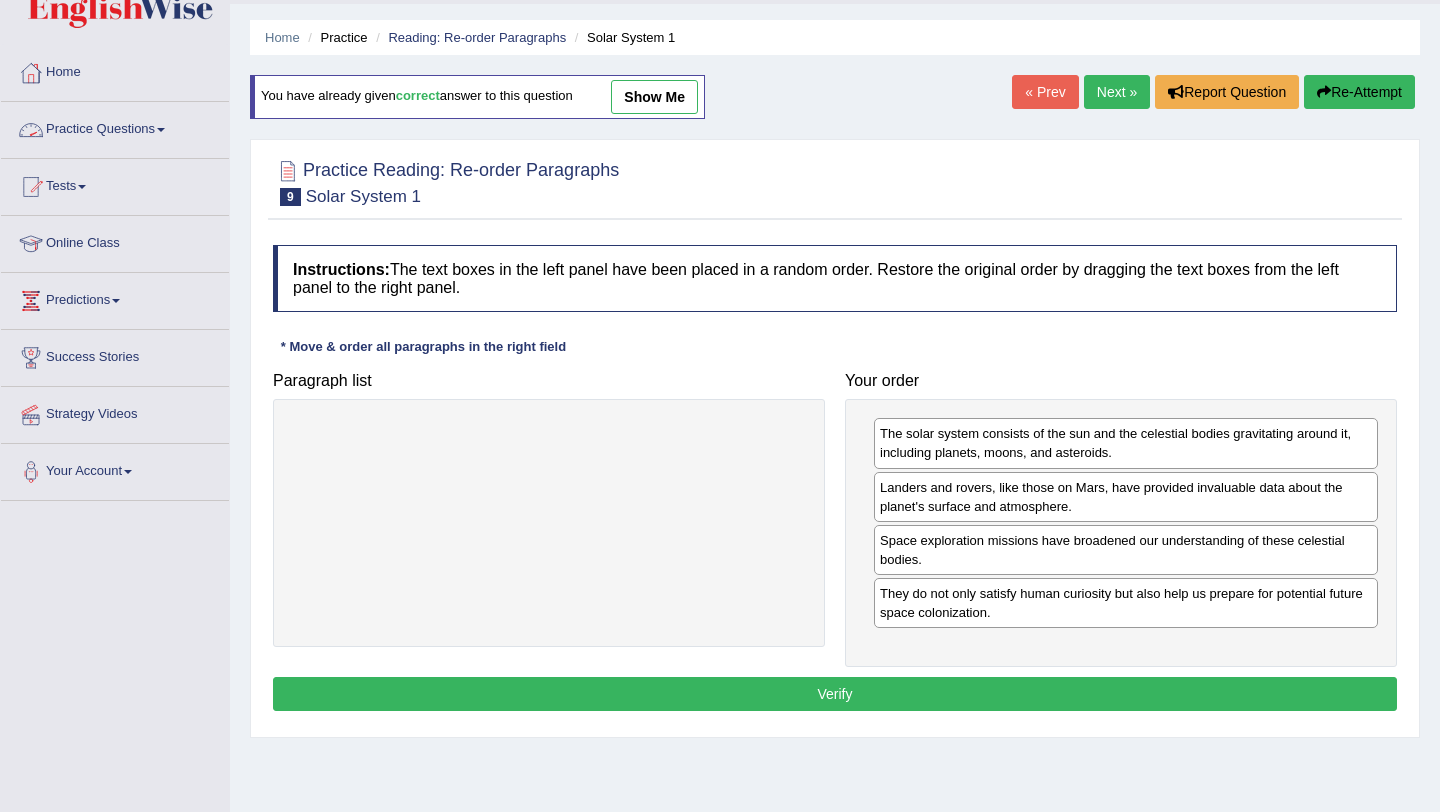 click on "Practice Questions" at bounding box center [115, 127] 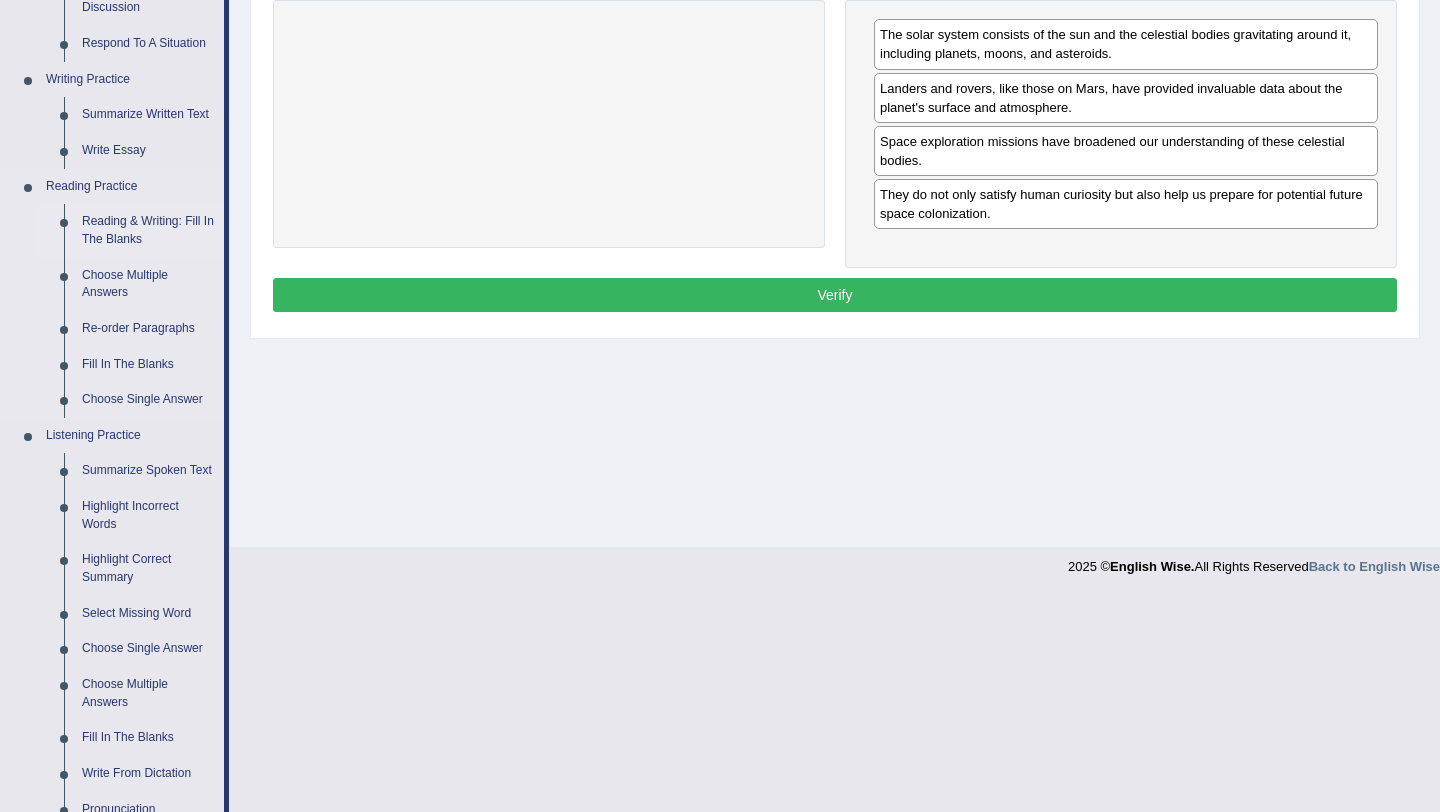 scroll, scrollTop: 464, scrollLeft: 0, axis: vertical 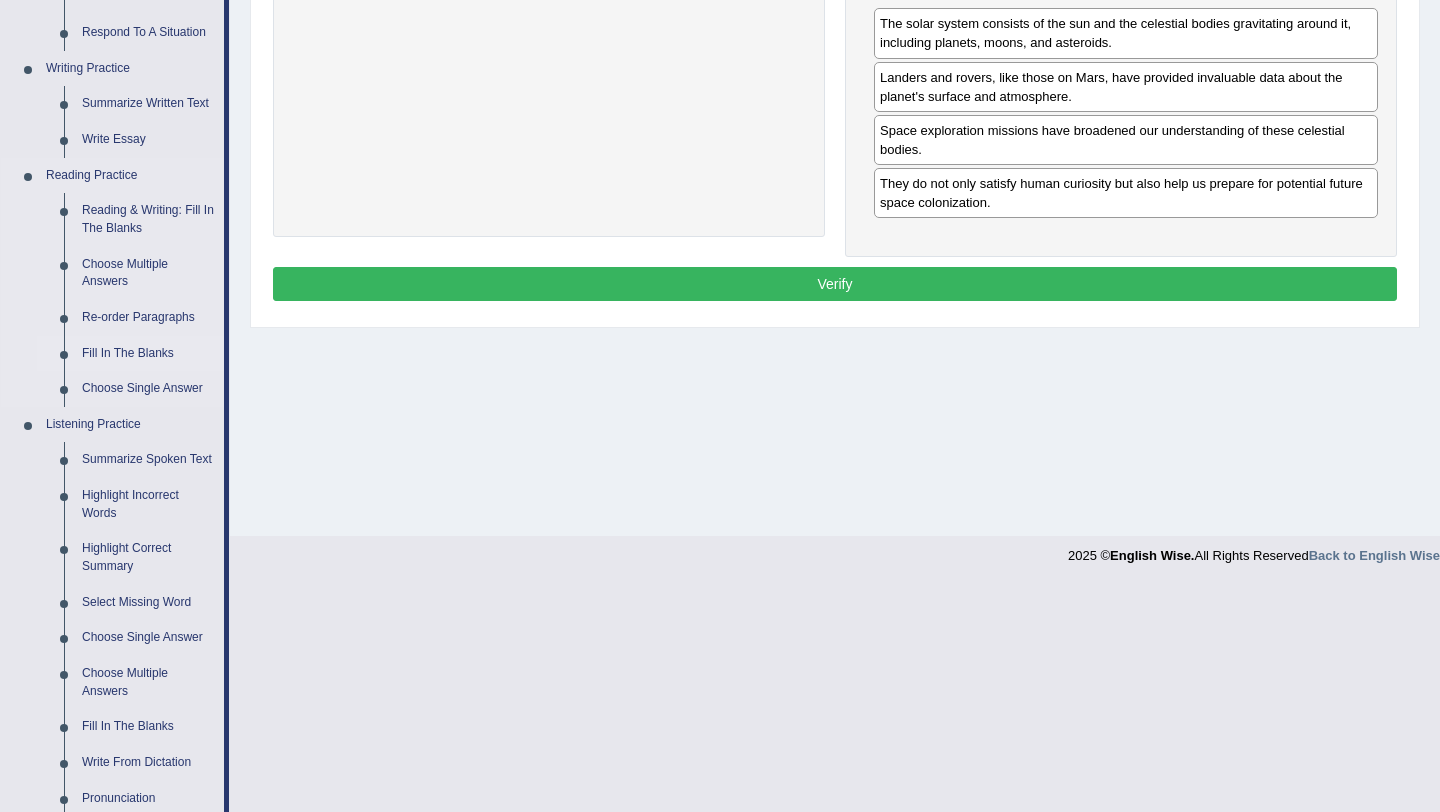 click on "Fill In The Blanks" at bounding box center [148, 354] 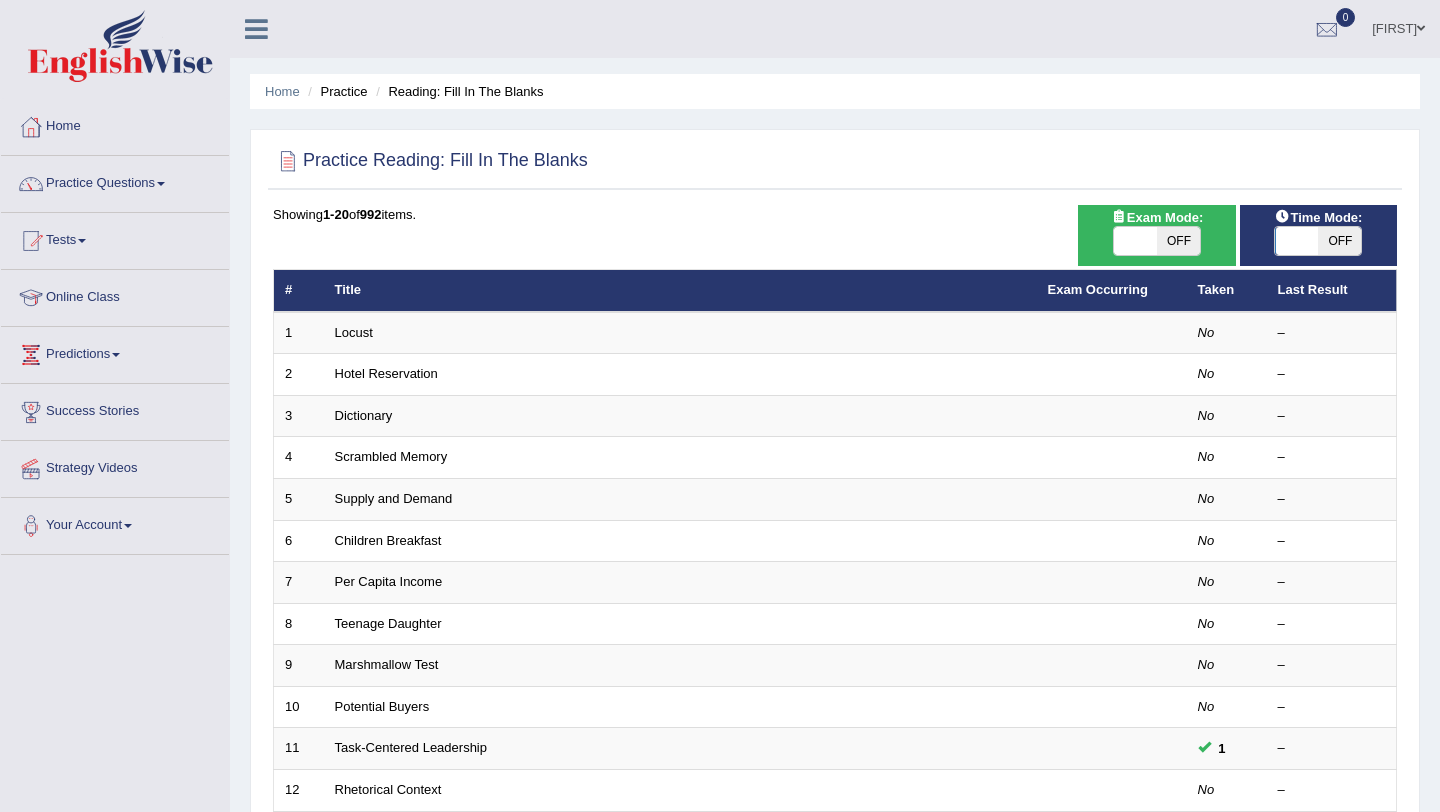 scroll, scrollTop: 0, scrollLeft: 0, axis: both 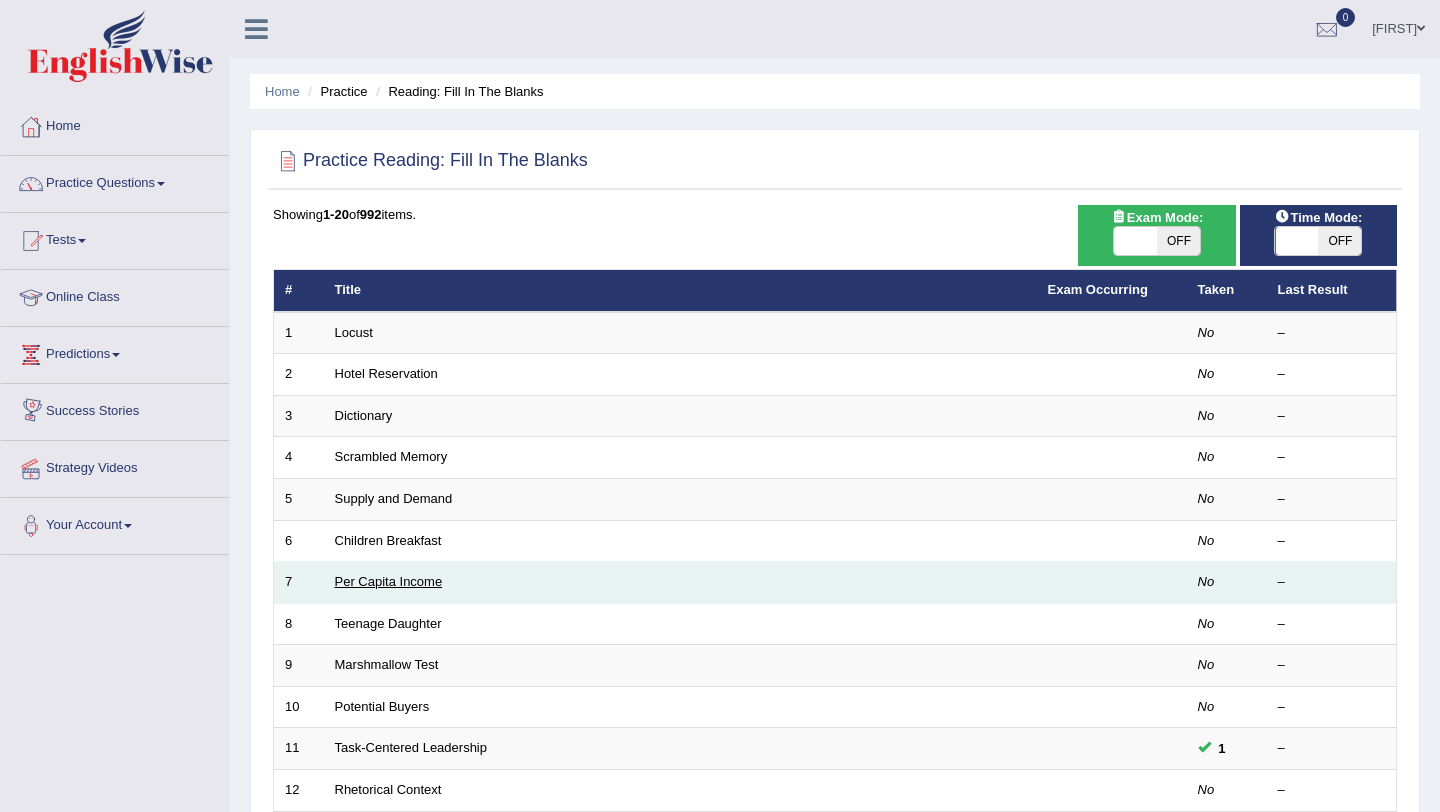 click on "Per Capita Income" at bounding box center (389, 581) 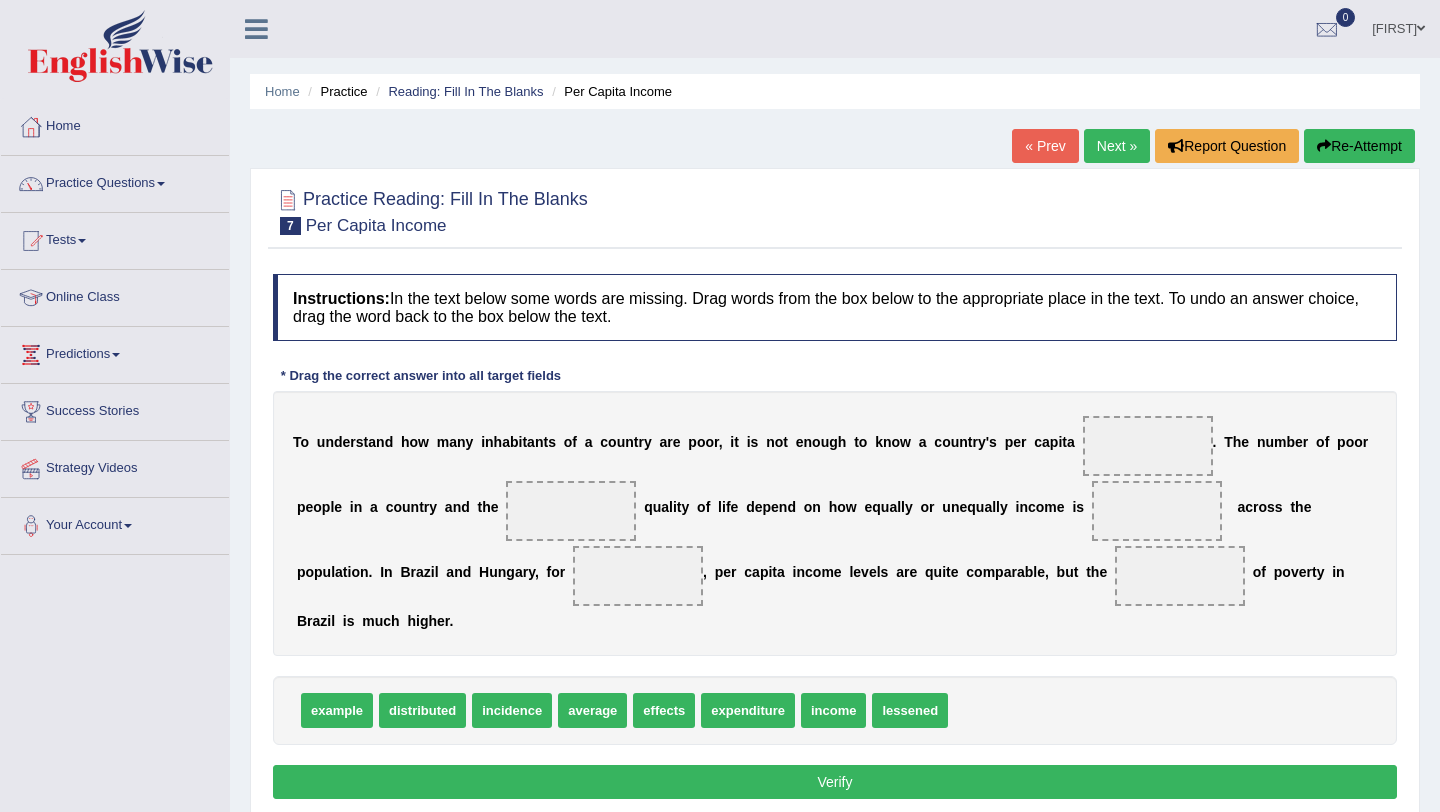 scroll, scrollTop: 0, scrollLeft: 0, axis: both 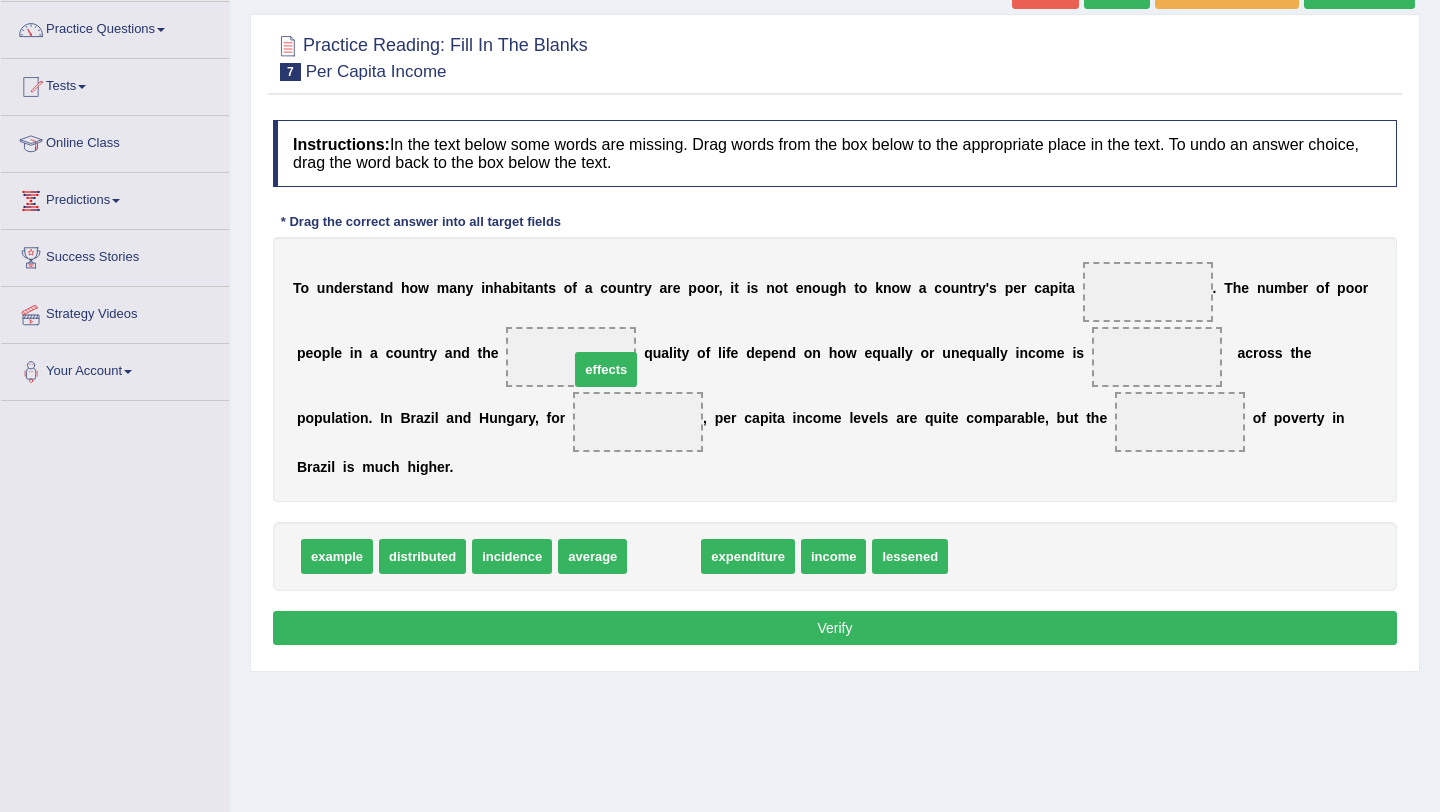drag, startPoint x: 659, startPoint y: 562, endPoint x: 600, endPoint y: 370, distance: 200.86064 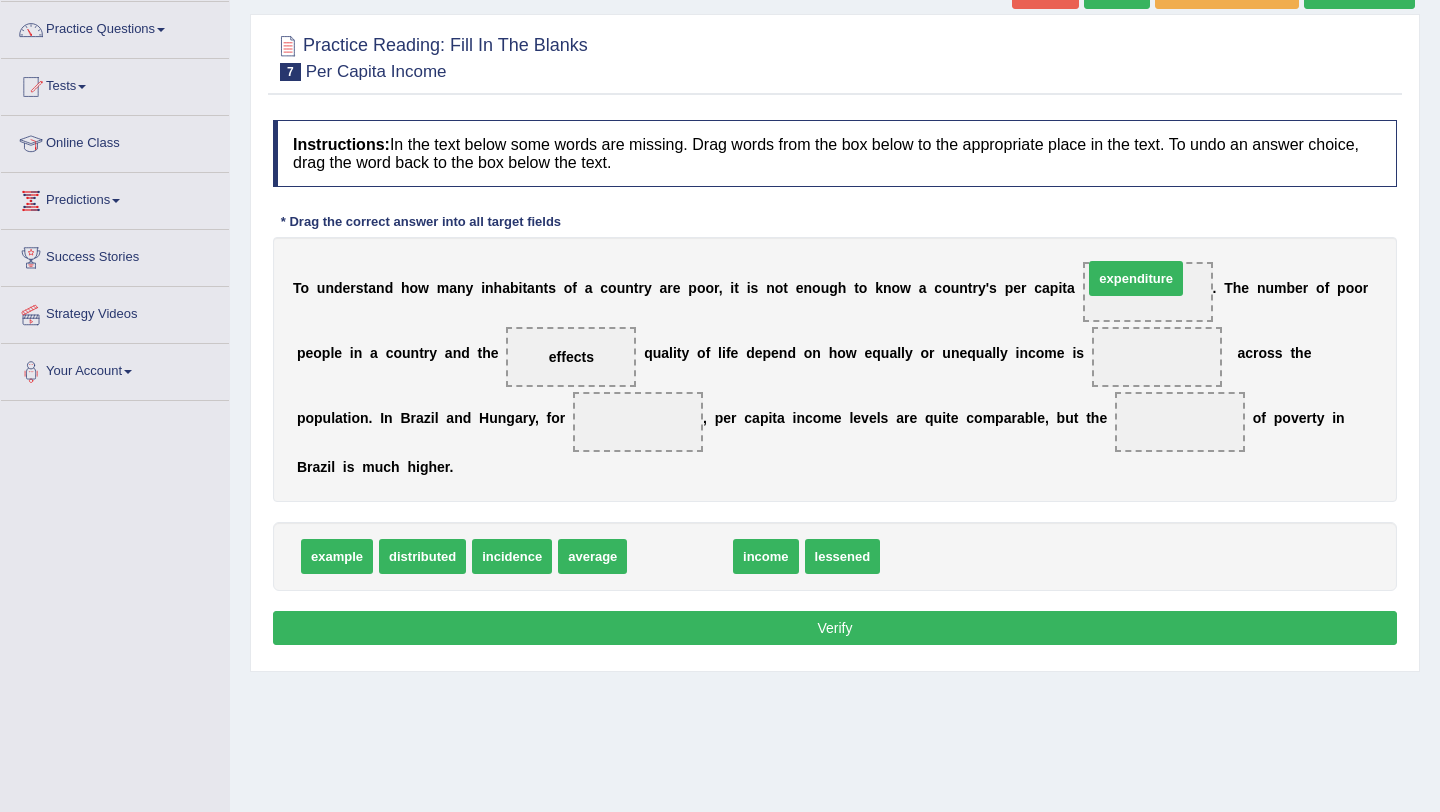 drag, startPoint x: 703, startPoint y: 562, endPoint x: 1158, endPoint y: 289, distance: 530.61664 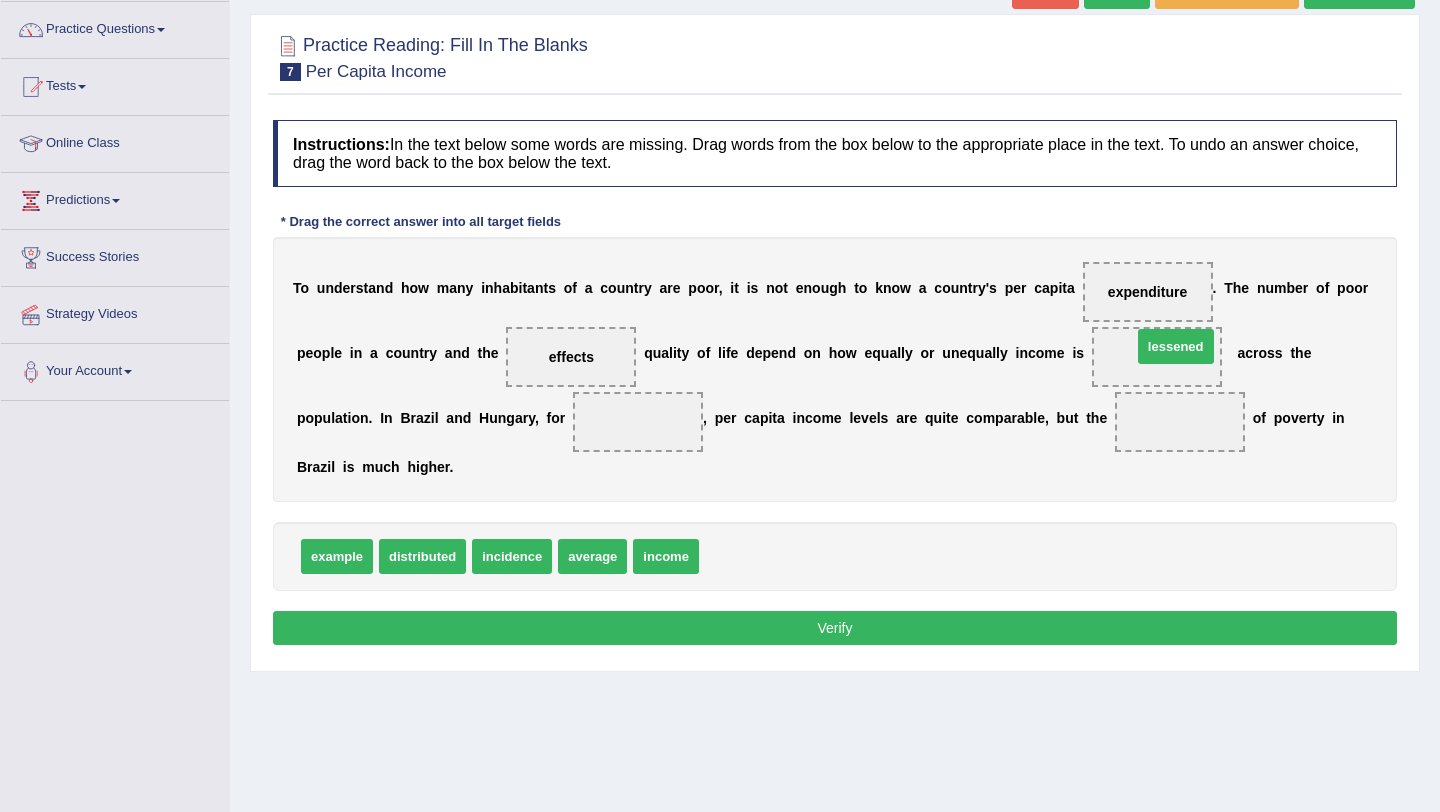 drag, startPoint x: 750, startPoint y: 555, endPoint x: 1182, endPoint y: 345, distance: 480.33737 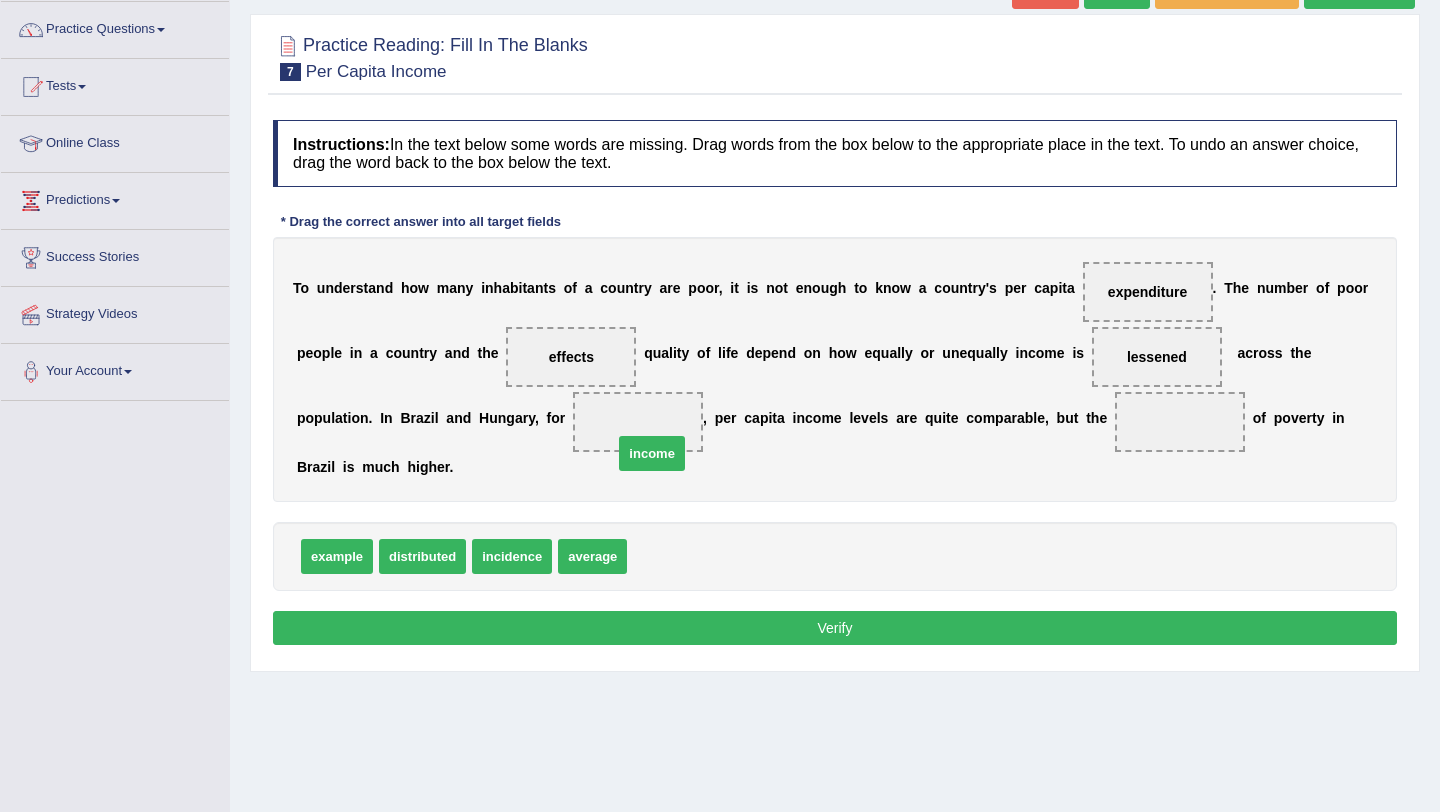drag, startPoint x: 683, startPoint y: 558, endPoint x: 660, endPoint y: 413, distance: 146.8128 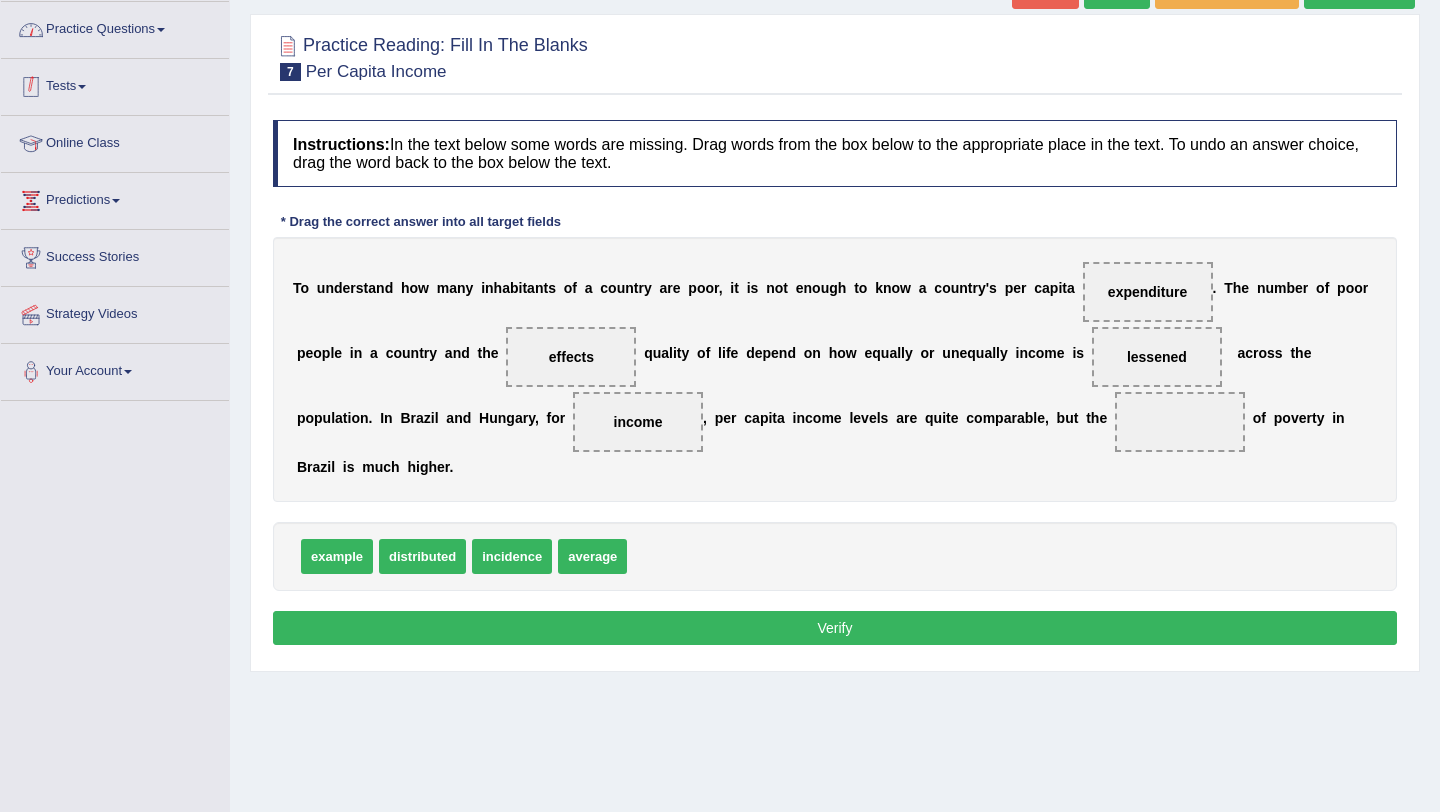 click on "Practice Questions" at bounding box center (115, 27) 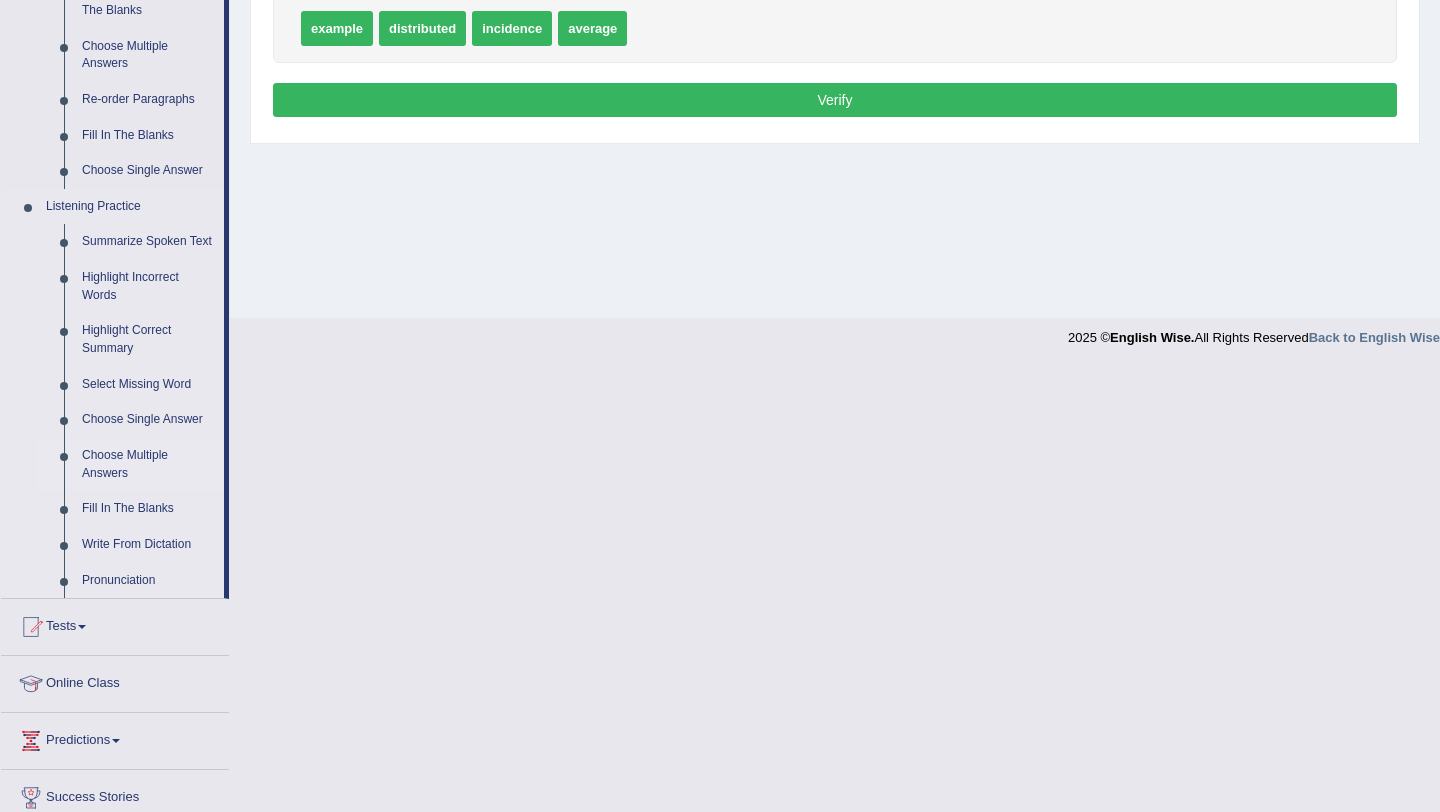 scroll, scrollTop: 685, scrollLeft: 0, axis: vertical 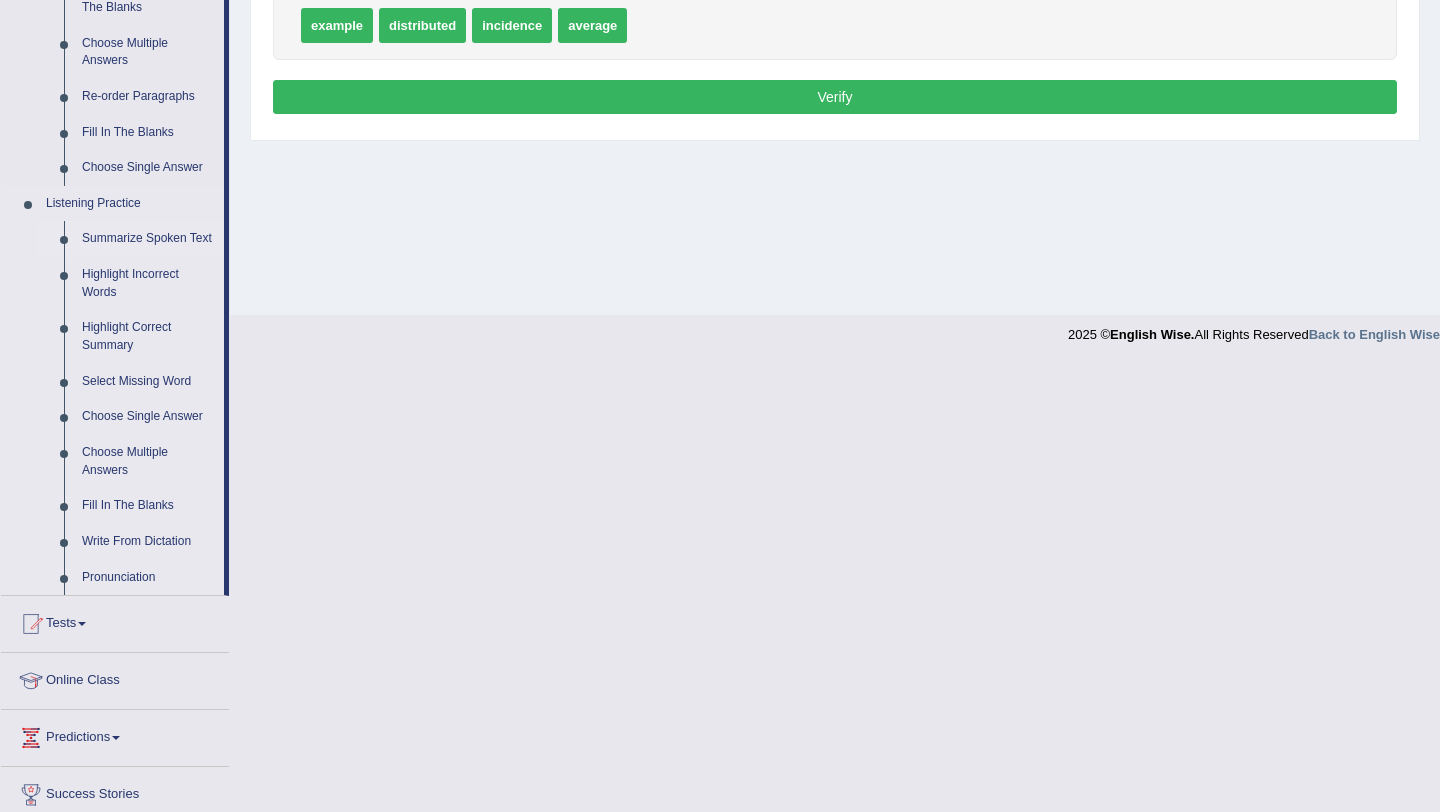 click on "Summarize Spoken Text" at bounding box center [148, 239] 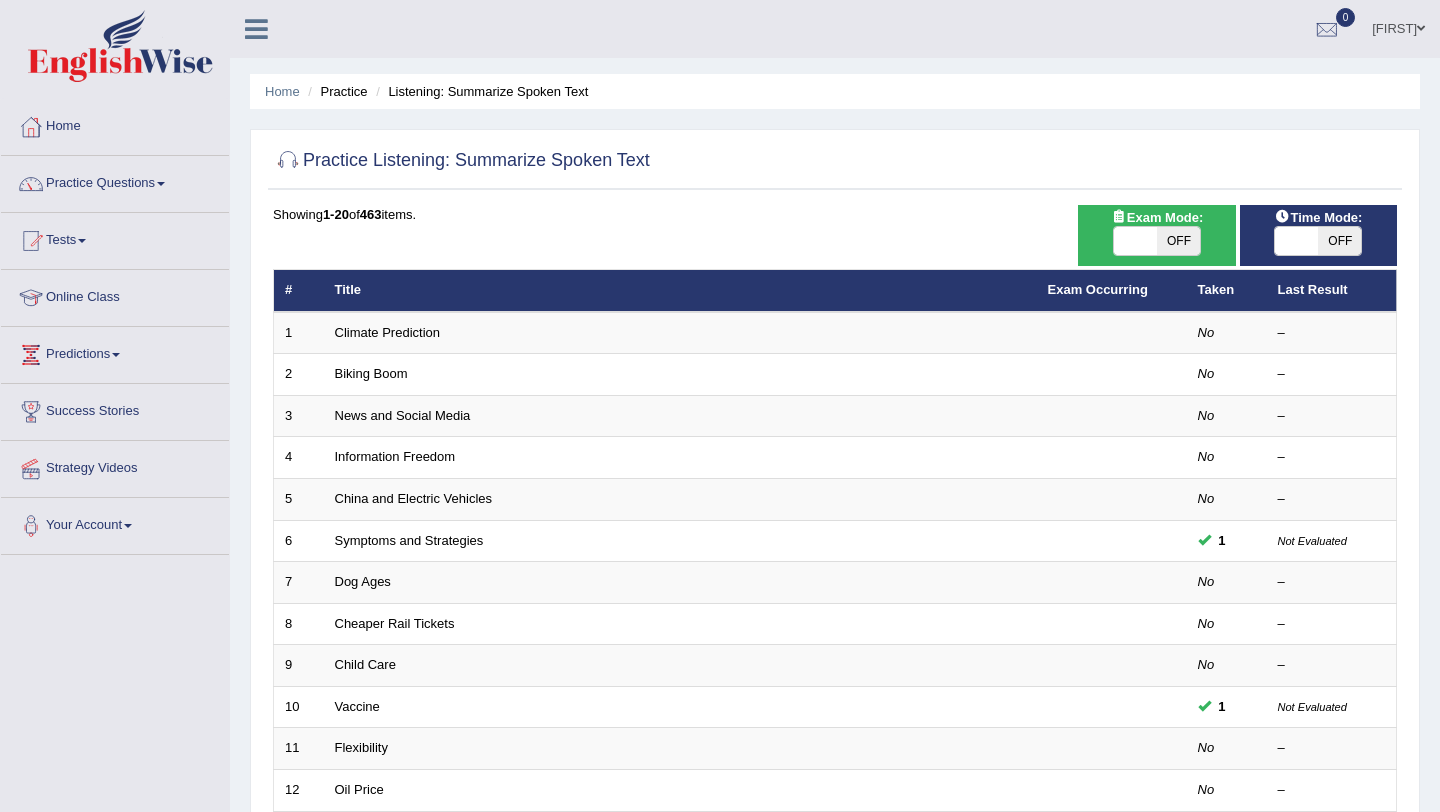 scroll, scrollTop: 0, scrollLeft: 0, axis: both 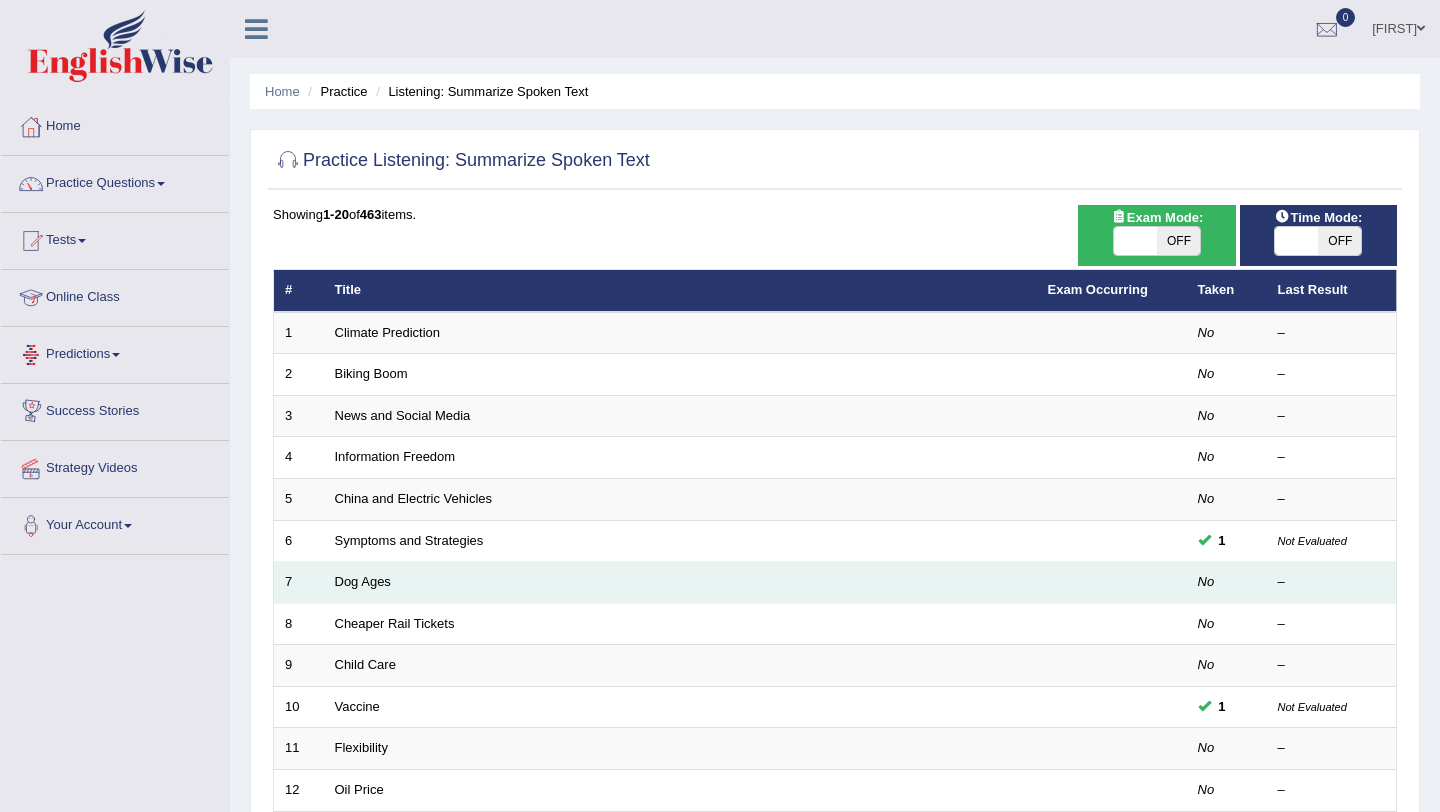 click on "Dog Ages" at bounding box center (680, 583) 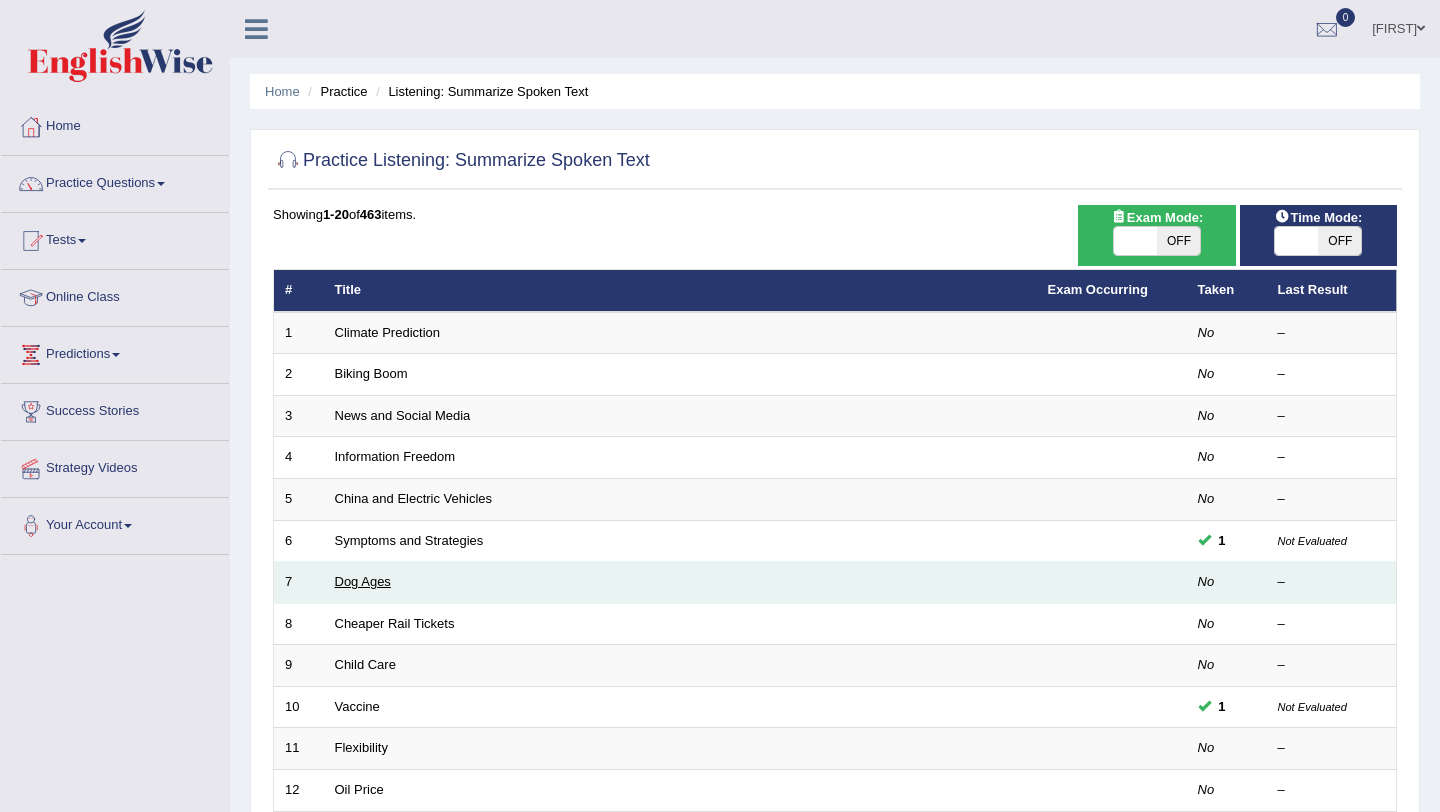 click on "Dog Ages" at bounding box center (363, 581) 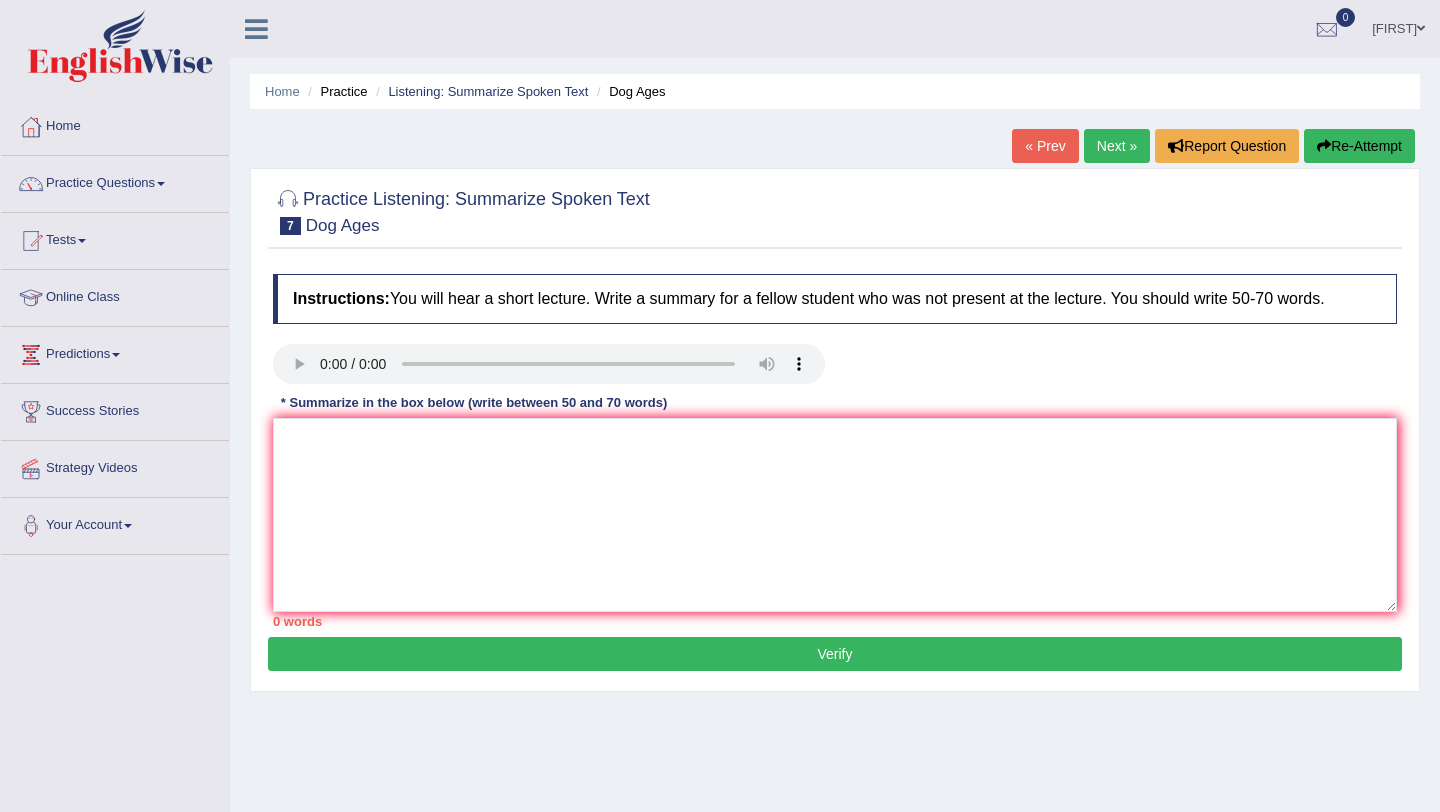 scroll, scrollTop: 0, scrollLeft: 0, axis: both 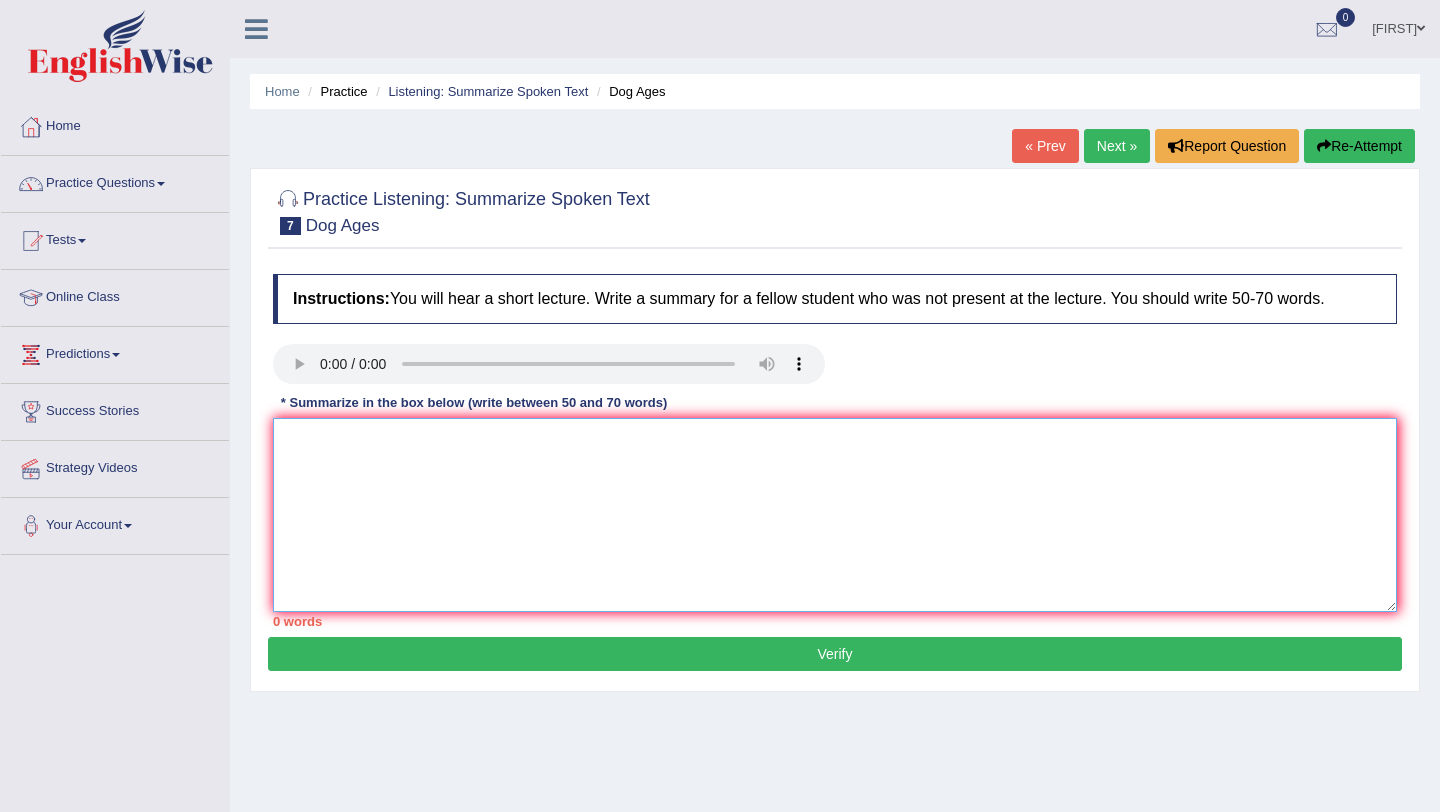 click at bounding box center [835, 515] 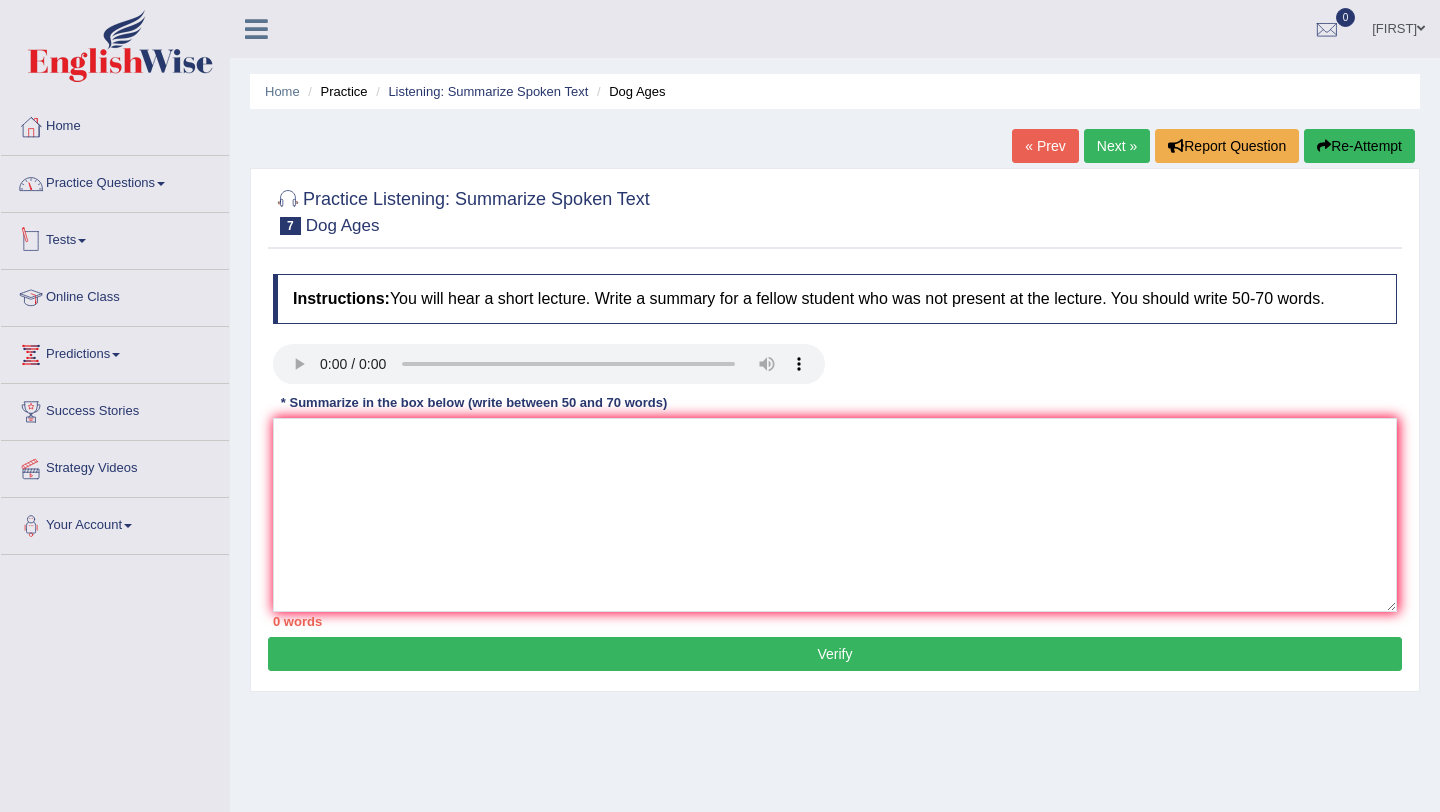 click on "Practice Questions" at bounding box center (115, 181) 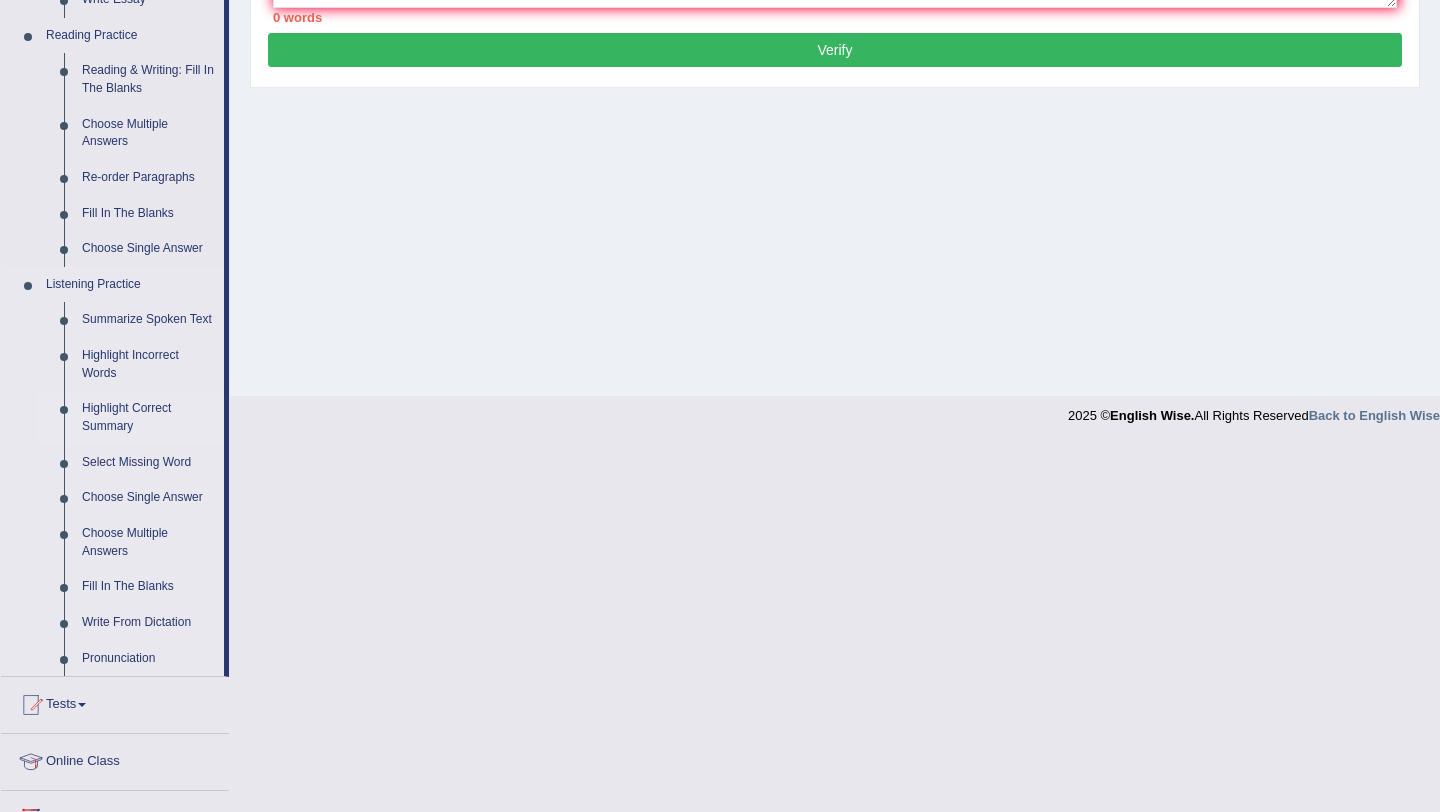 scroll, scrollTop: 605, scrollLeft: 0, axis: vertical 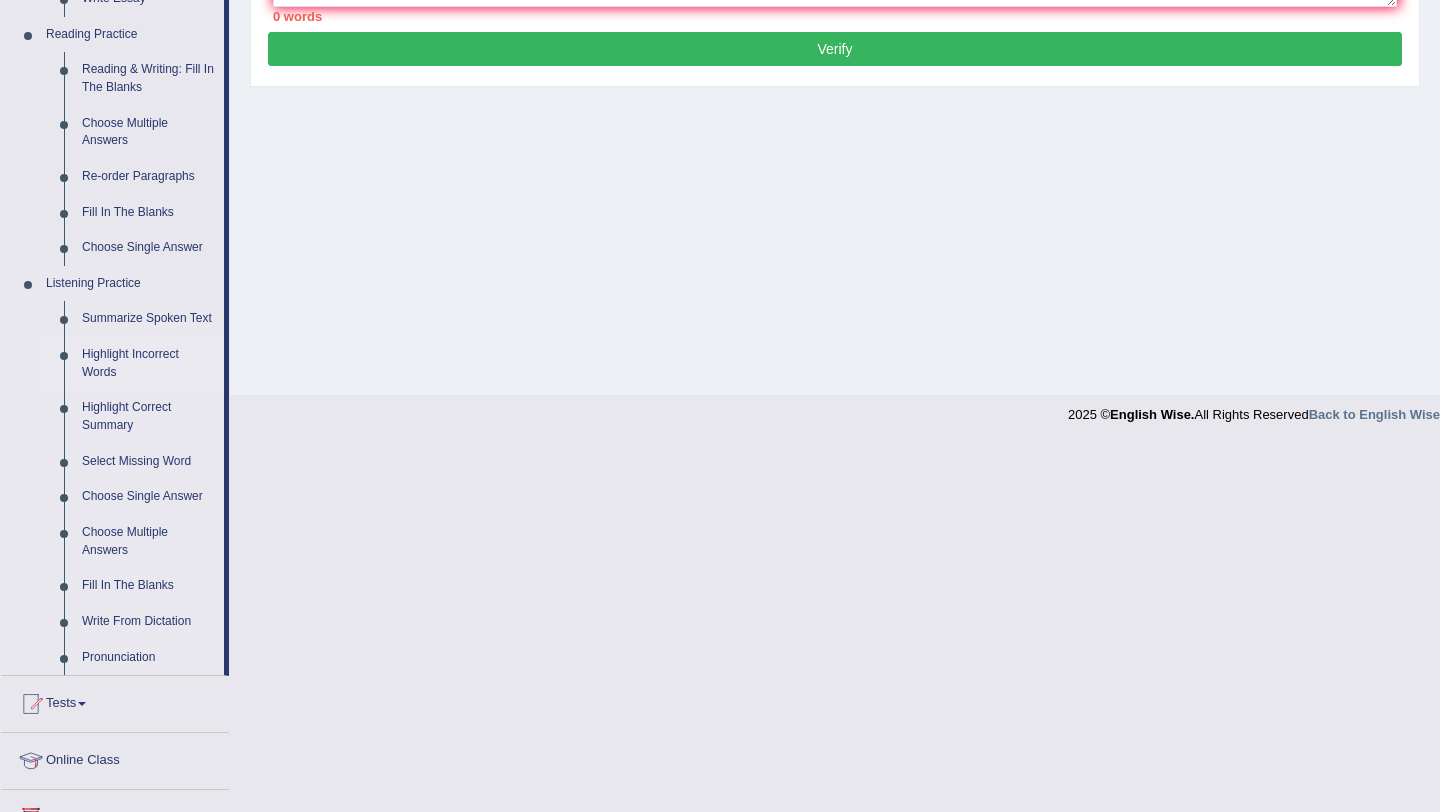 click on "Highlight Incorrect Words" at bounding box center [148, 363] 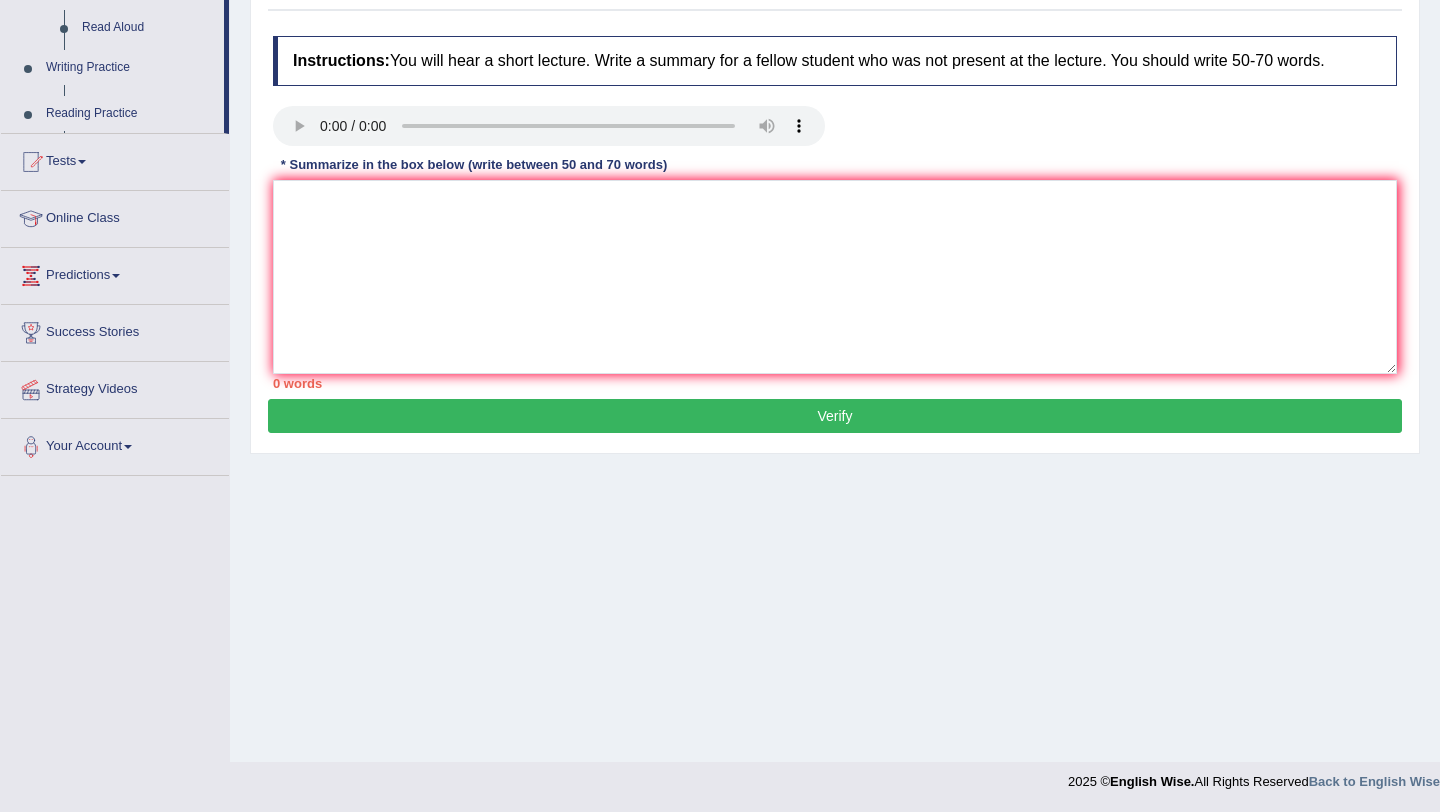 scroll, scrollTop: 238, scrollLeft: 0, axis: vertical 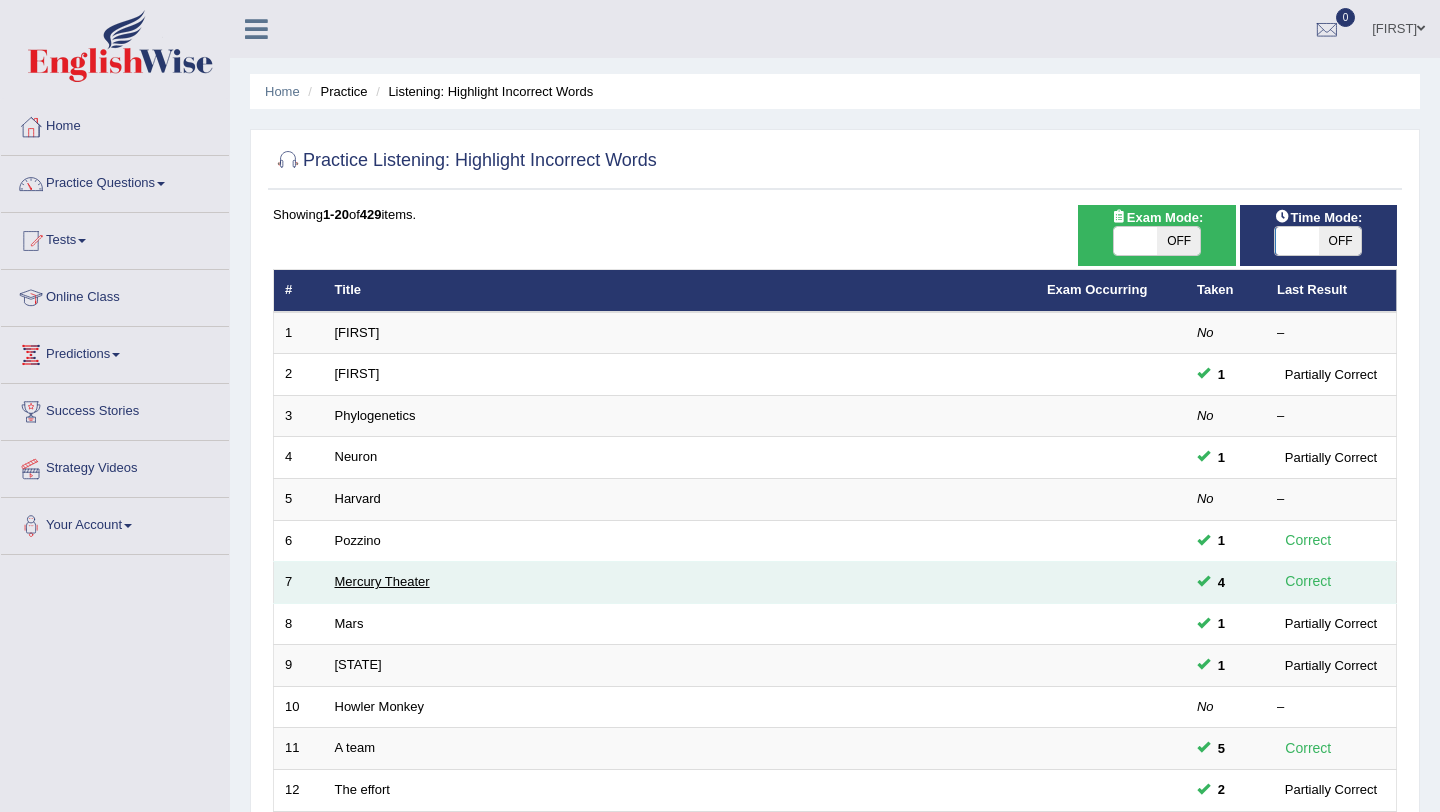 click on "Mercury Theater" at bounding box center [382, 581] 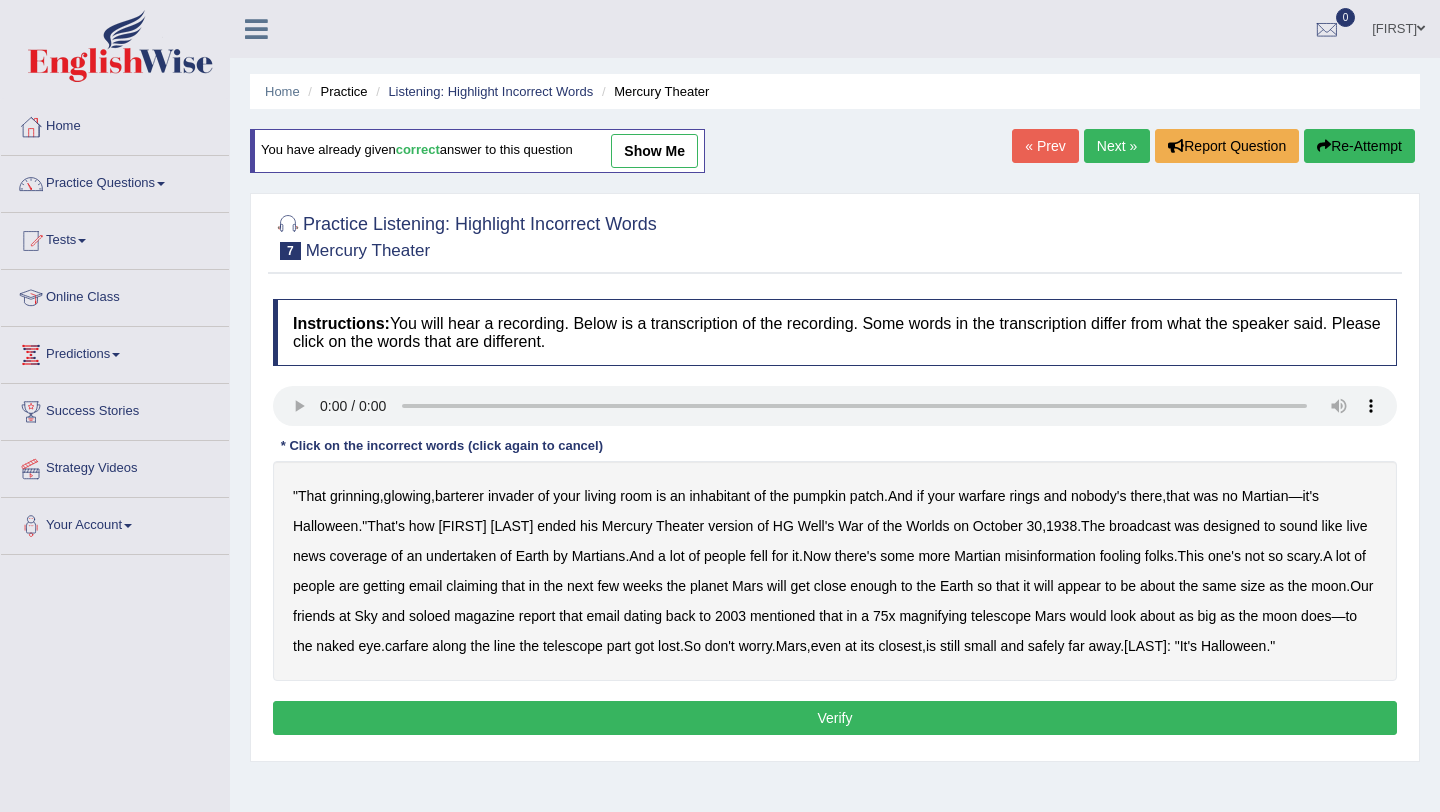 scroll, scrollTop: 0, scrollLeft: 0, axis: both 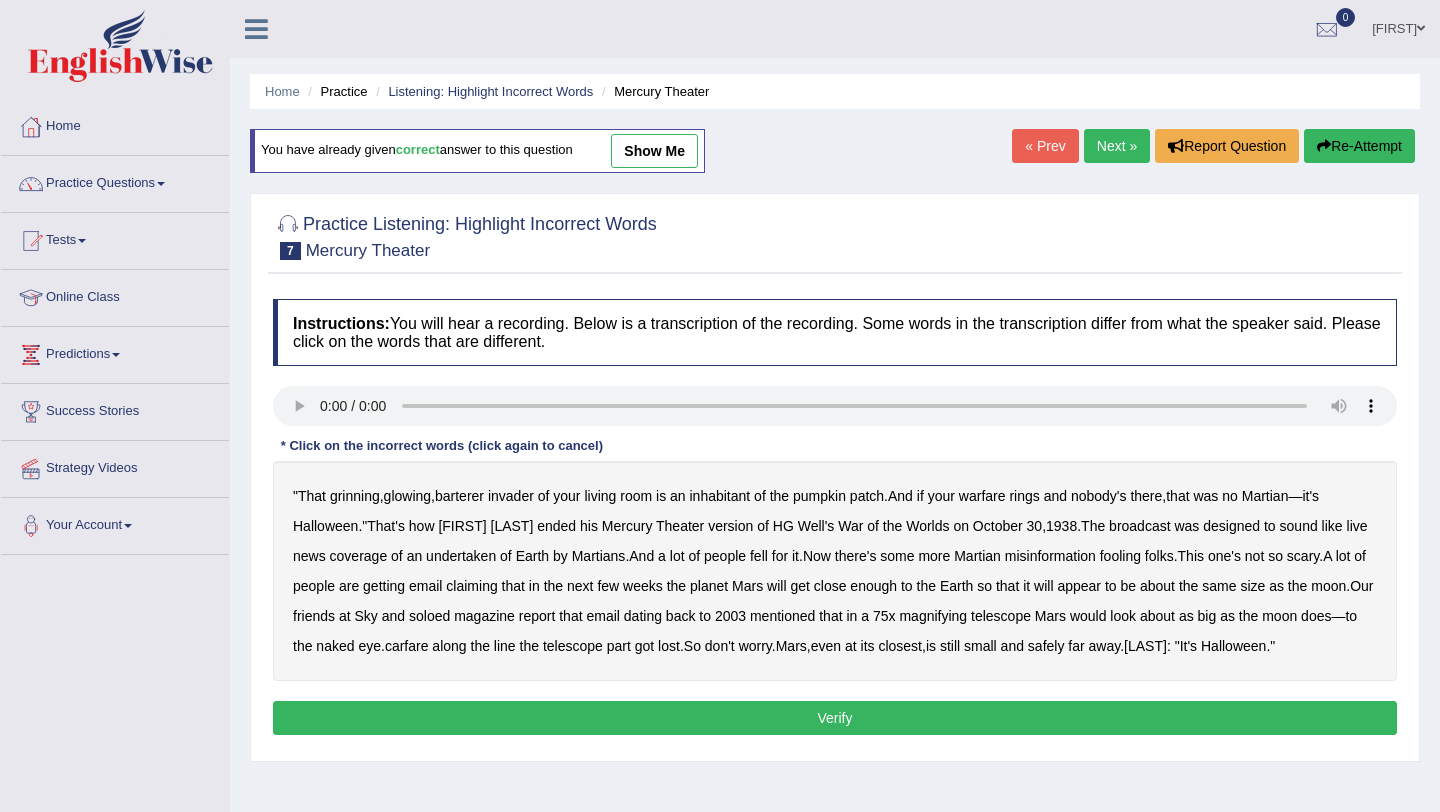 click on "version" at bounding box center (730, 526) 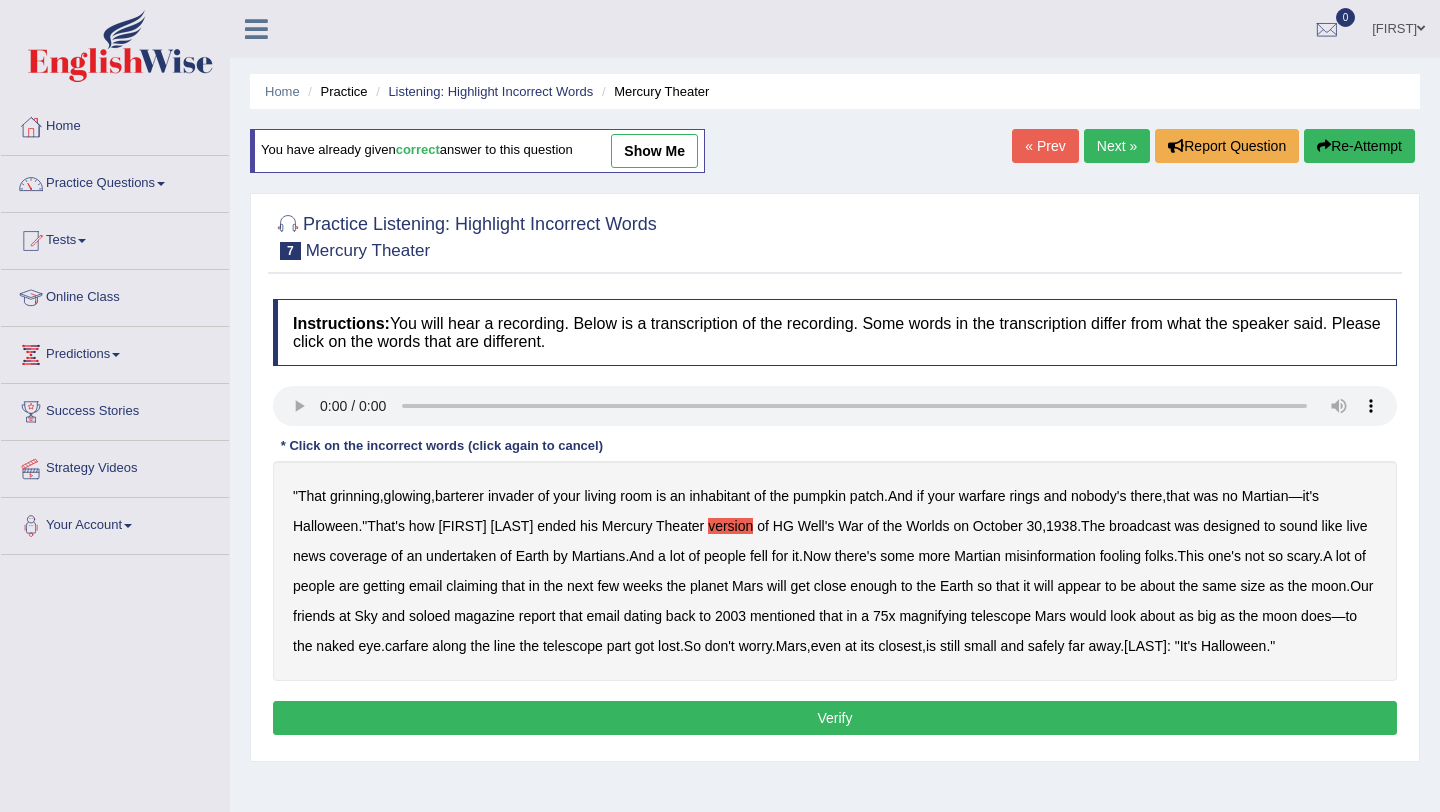 click on "Mars" at bounding box center (747, 586) 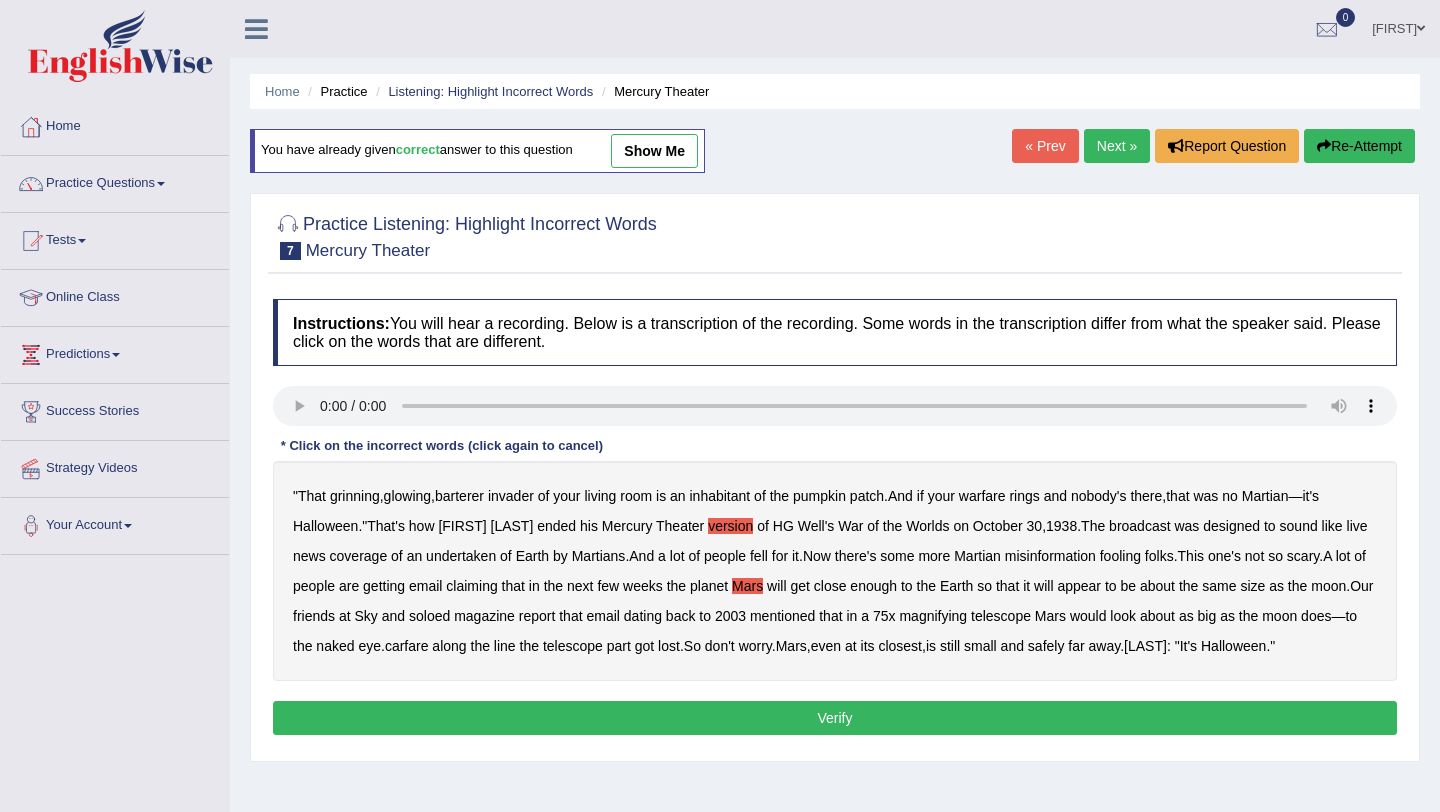 click on "closest" at bounding box center (900, 646) 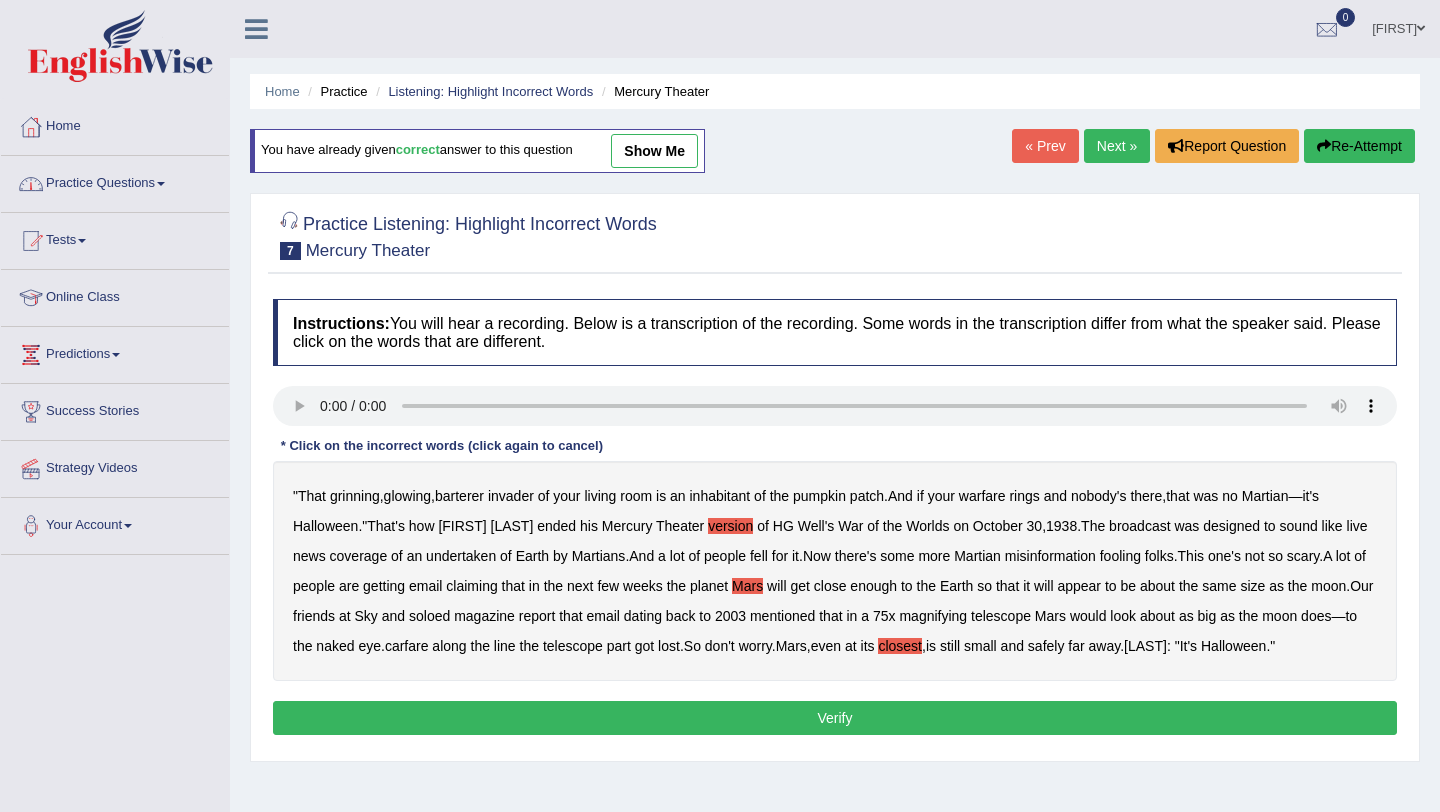 click on "Practice Questions" at bounding box center [115, 181] 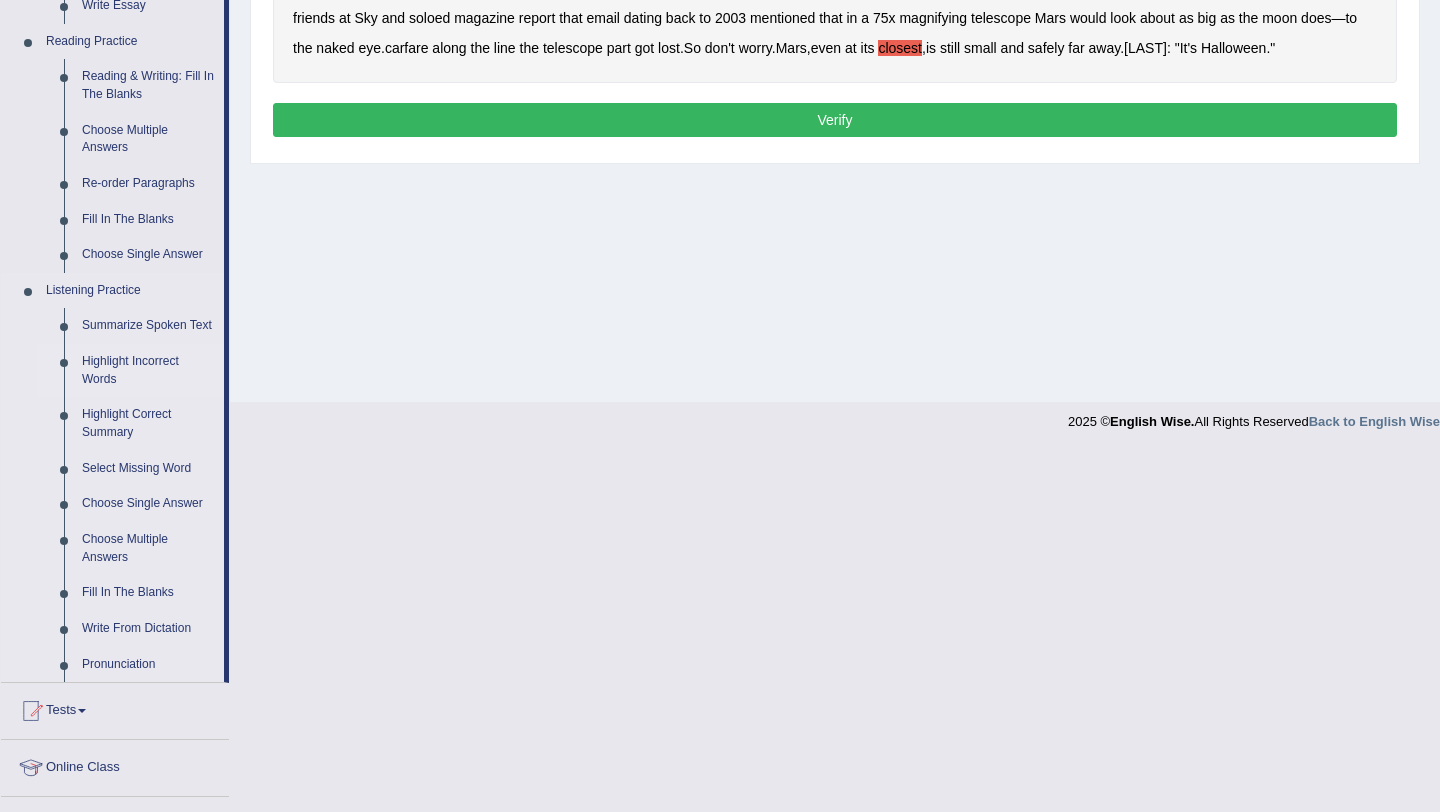 scroll, scrollTop: 605, scrollLeft: 0, axis: vertical 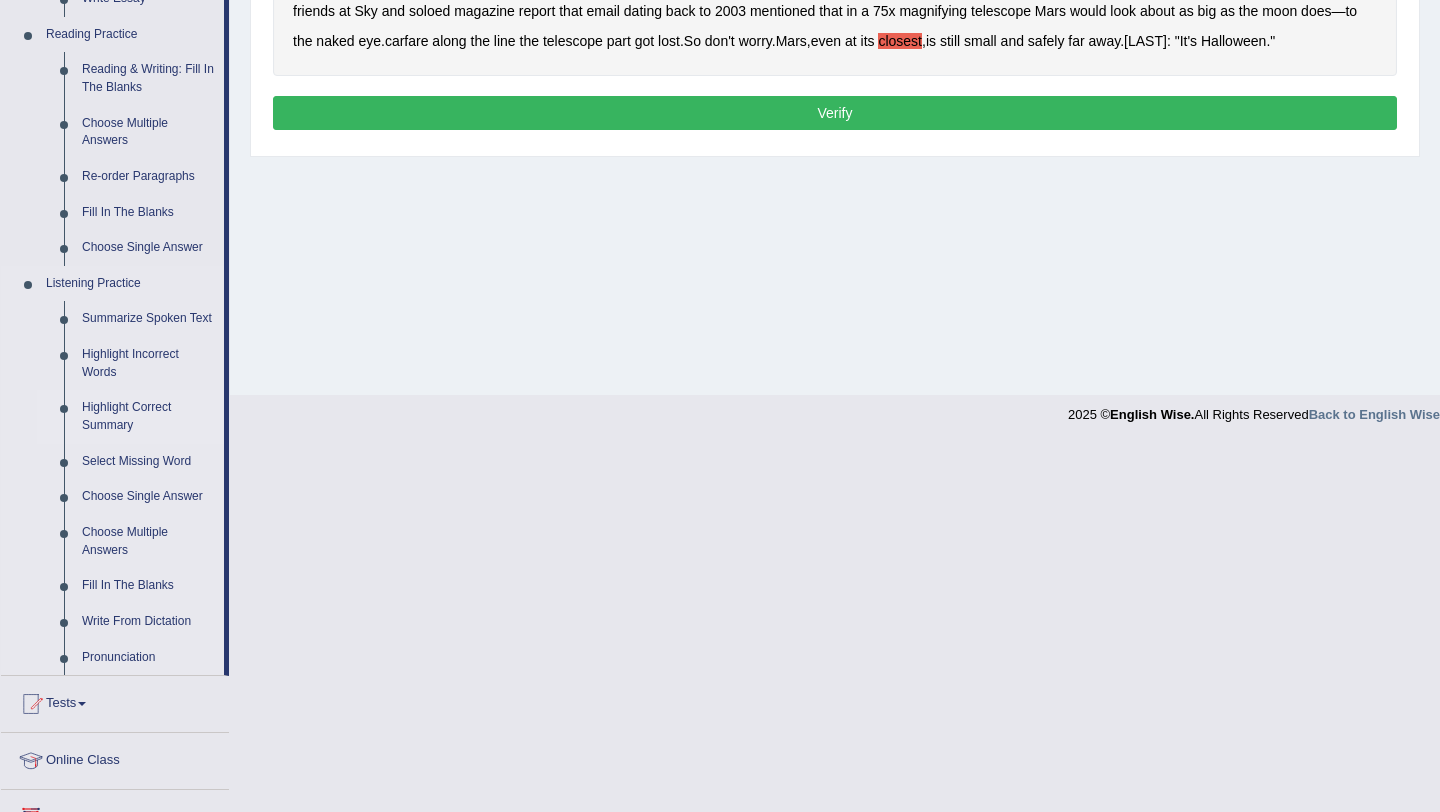 click on "Highlight Correct Summary" at bounding box center [148, 416] 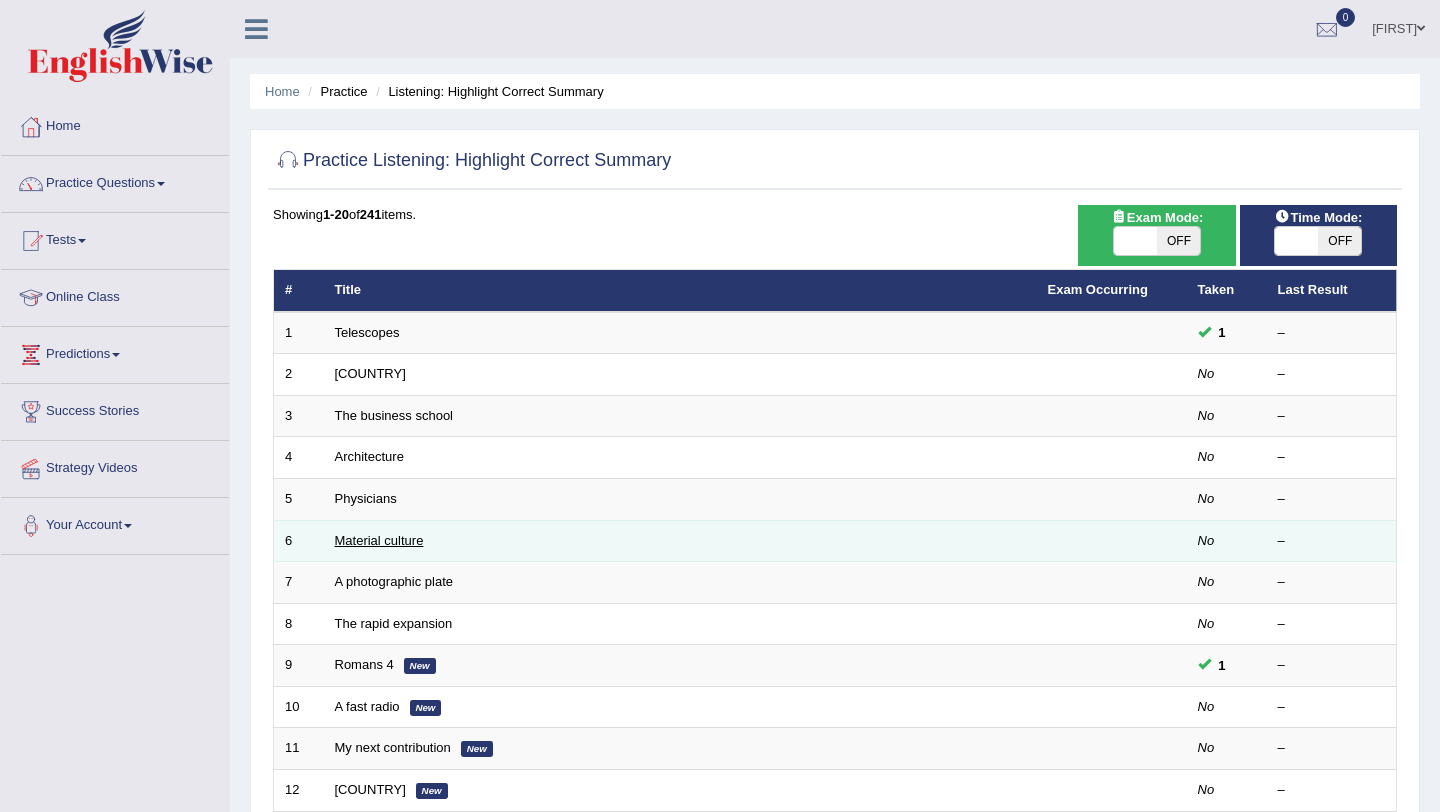 scroll, scrollTop: 0, scrollLeft: 0, axis: both 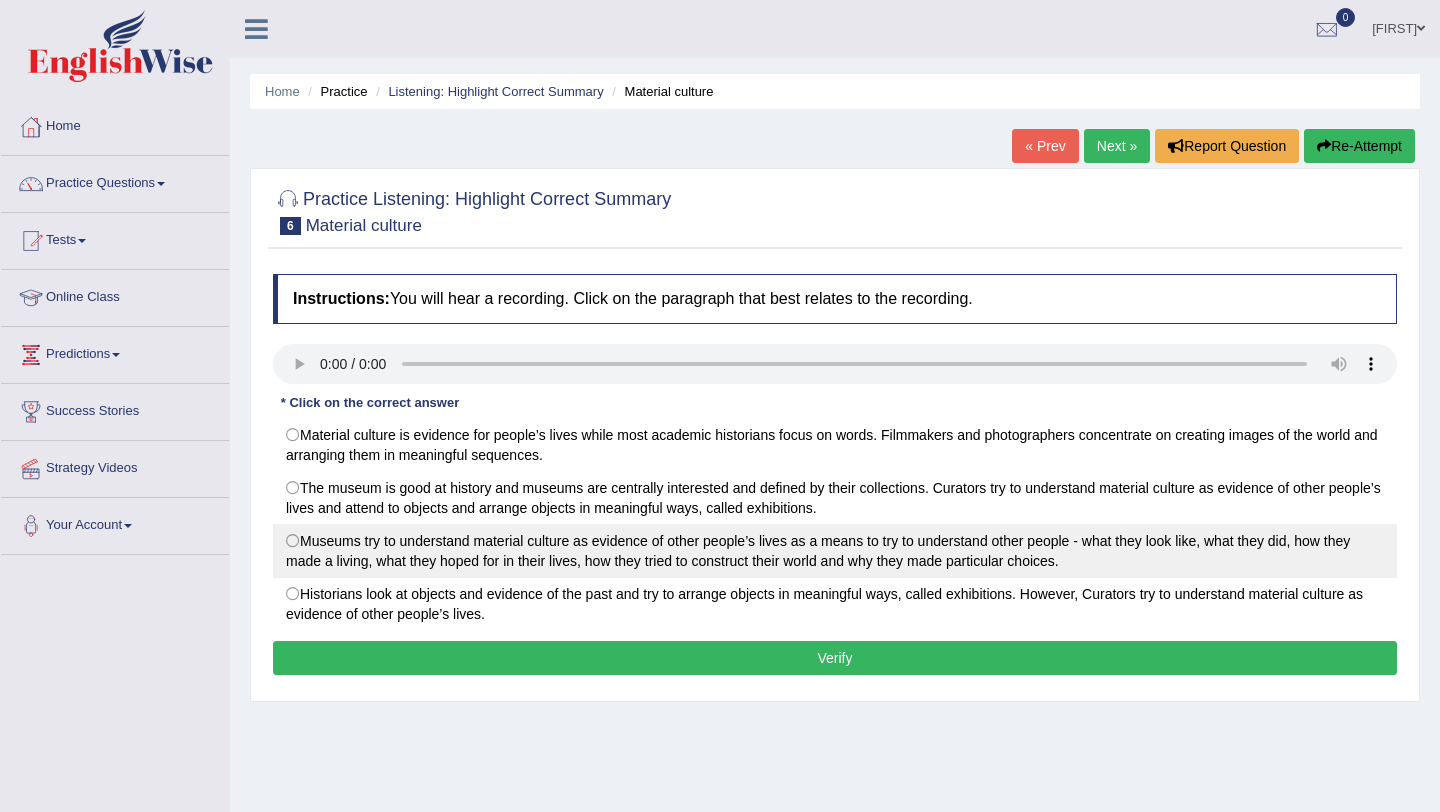 click on "Museums try to understand material culture as evidence of other people’s lives as a means to try to understand other people - what they look like, what they did, how they made a living, what they hoped for in their lives, how they tried to construct their world and why they made particular choices." at bounding box center [835, 551] 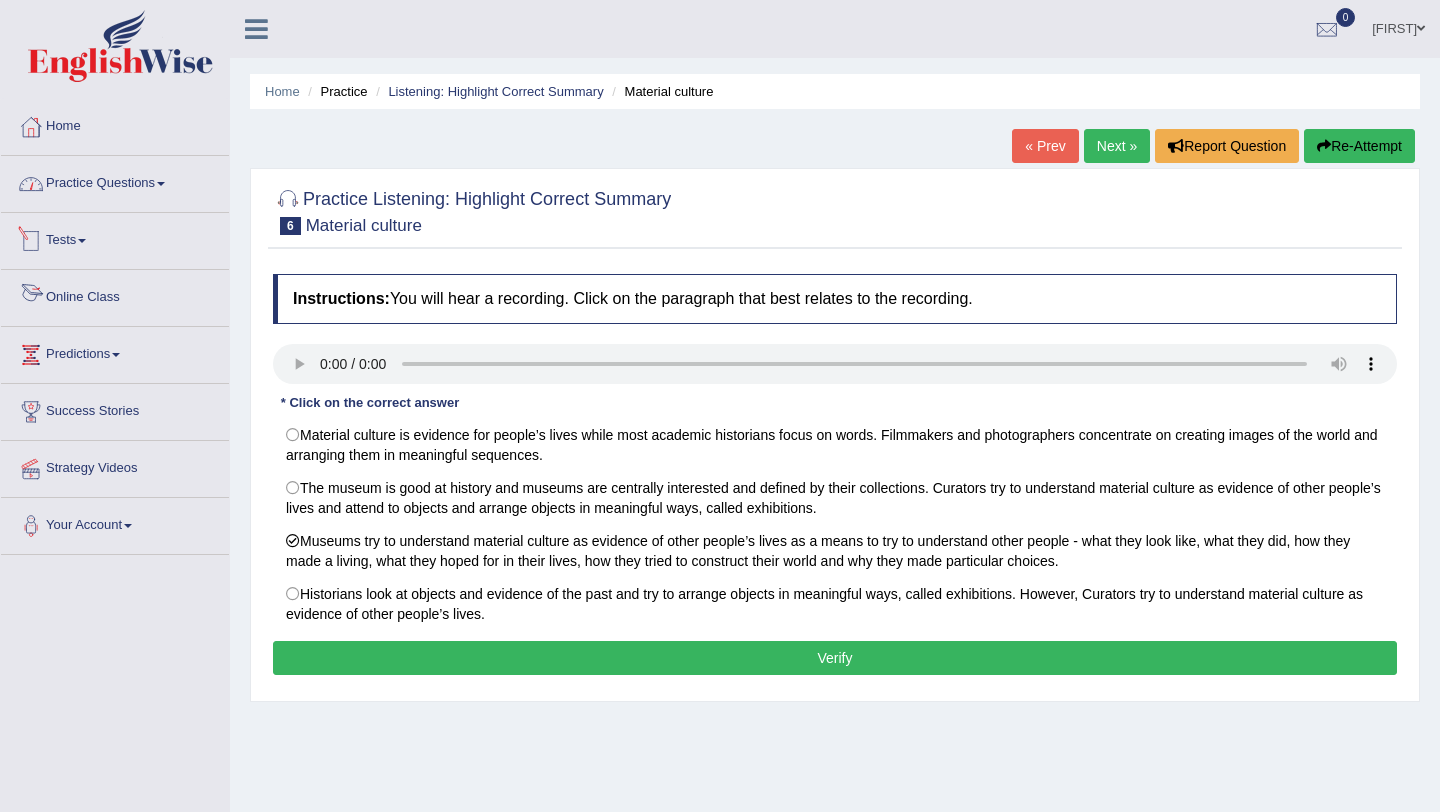 click on "Practice Questions" at bounding box center (115, 181) 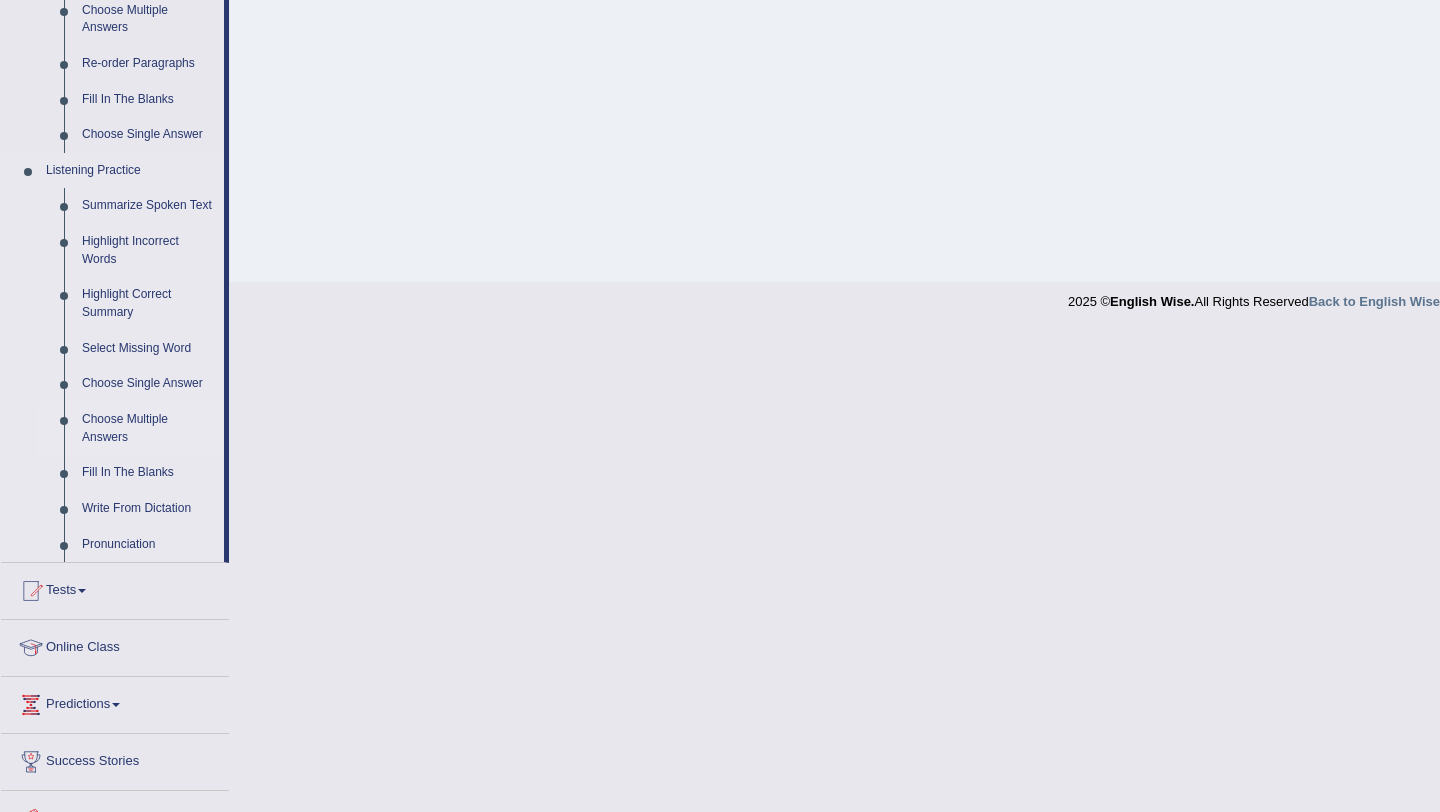 scroll, scrollTop: 734, scrollLeft: 0, axis: vertical 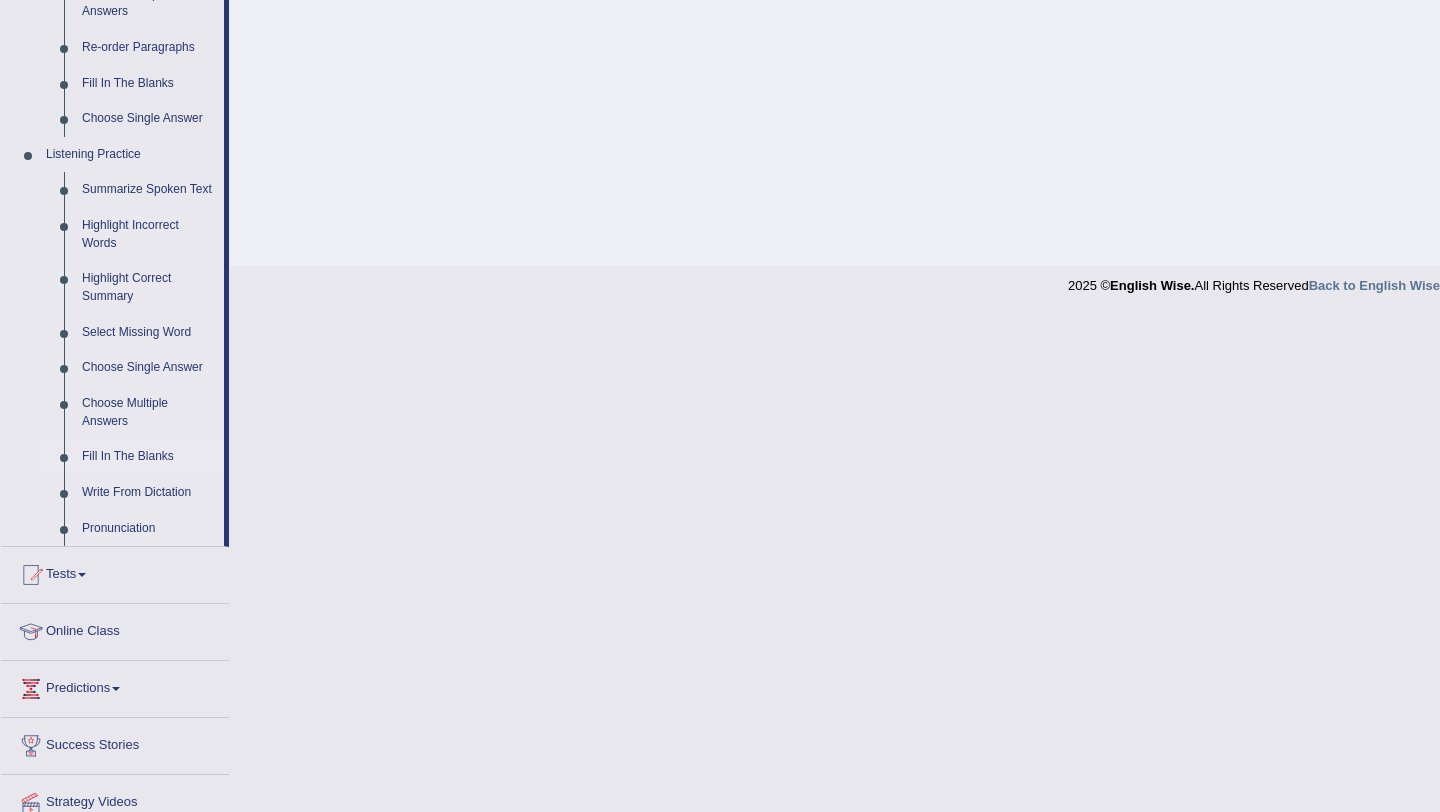 click on "Fill In The Blanks" at bounding box center (148, 457) 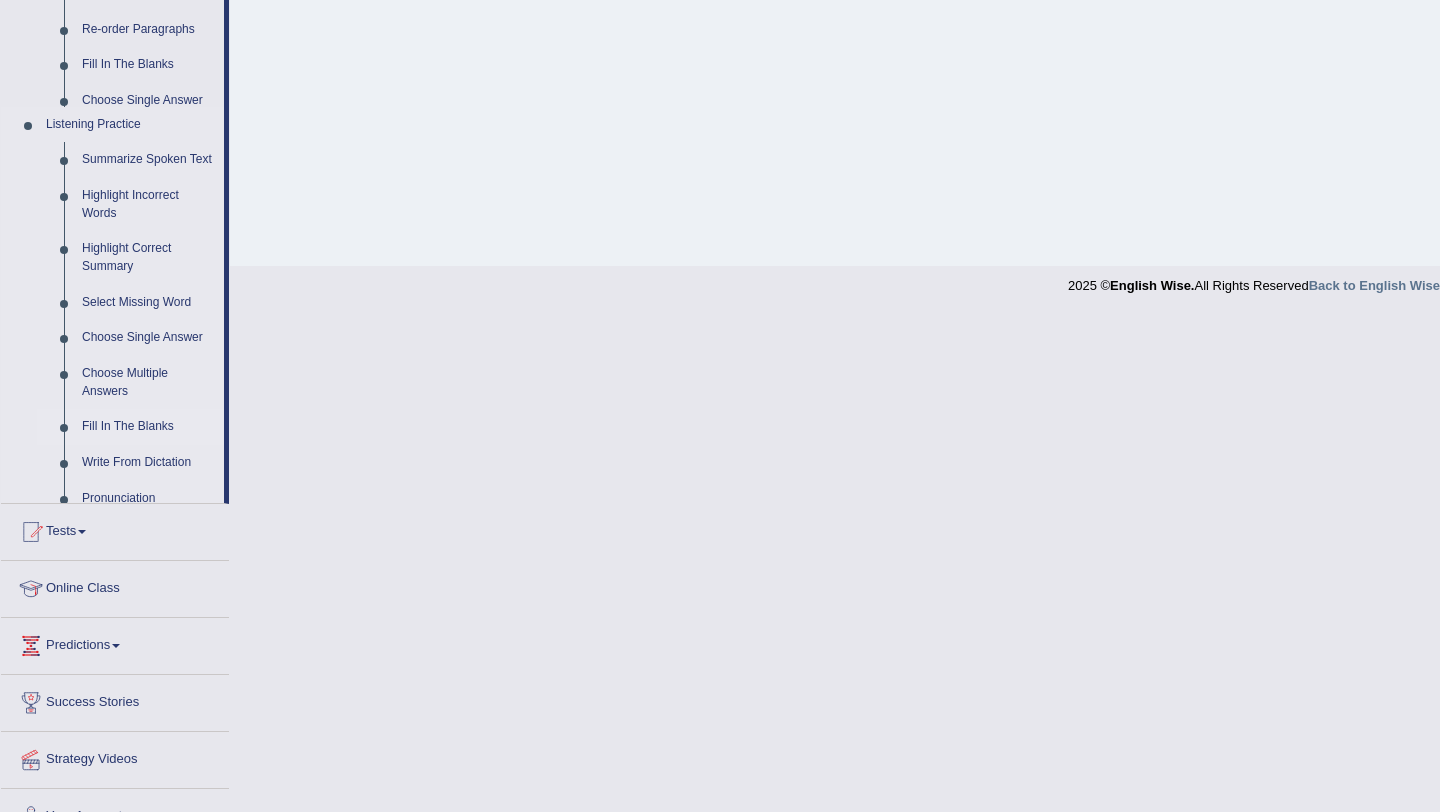 scroll, scrollTop: 238, scrollLeft: 0, axis: vertical 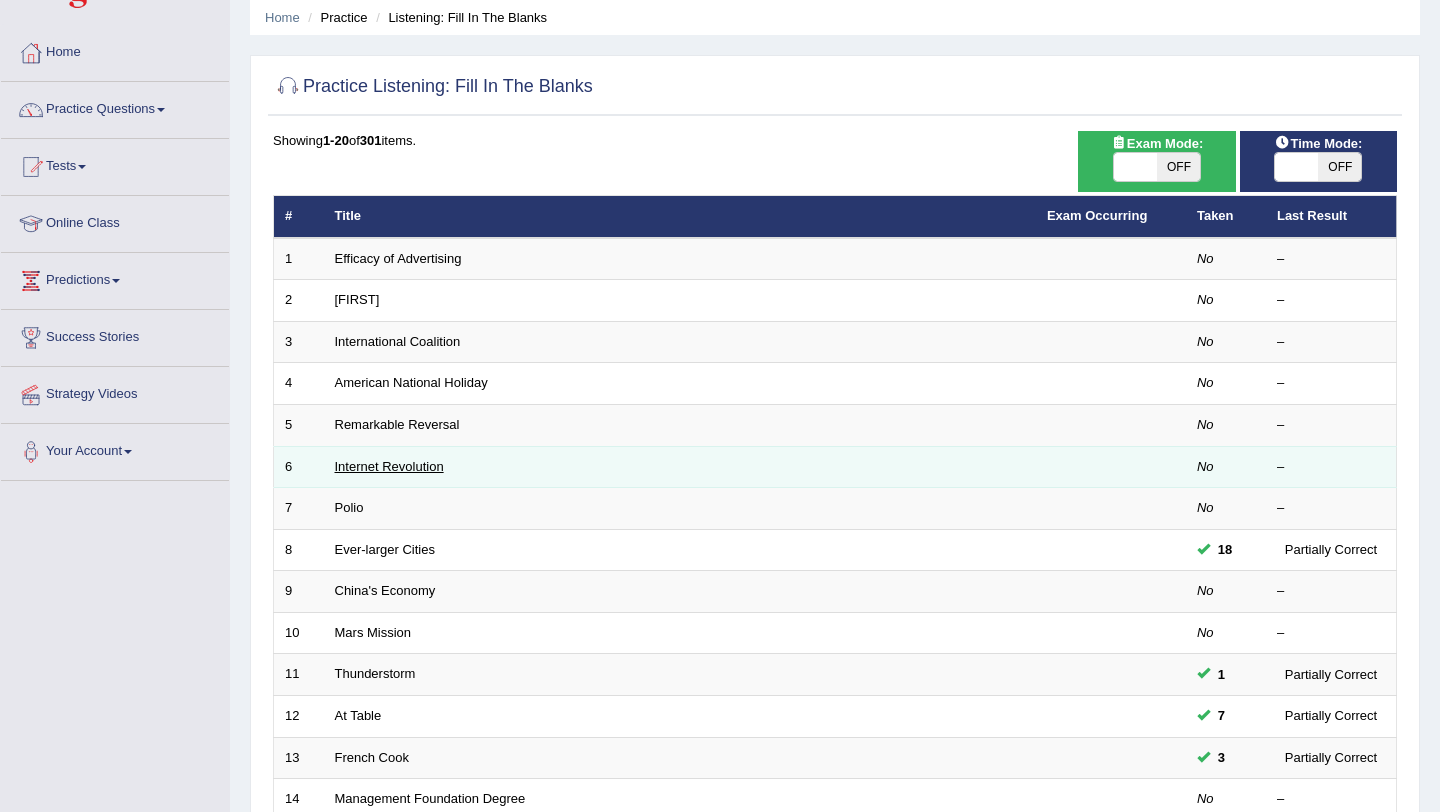 click on "Internet Revolution" at bounding box center [389, 466] 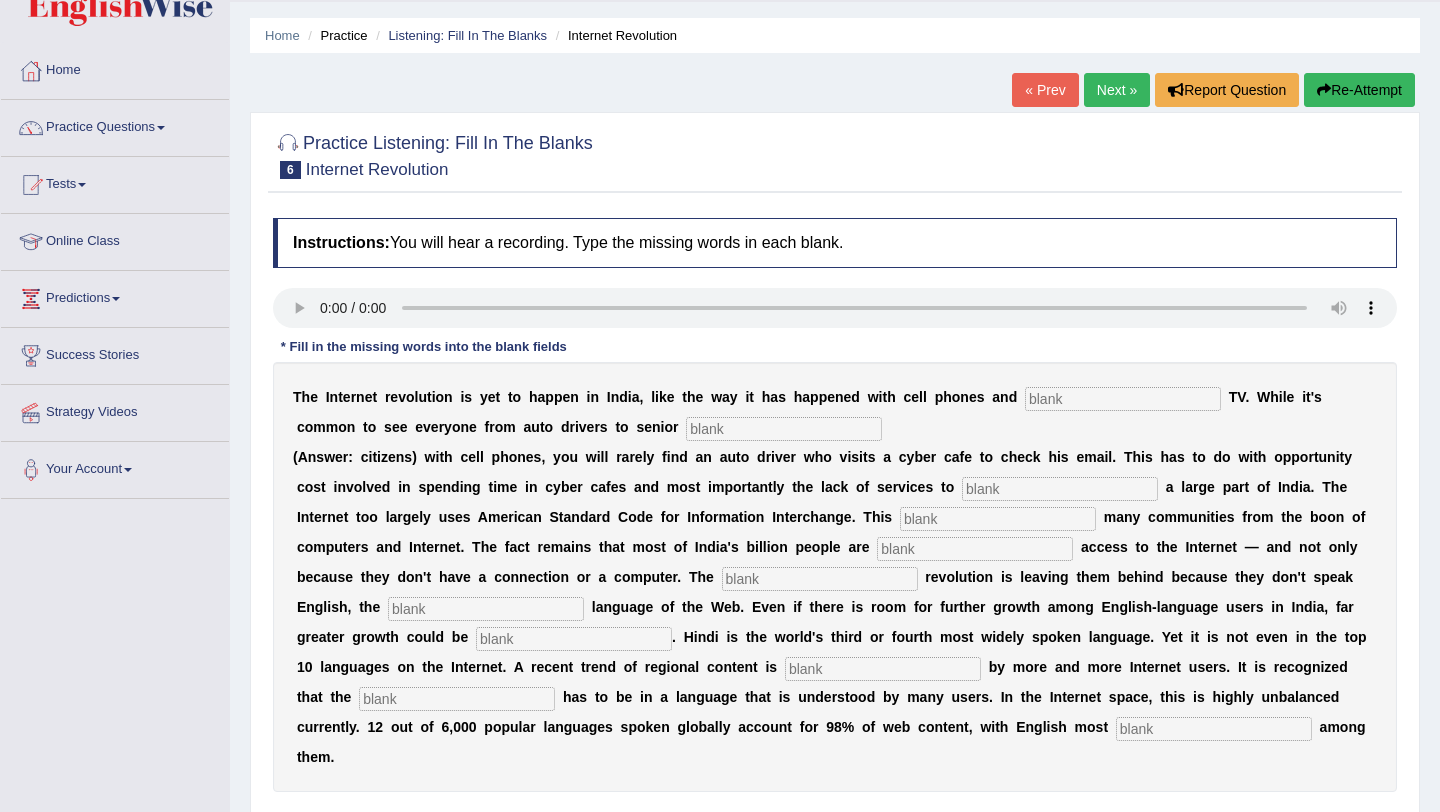 scroll, scrollTop: 94, scrollLeft: 0, axis: vertical 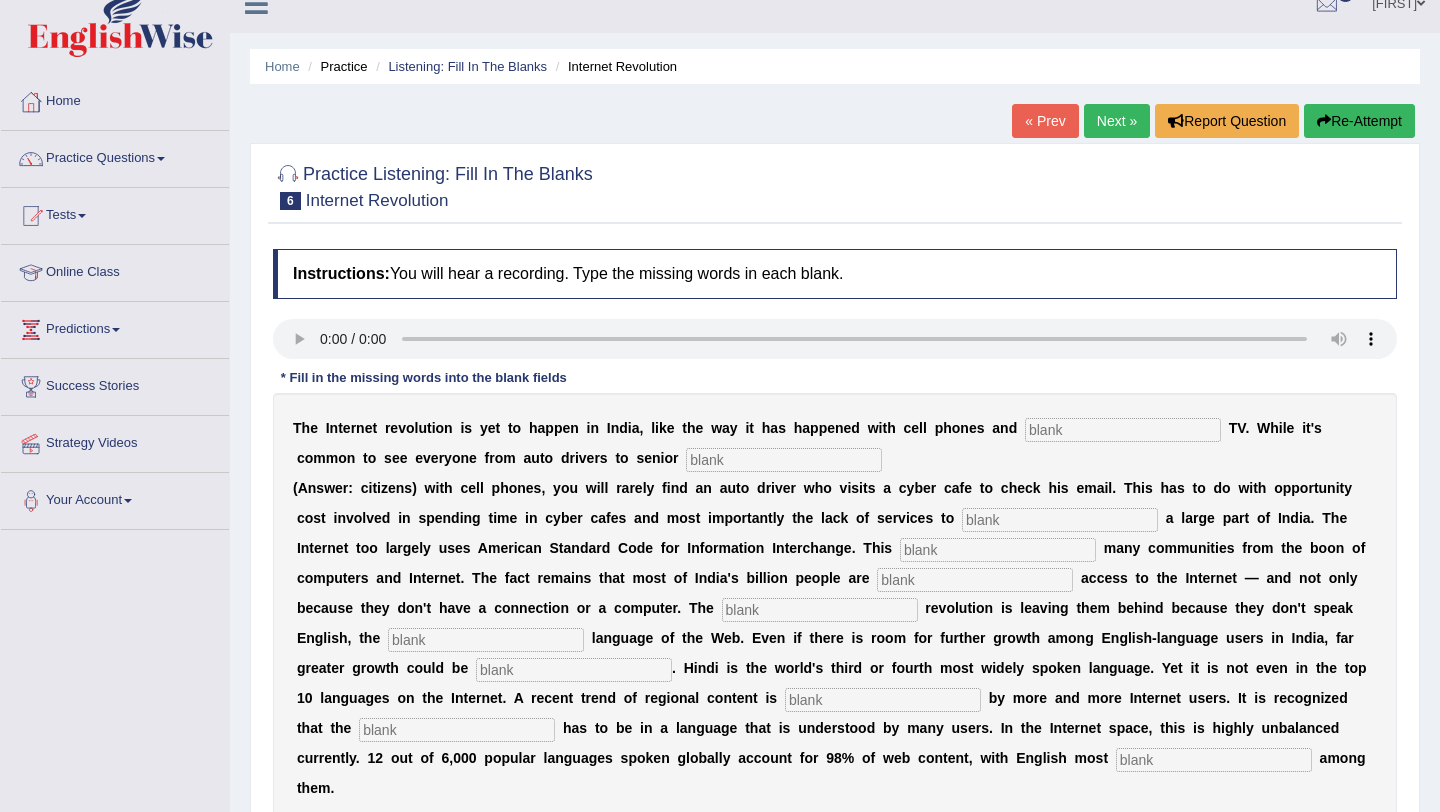 click on "Next »" at bounding box center (1117, 121) 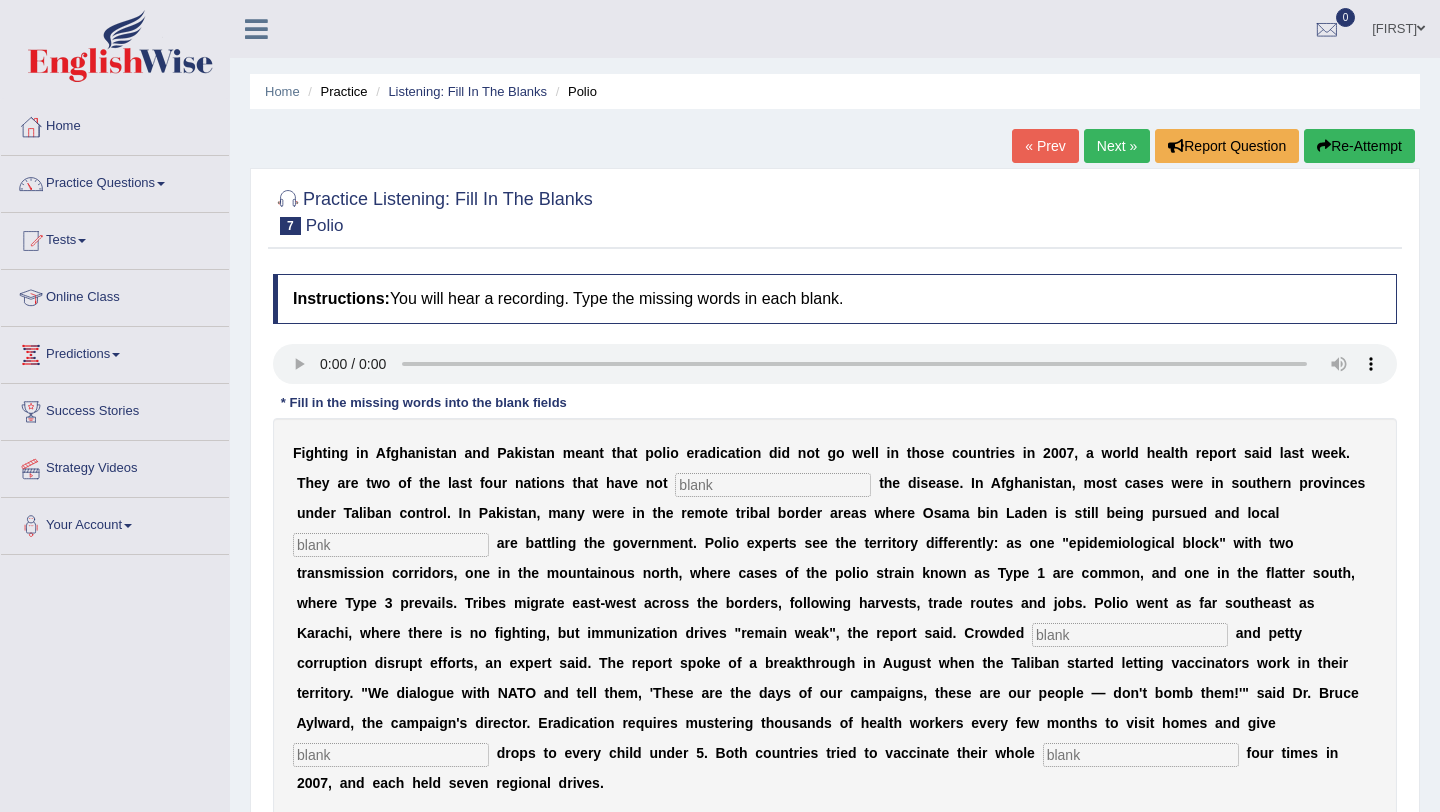 scroll, scrollTop: 0, scrollLeft: 0, axis: both 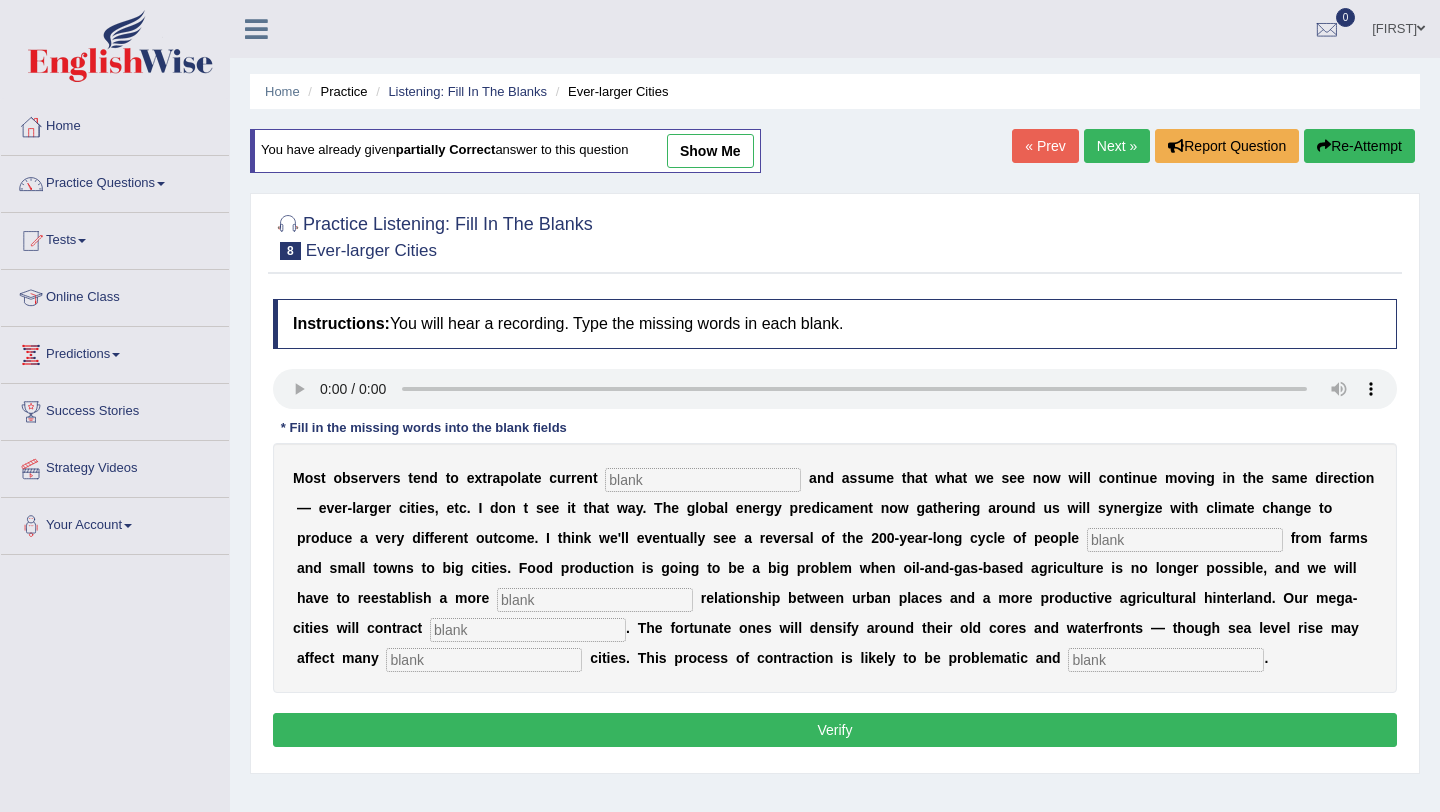 click at bounding box center [703, 480] 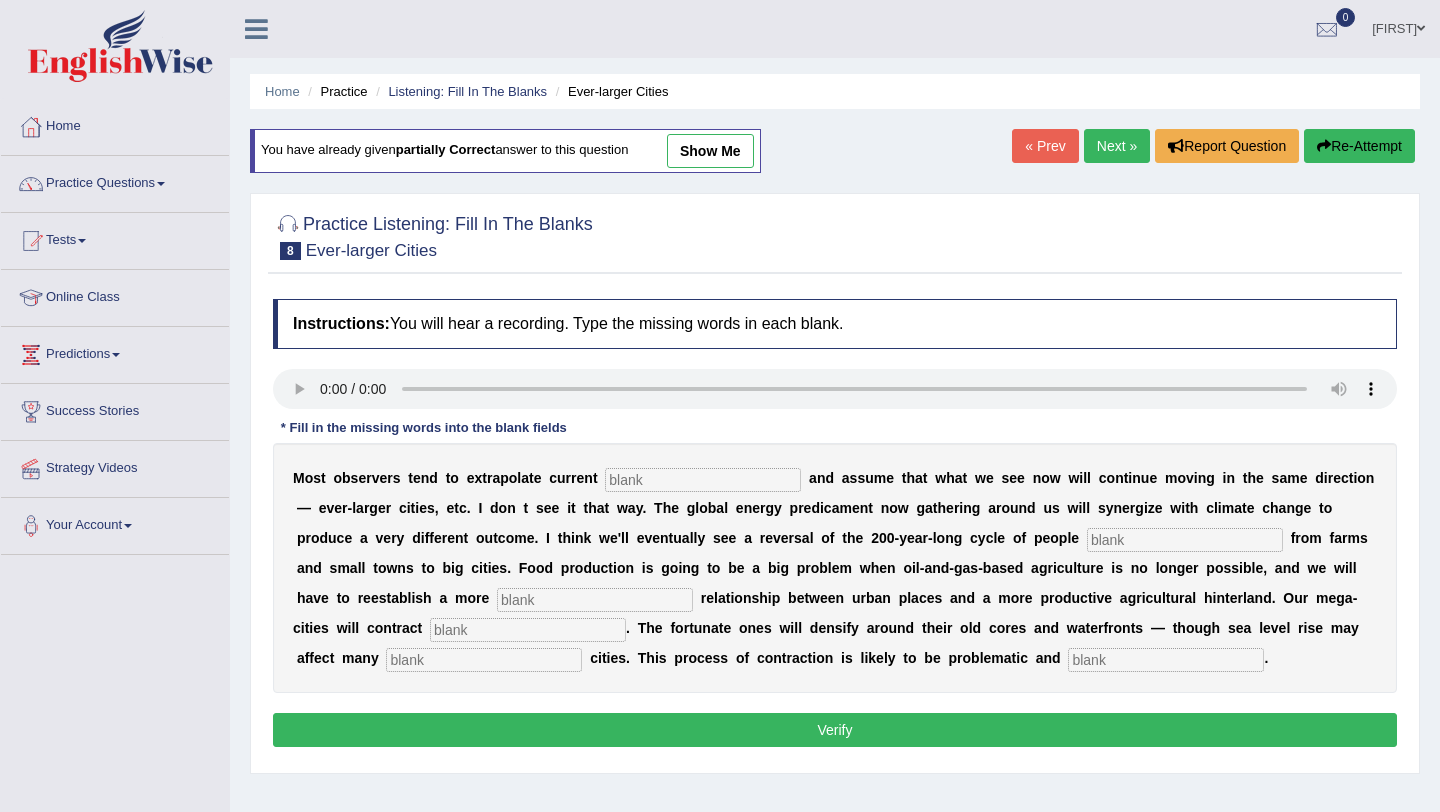 click at bounding box center (703, 480) 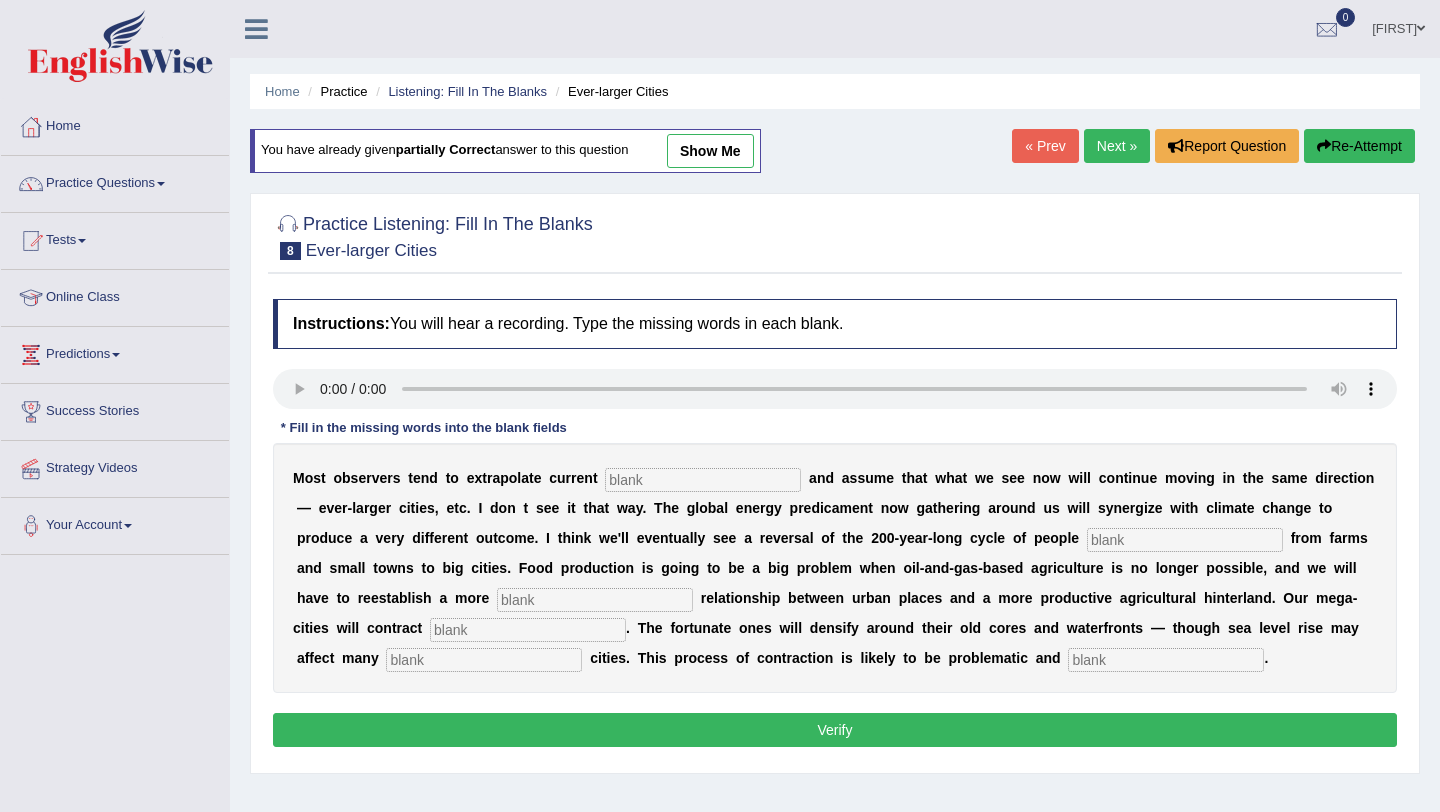 click at bounding box center [703, 480] 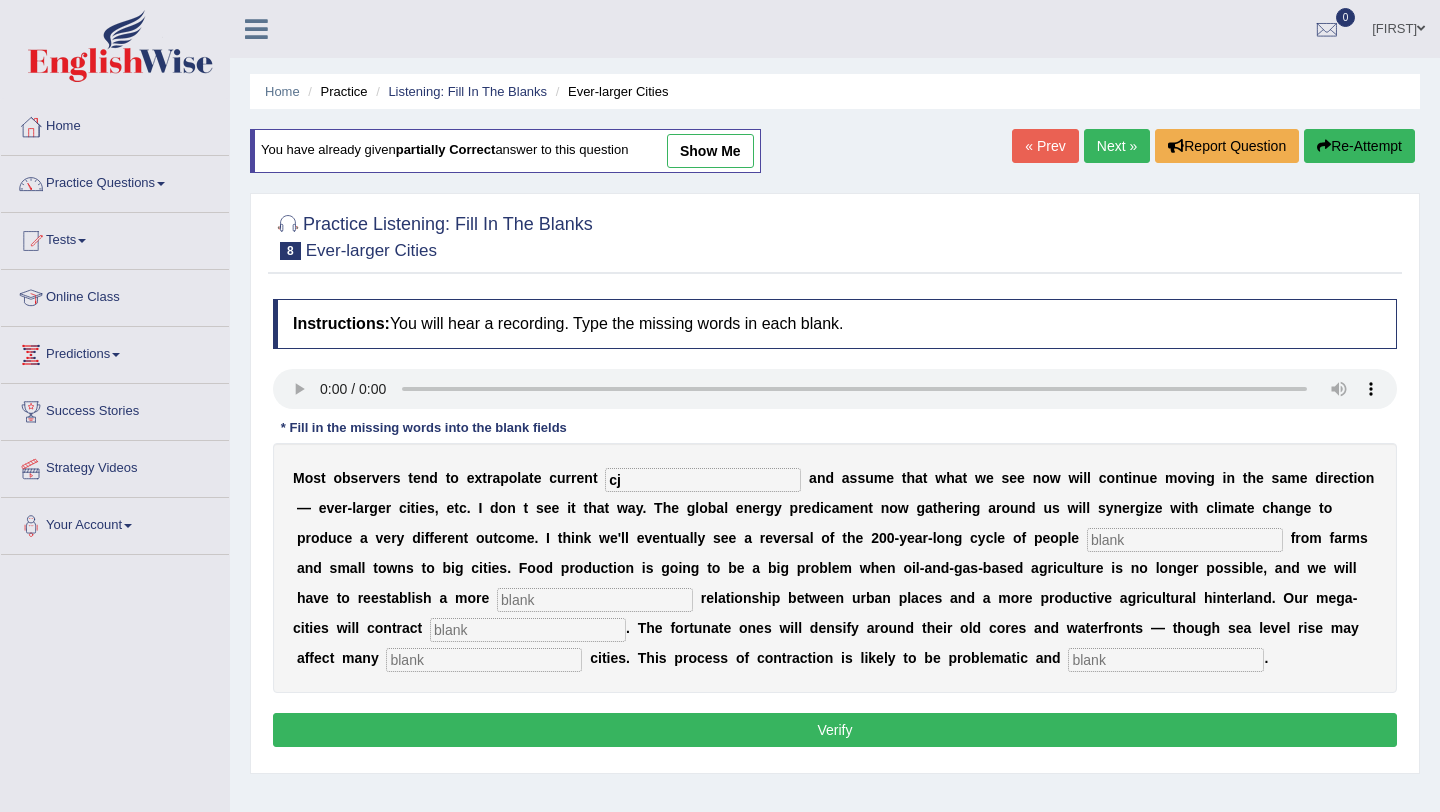 type on "c" 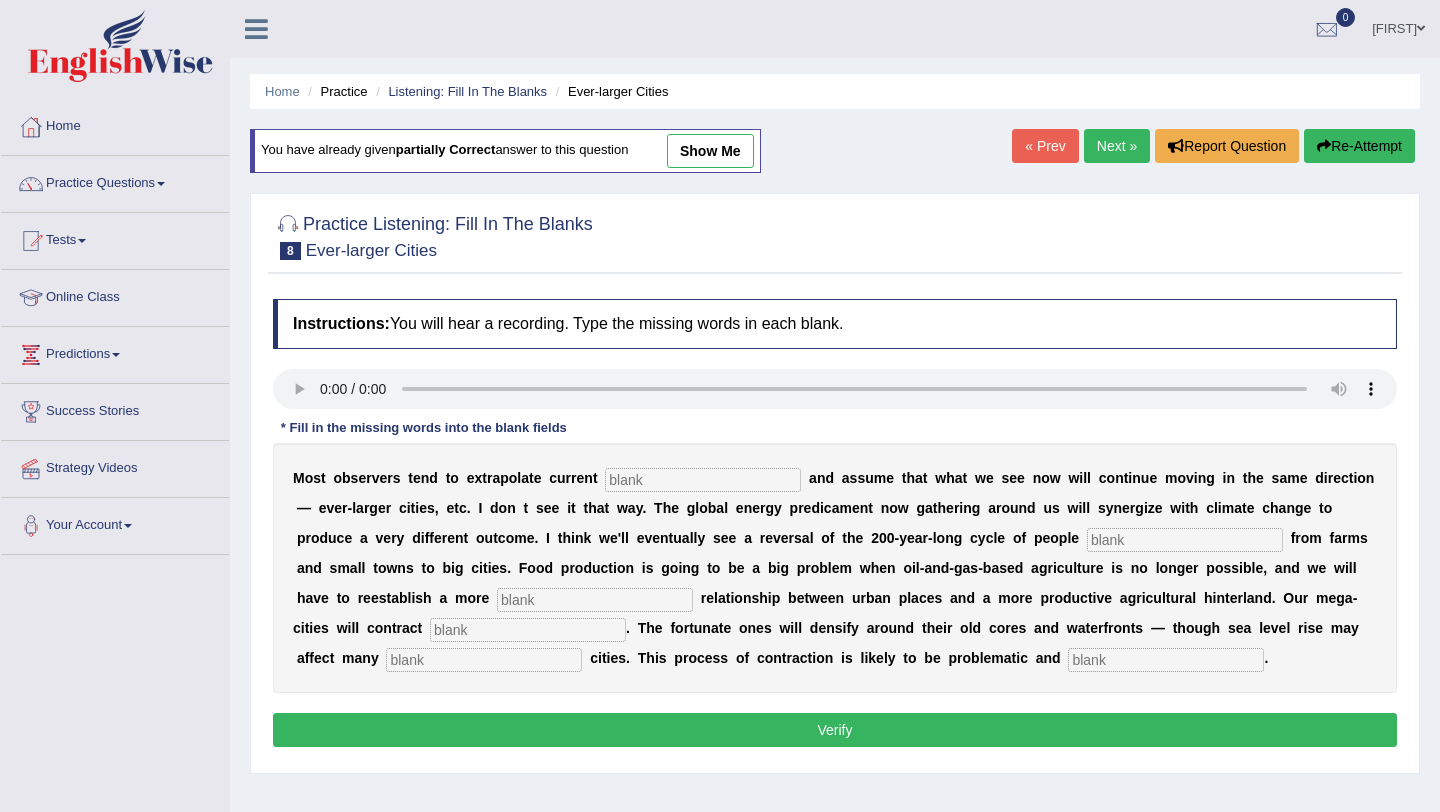 click at bounding box center (703, 480) 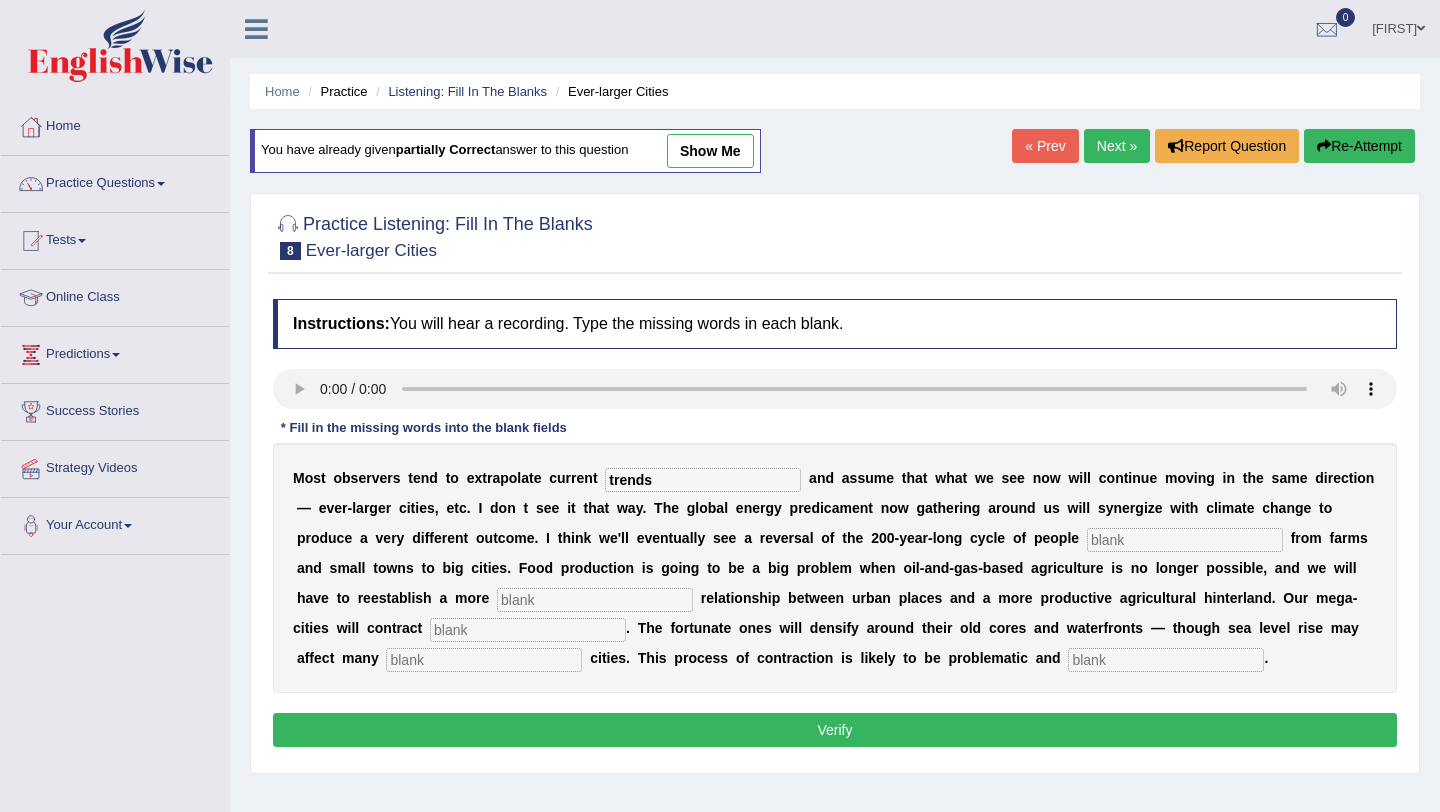 type on "trends" 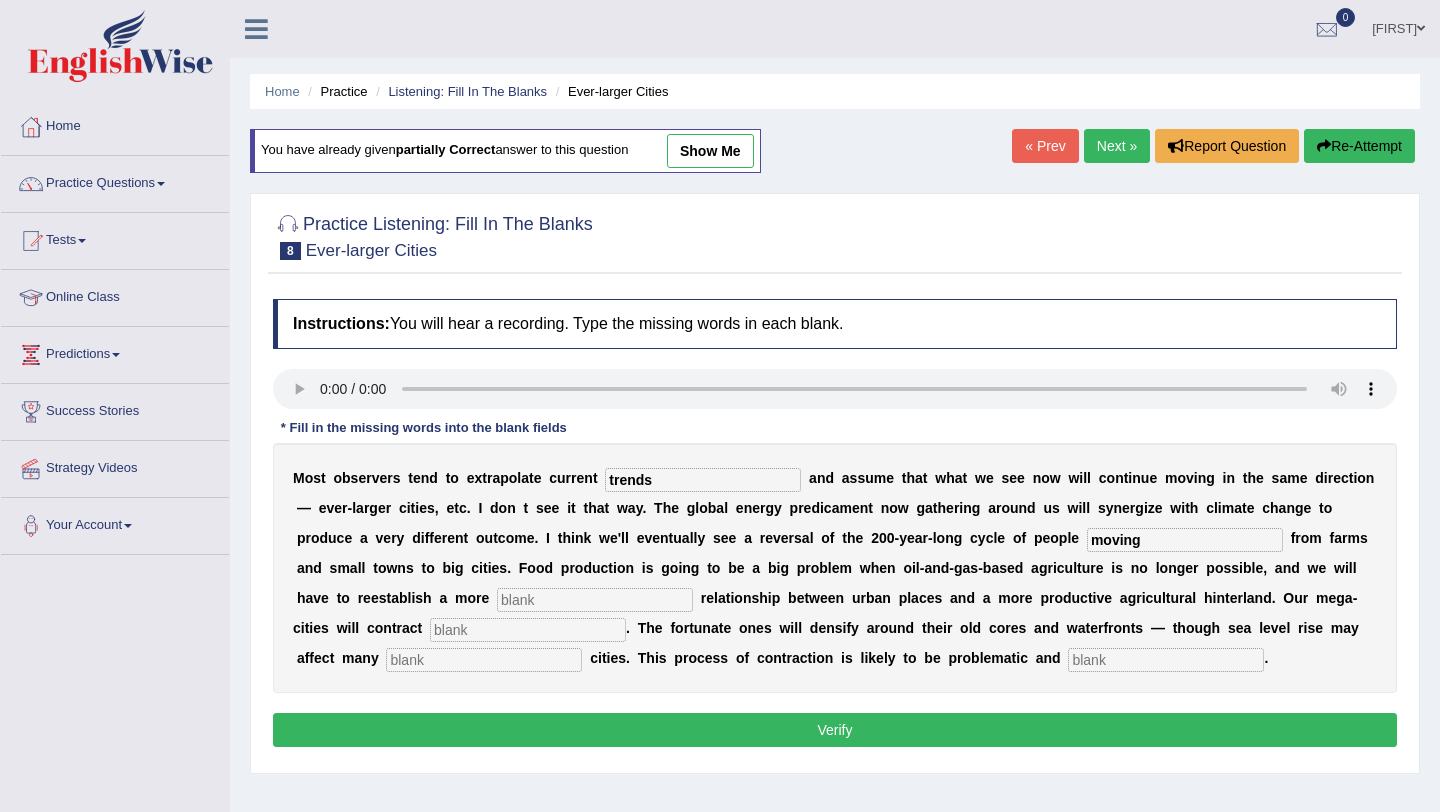 type on "moving" 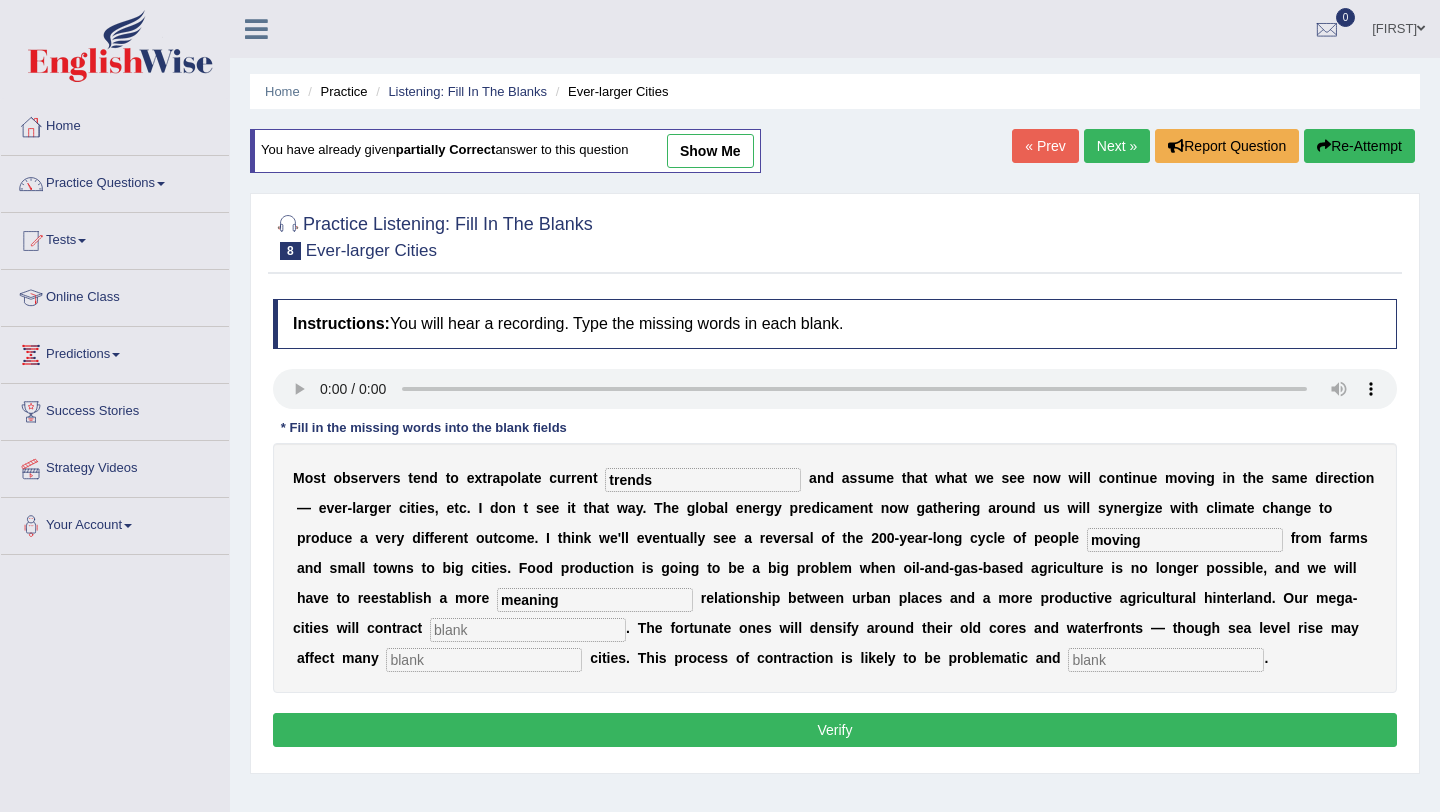 type on "meaning" 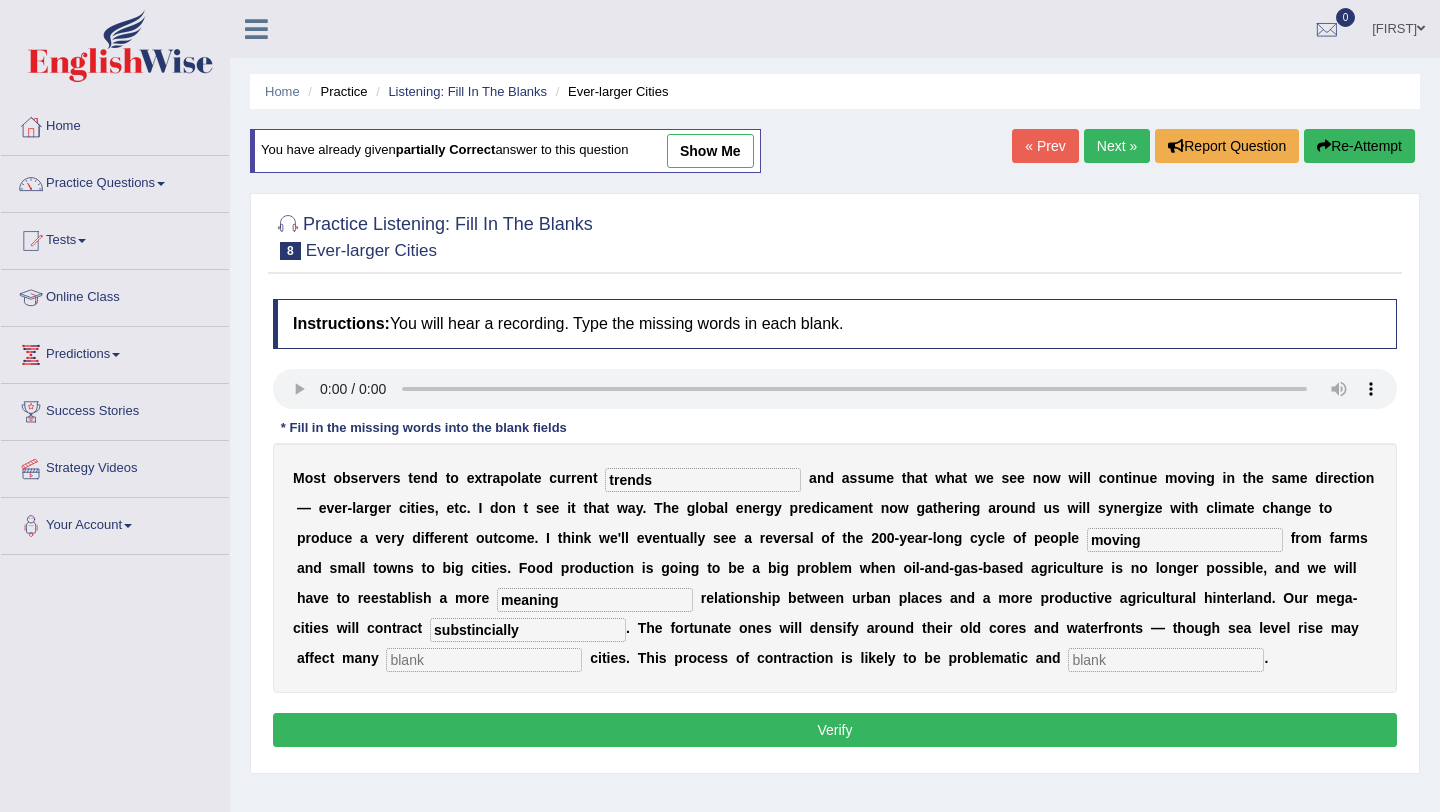 type on "substincially" 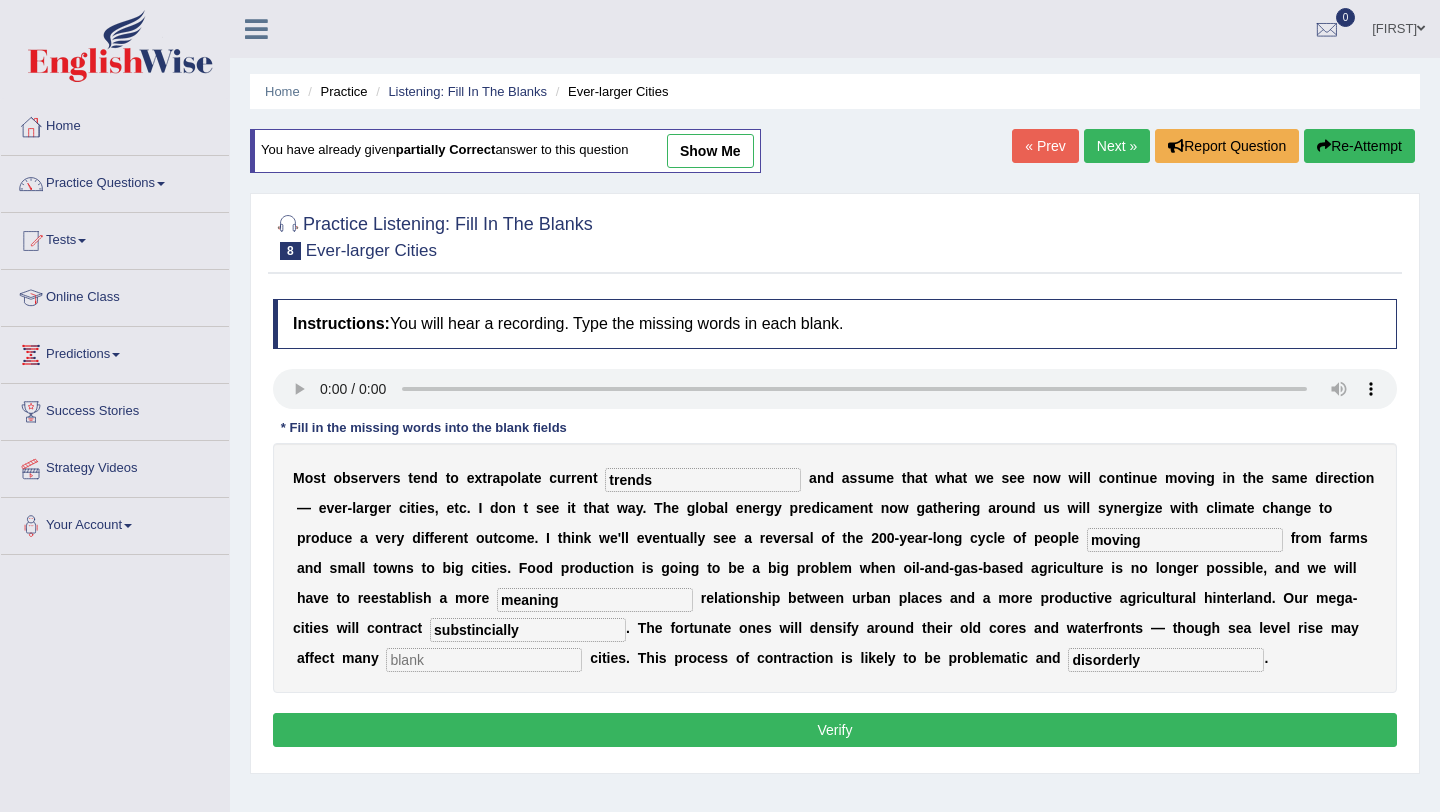 type on "disorderly" 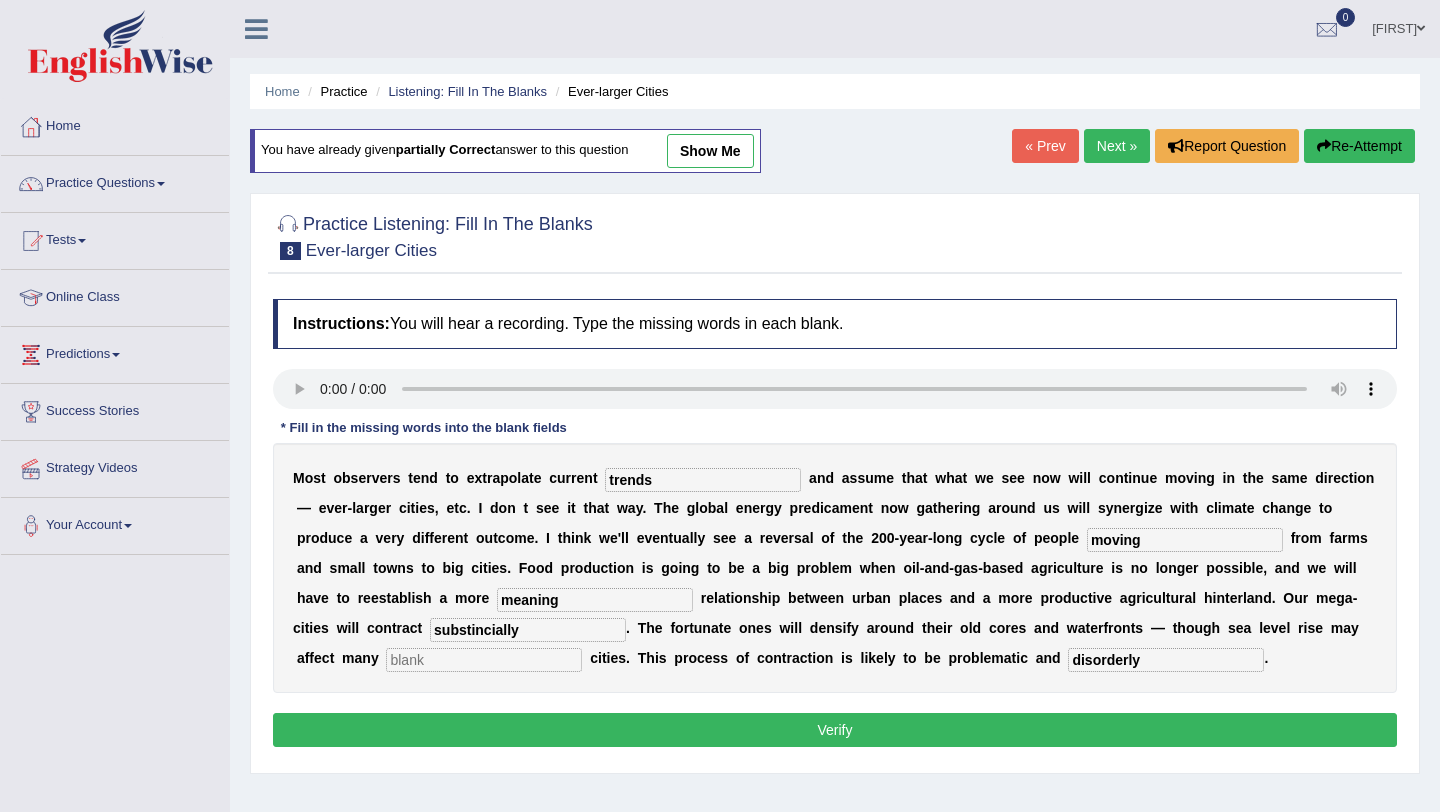 click on "substincially" at bounding box center [528, 630] 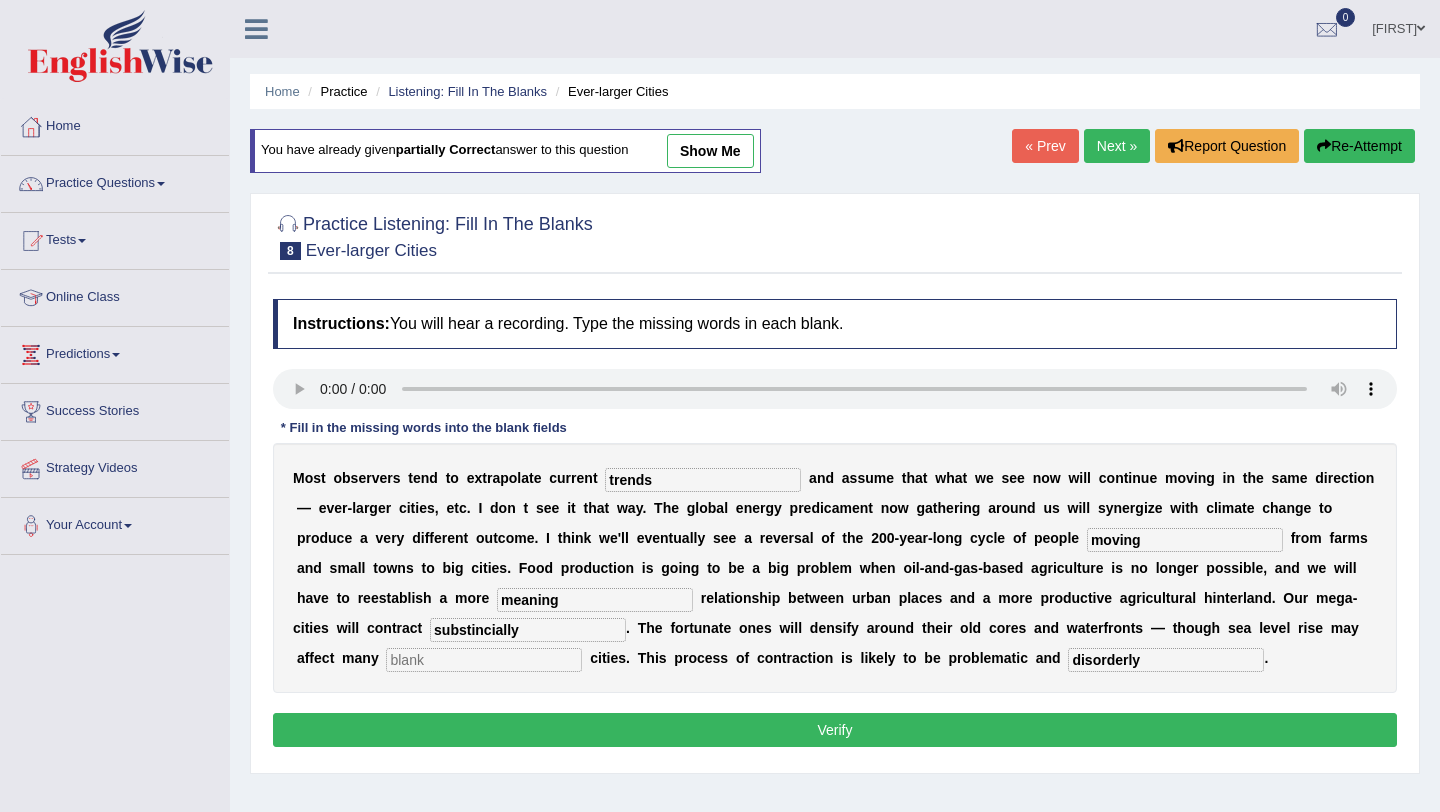 click at bounding box center (484, 660) 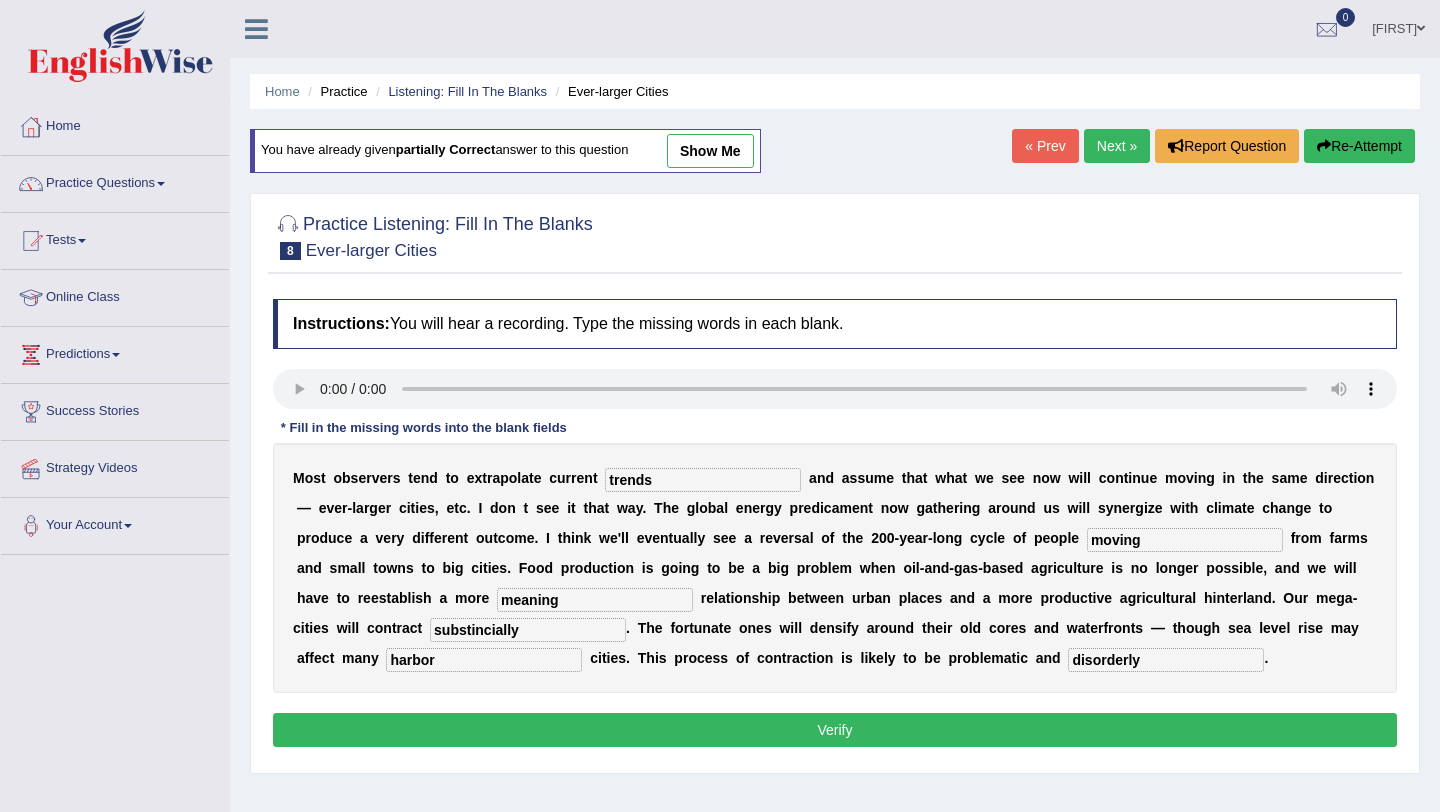 type on "harbor" 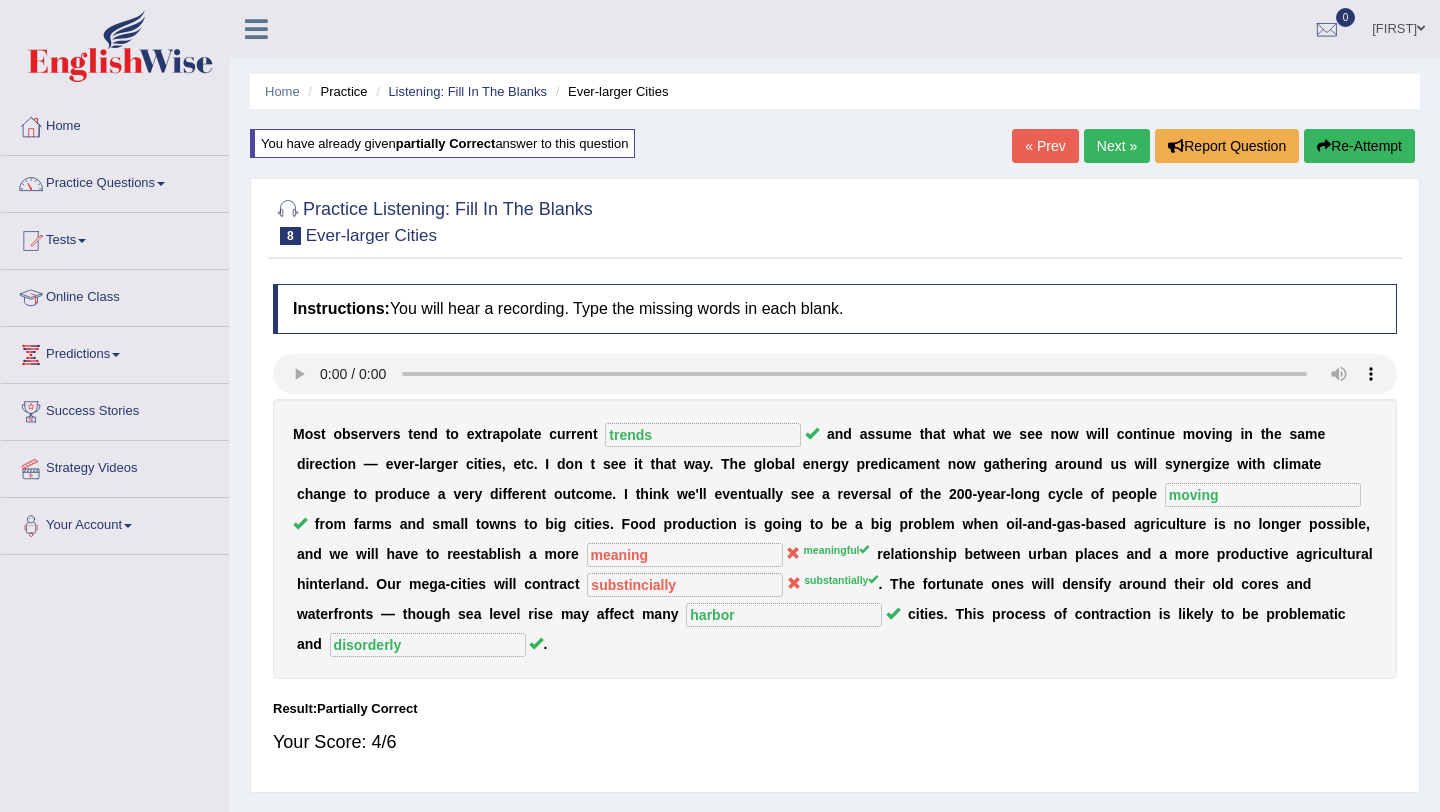click at bounding box center (835, 220) 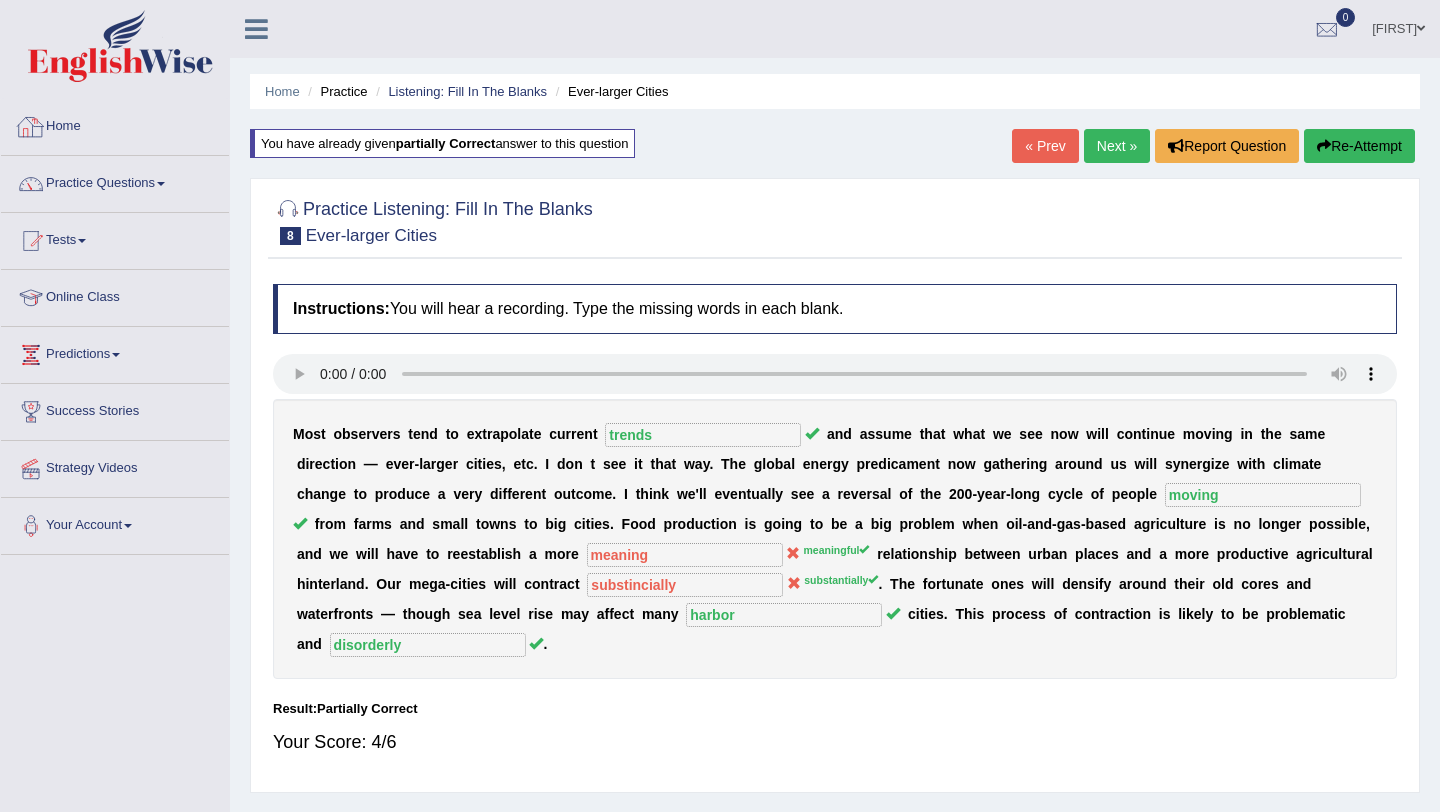 click on "Home" at bounding box center (115, 124) 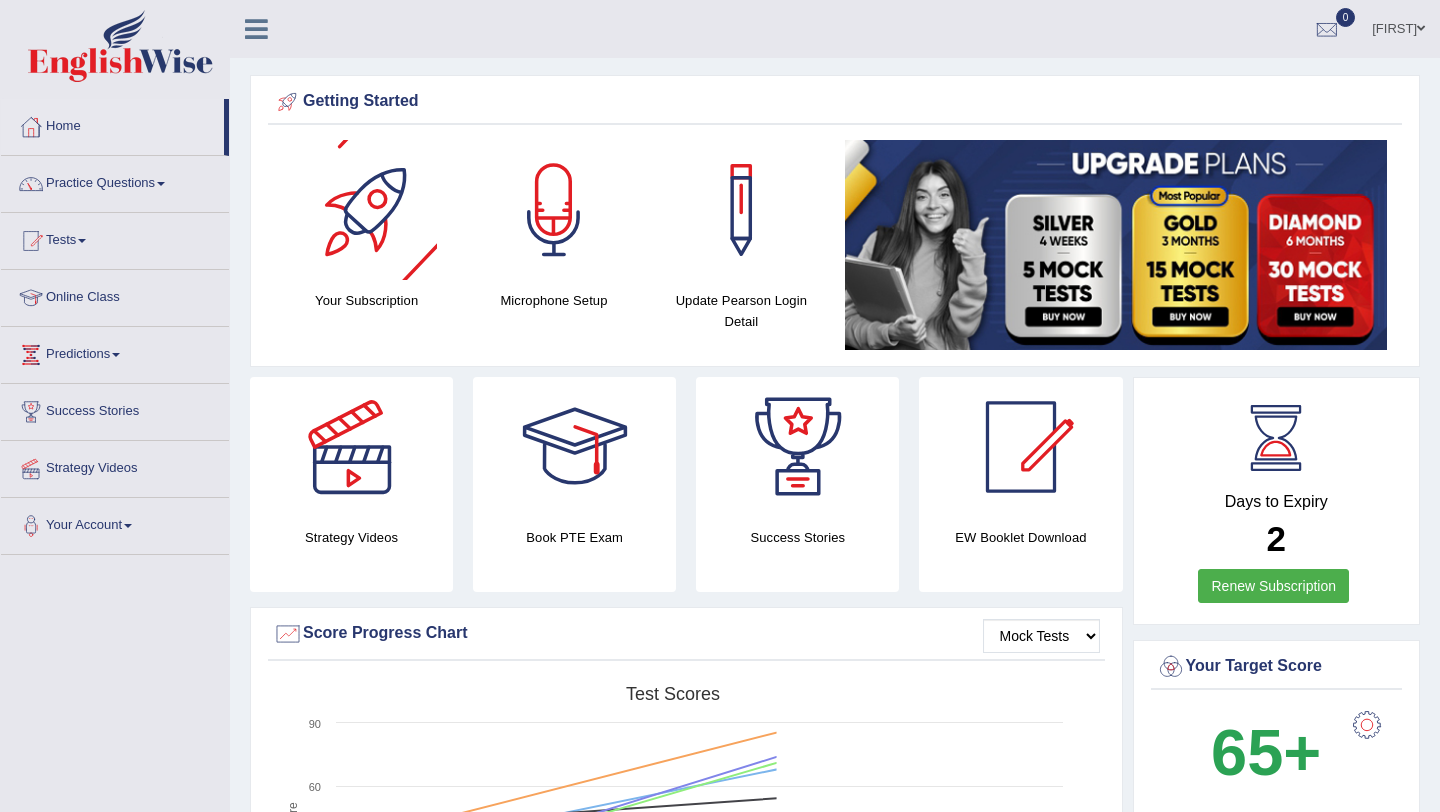 scroll, scrollTop: 0, scrollLeft: 0, axis: both 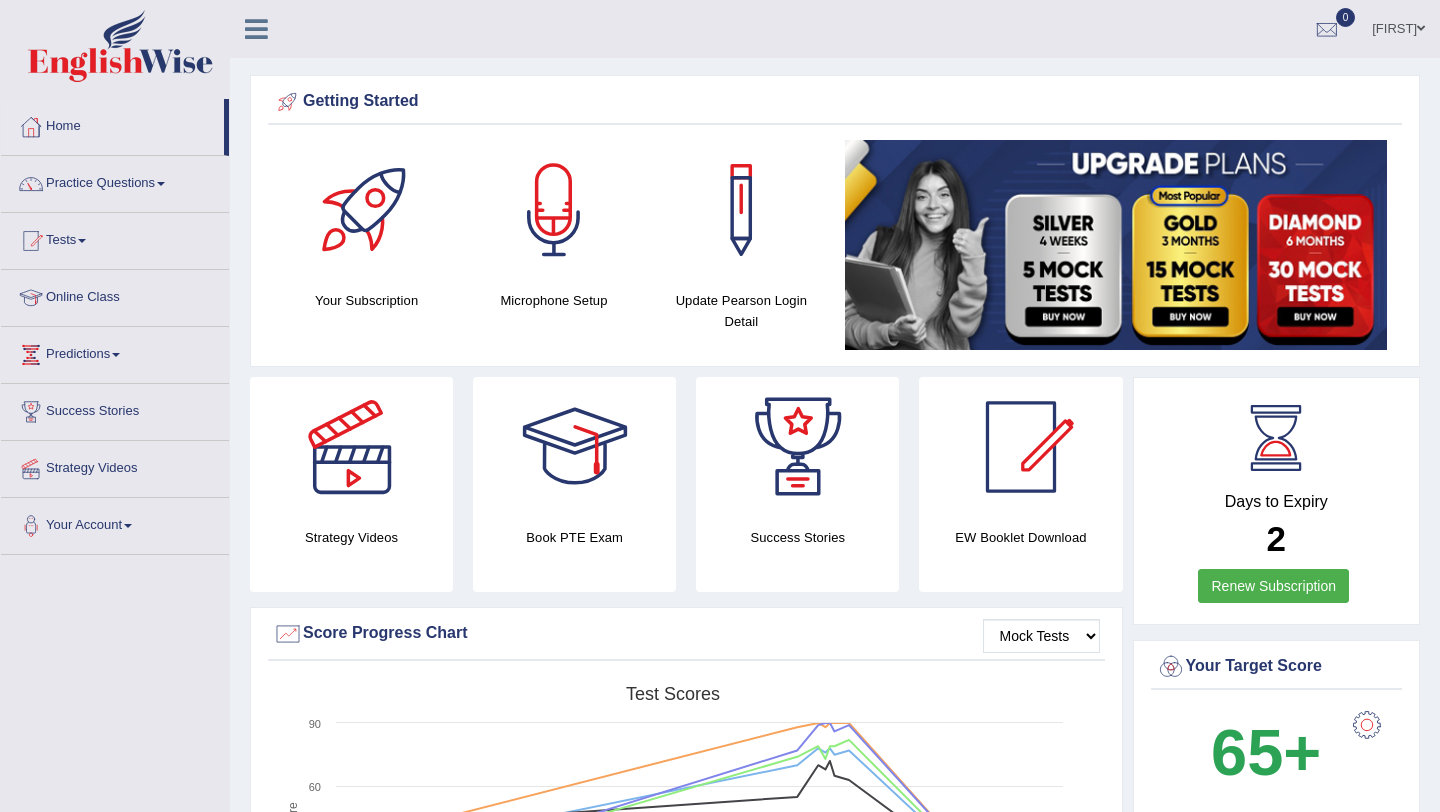 drag, startPoint x: 462, startPoint y: 99, endPoint x: 265, endPoint y: 103, distance: 197.0406 